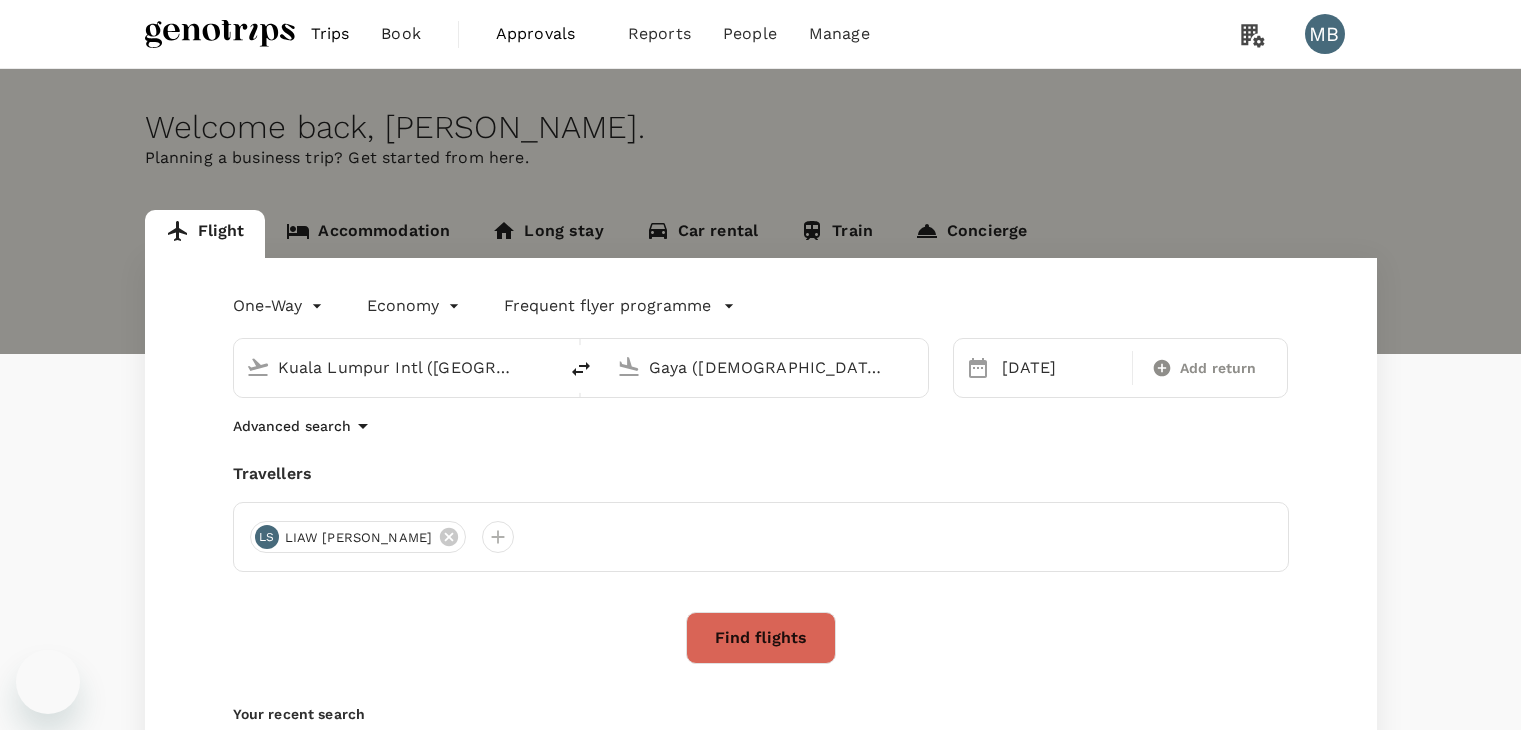 scroll, scrollTop: 0, scrollLeft: 0, axis: both 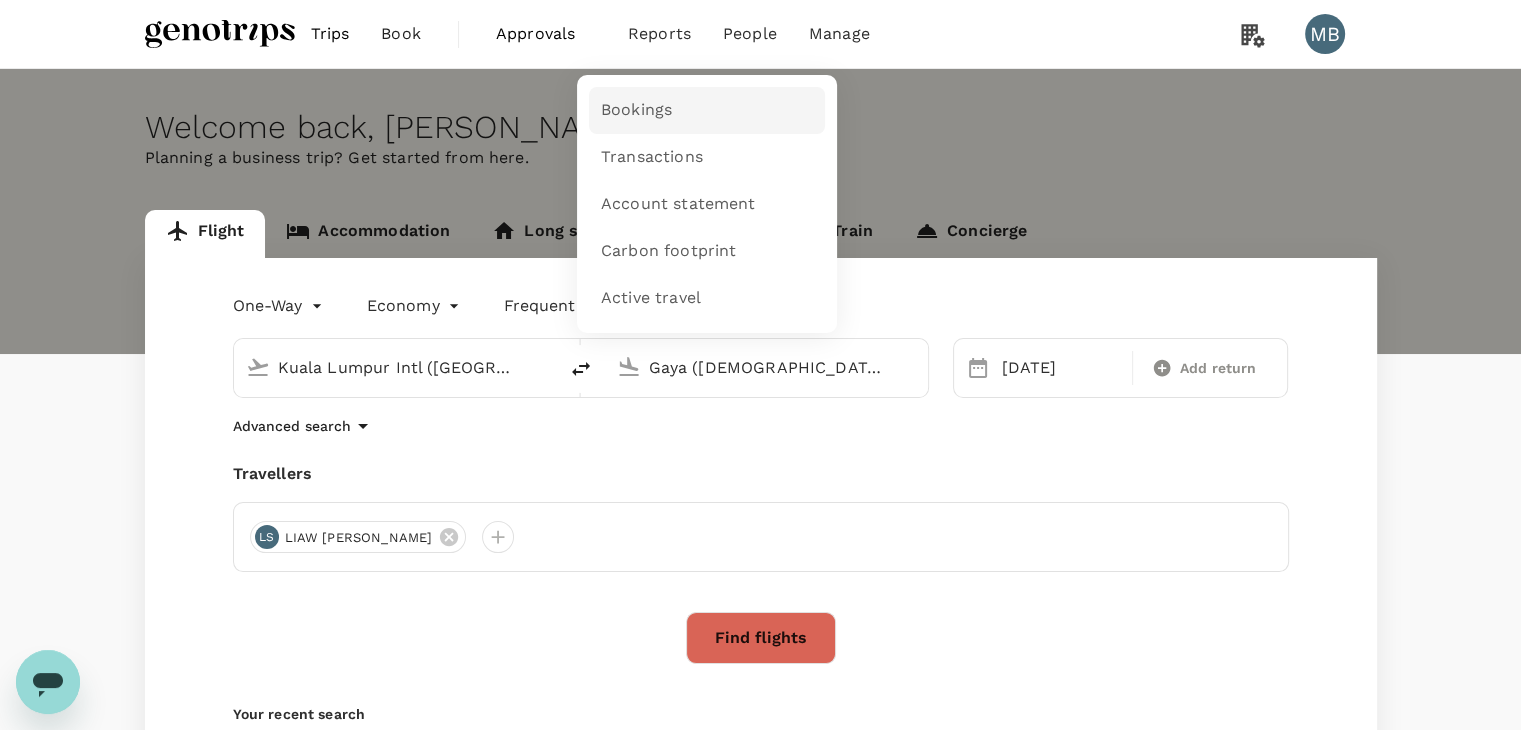 click on "Bookings" at bounding box center [636, 110] 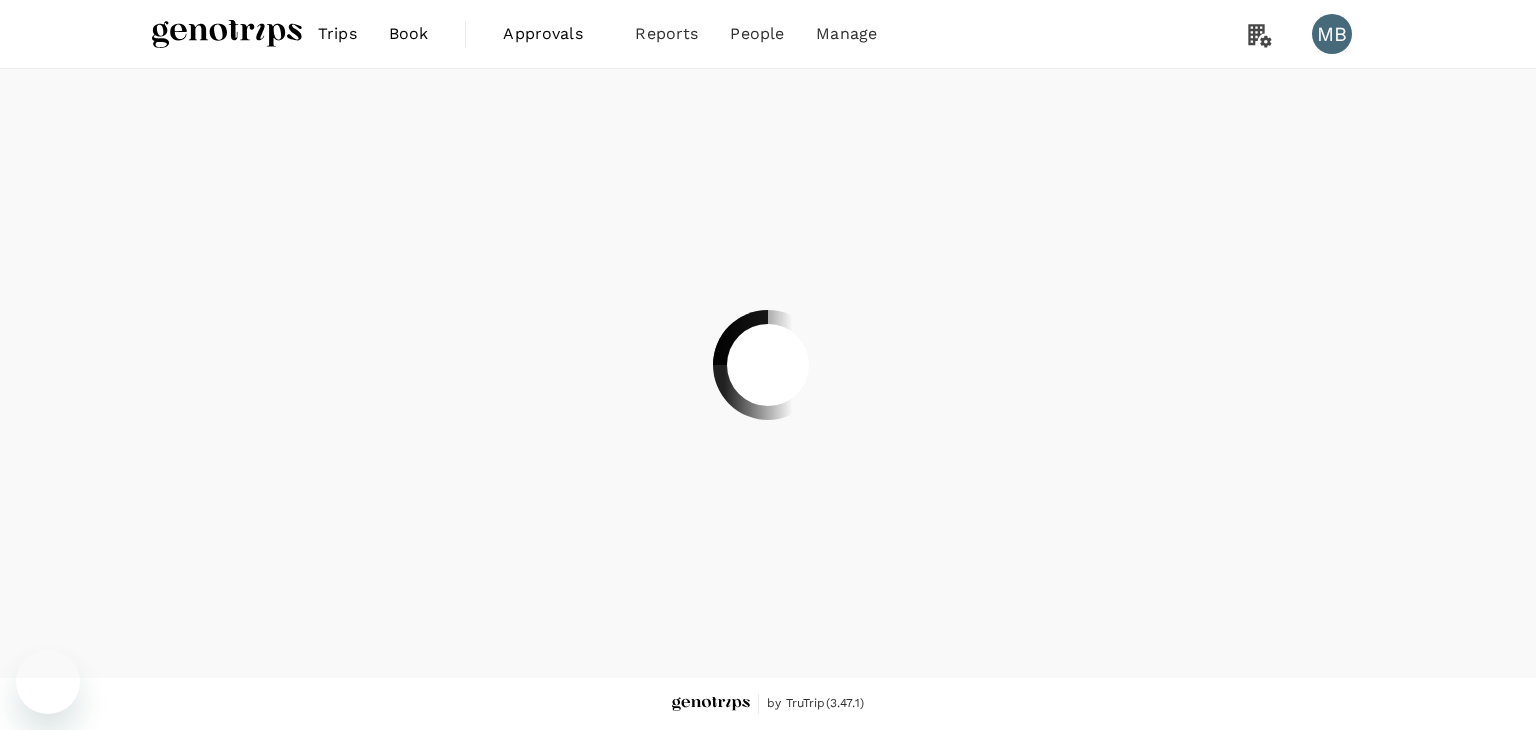 scroll, scrollTop: 0, scrollLeft: 0, axis: both 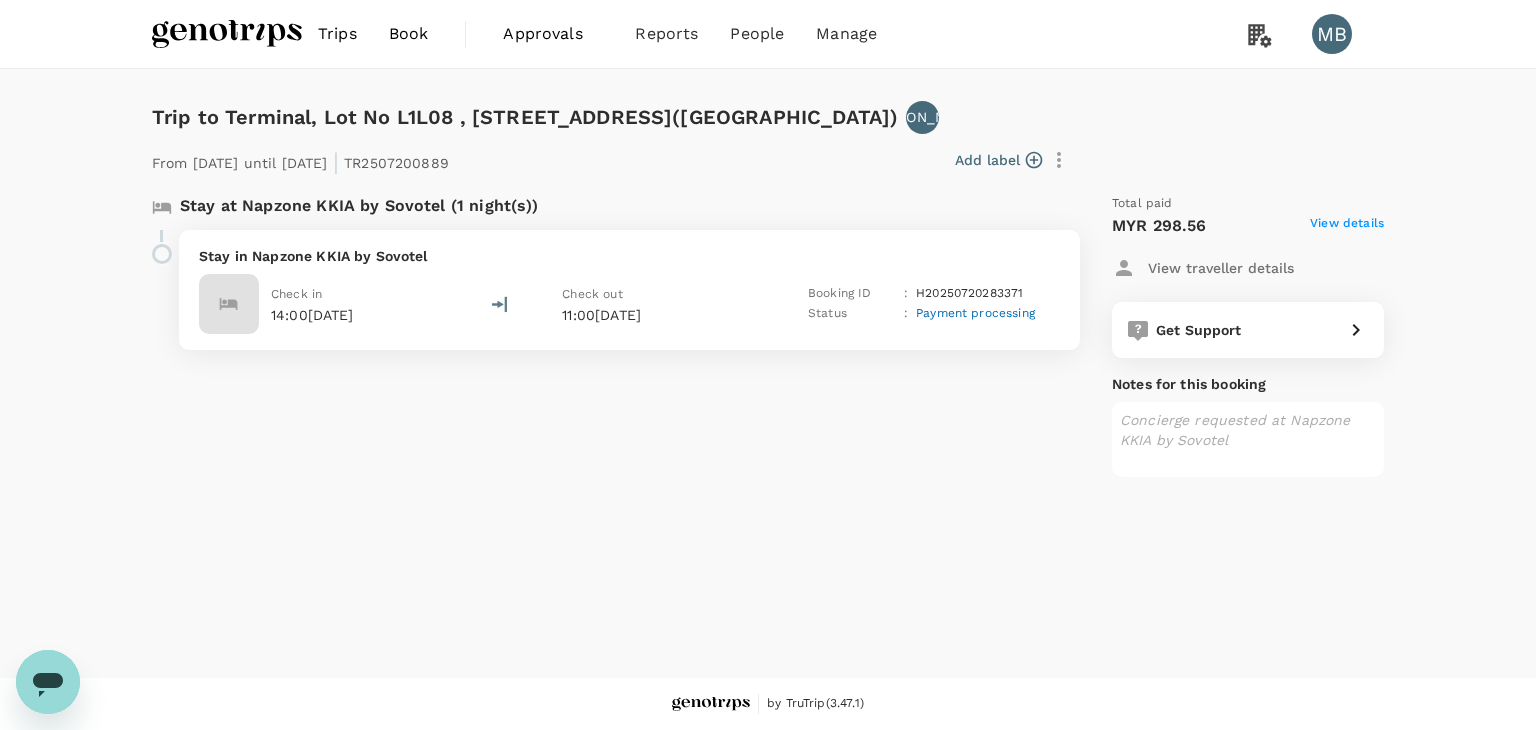 click at bounding box center [227, 34] 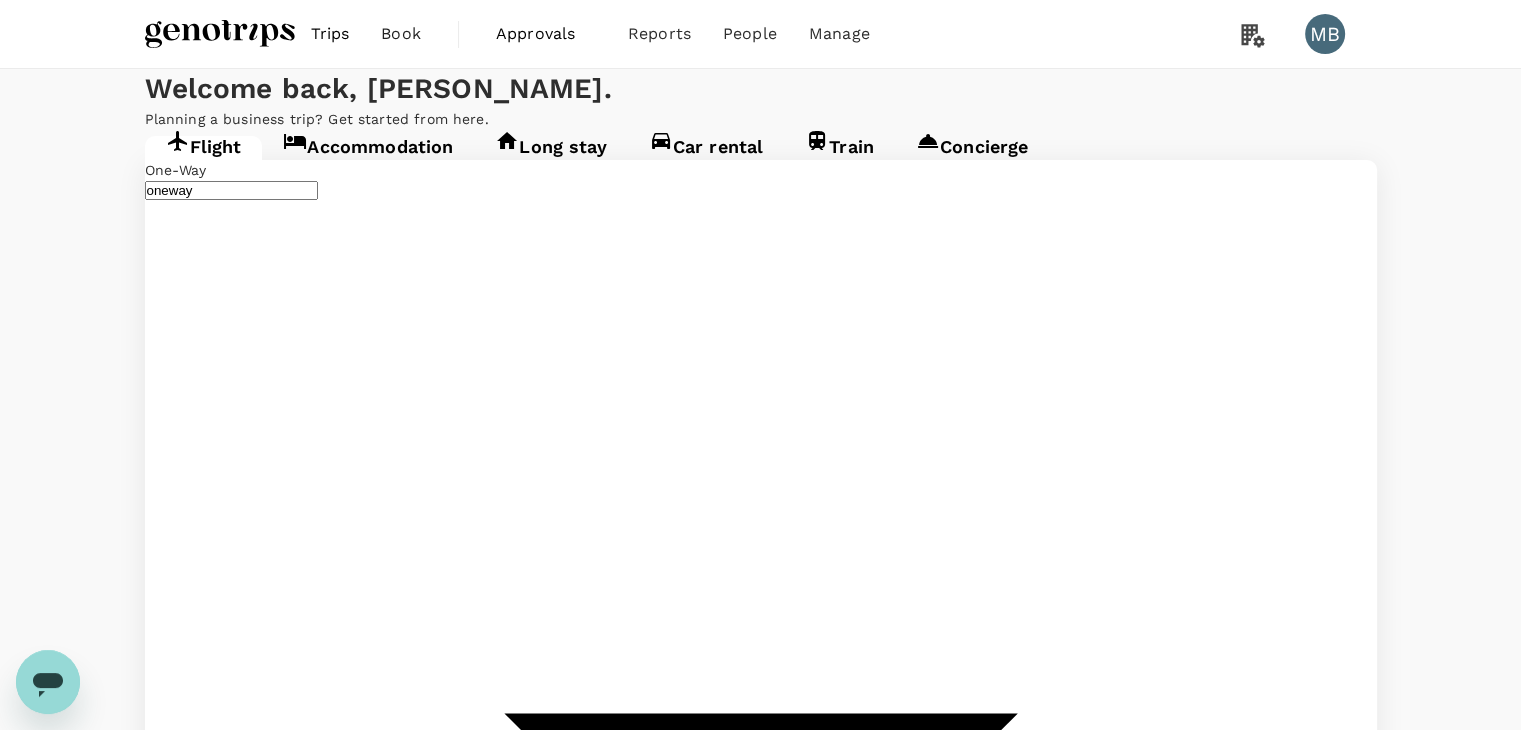 type on "Kuala Lumpur Intl ([GEOGRAPHIC_DATA])" 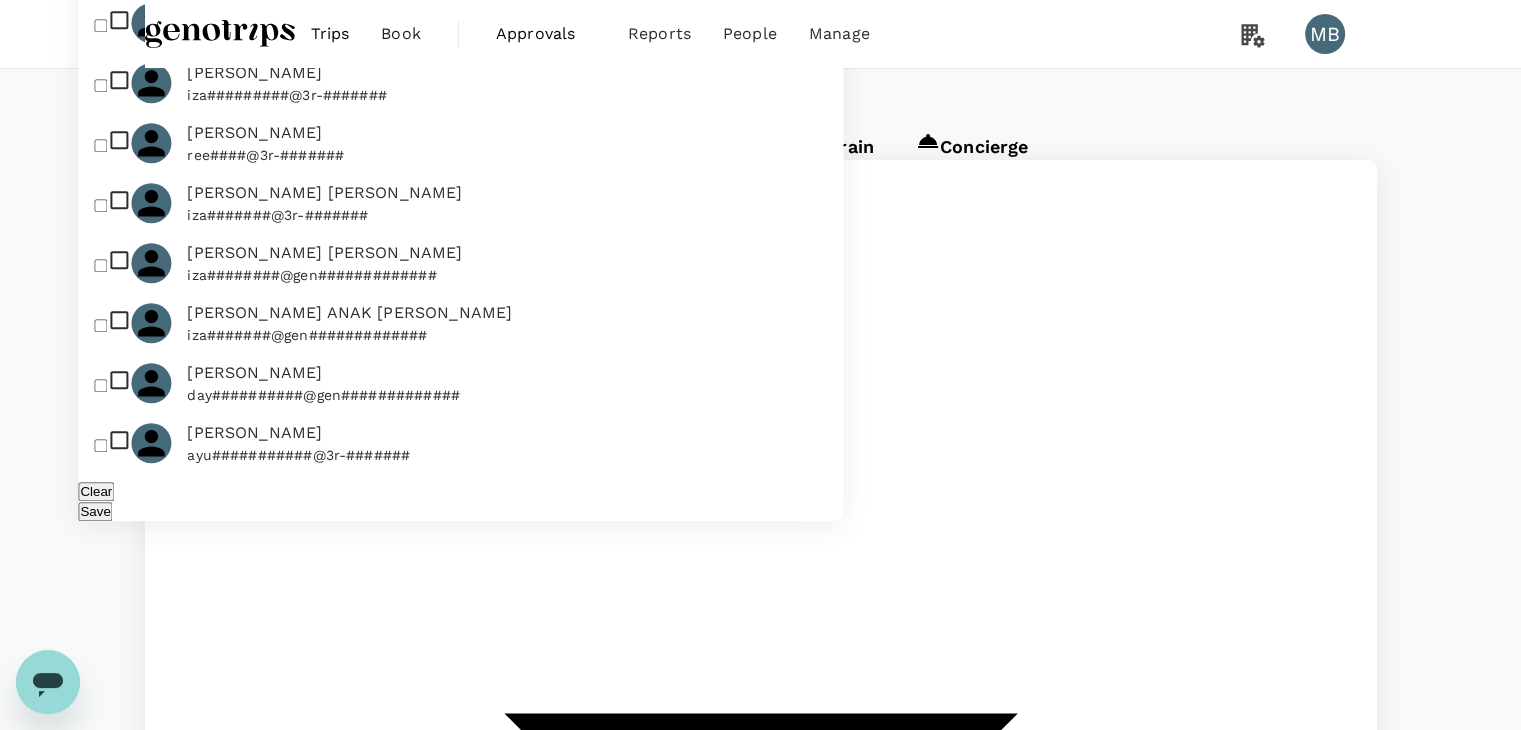 click at bounding box center [164, -6136] 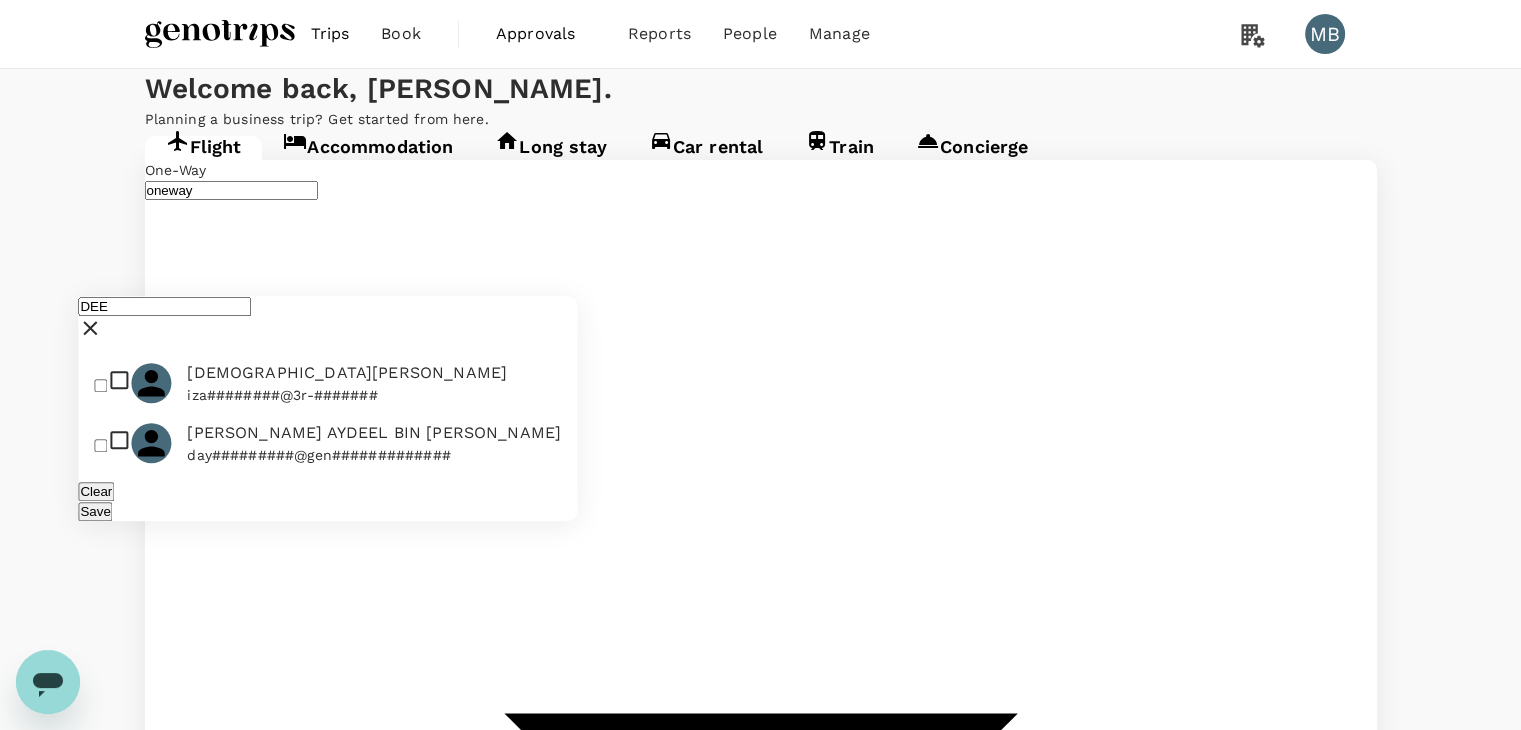 type on "DEE" 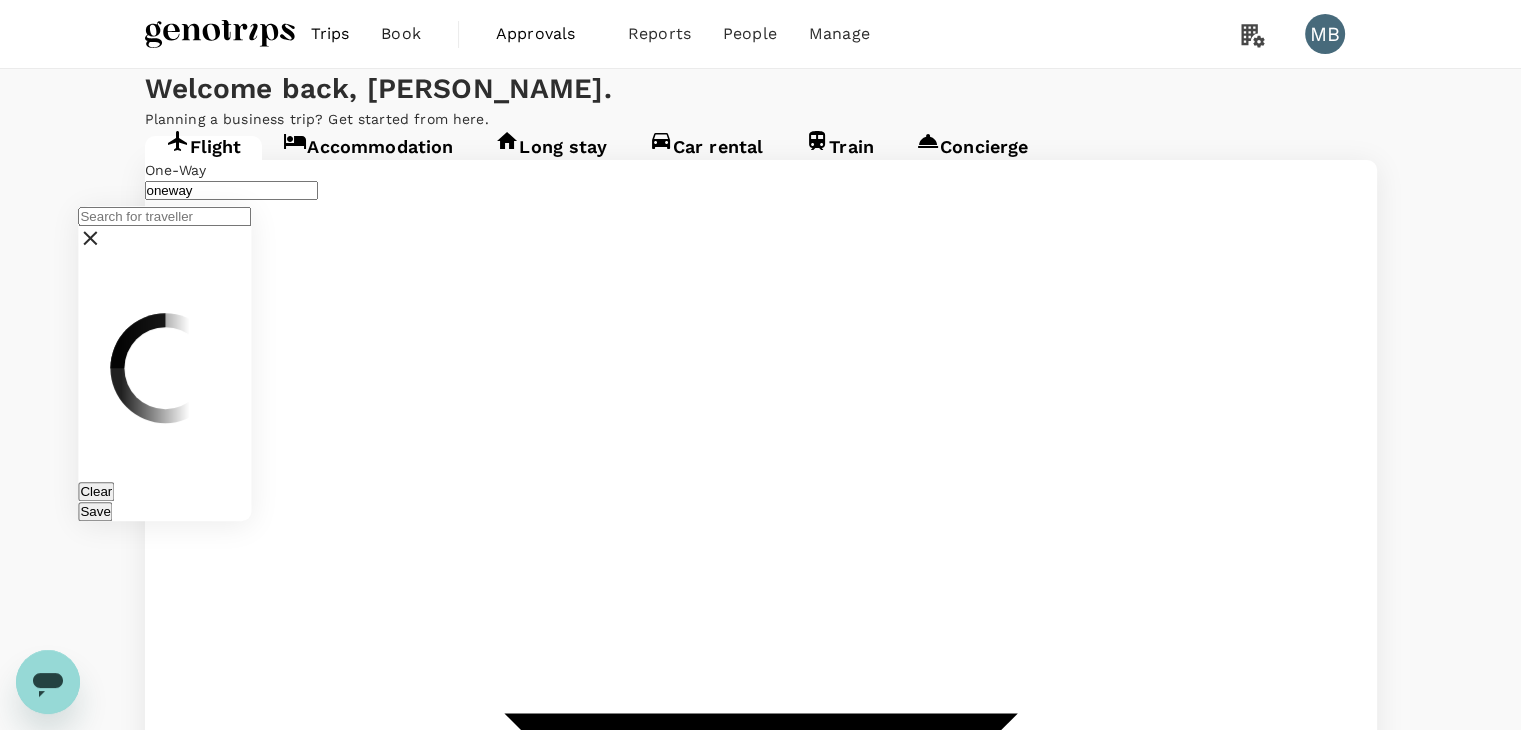click at bounding box center [164, 216] 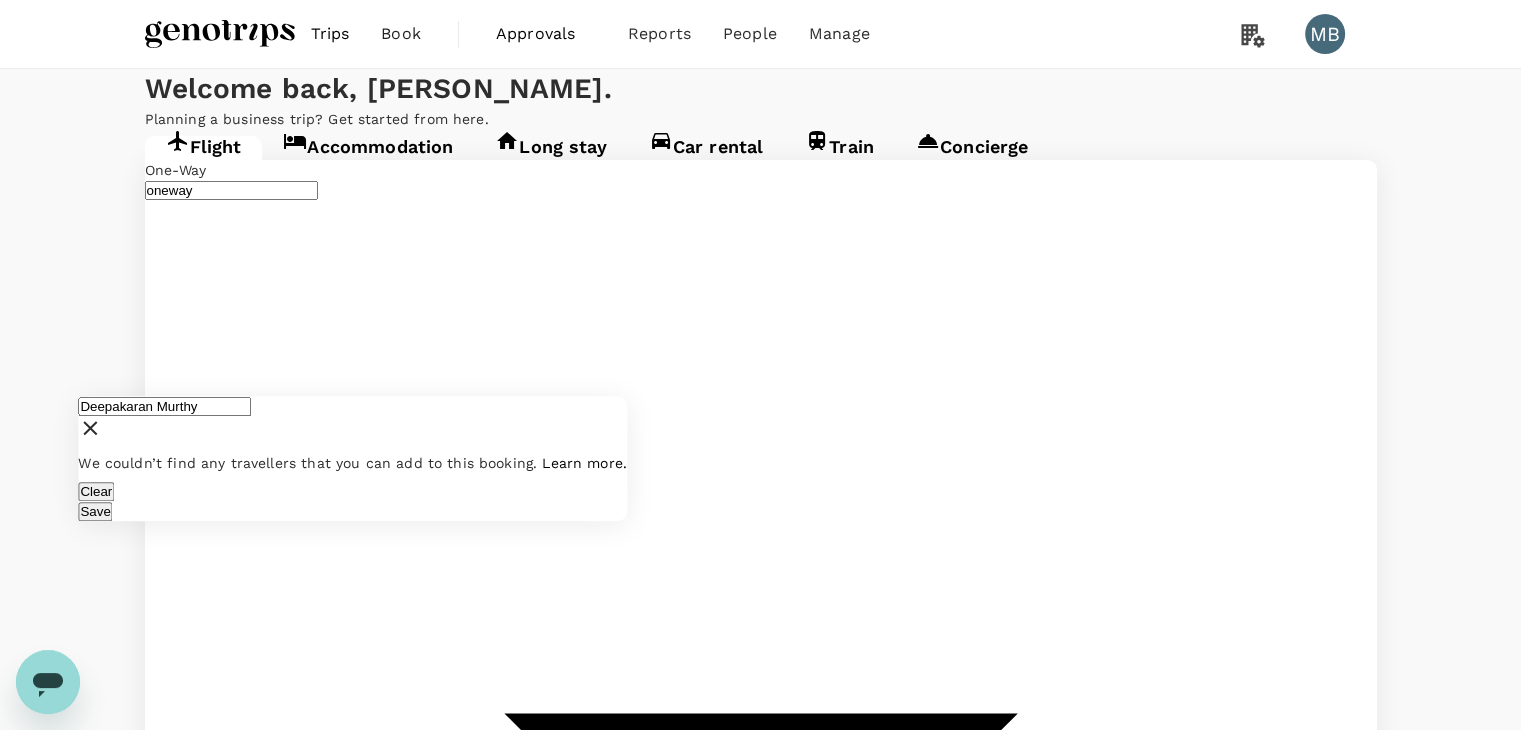type on "Deepakaran Murthy" 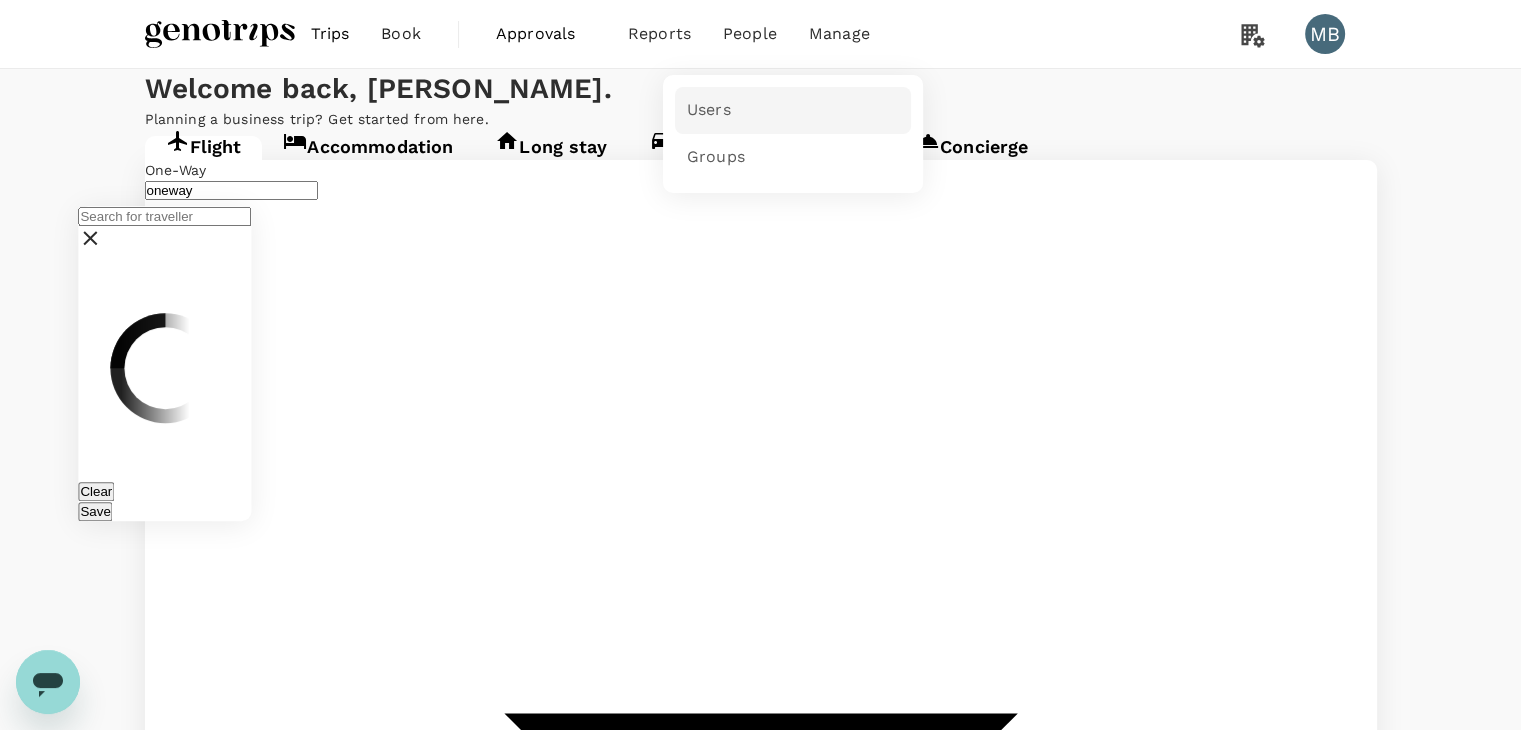 click on "Users" at bounding box center [709, 110] 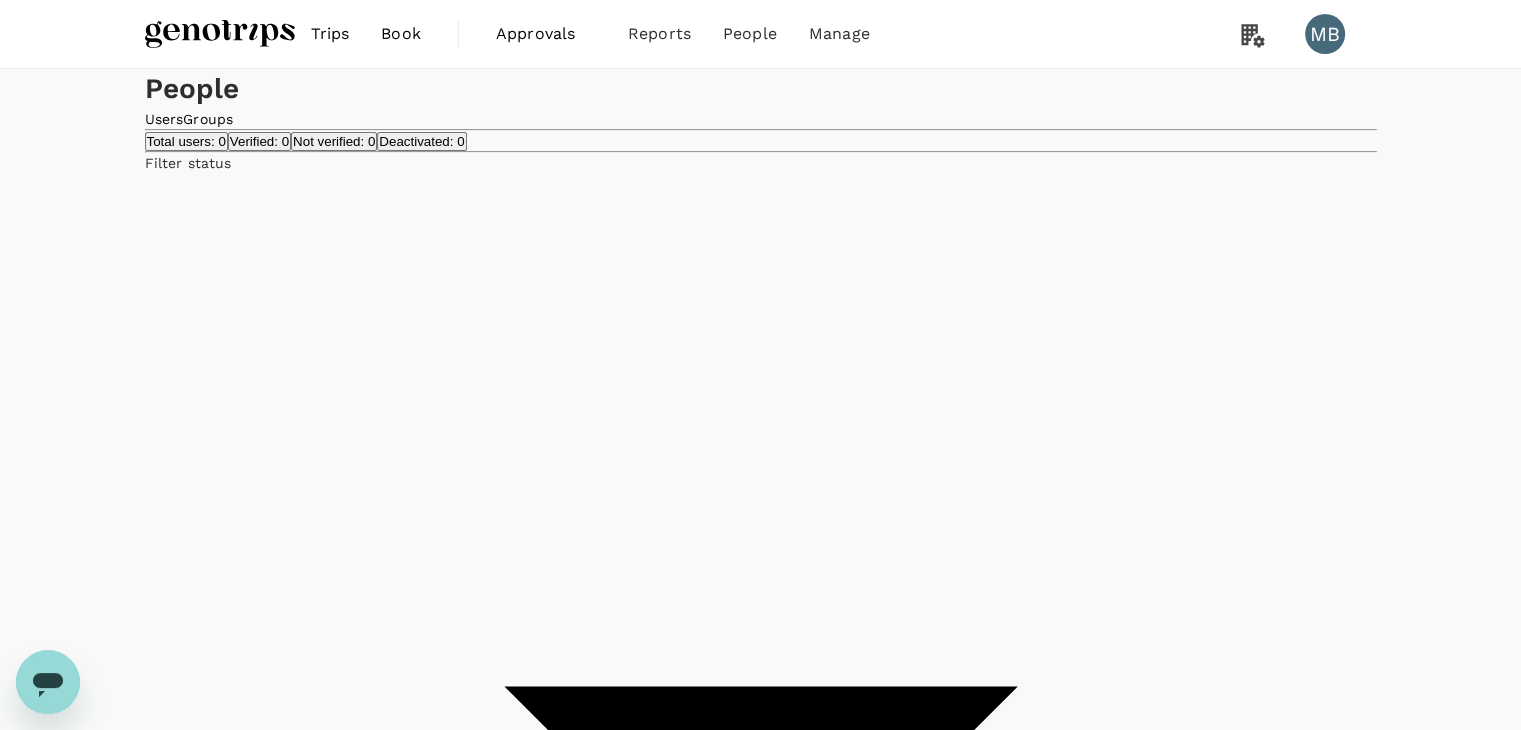 click on "Add new user" at bounding box center [206, 1500] 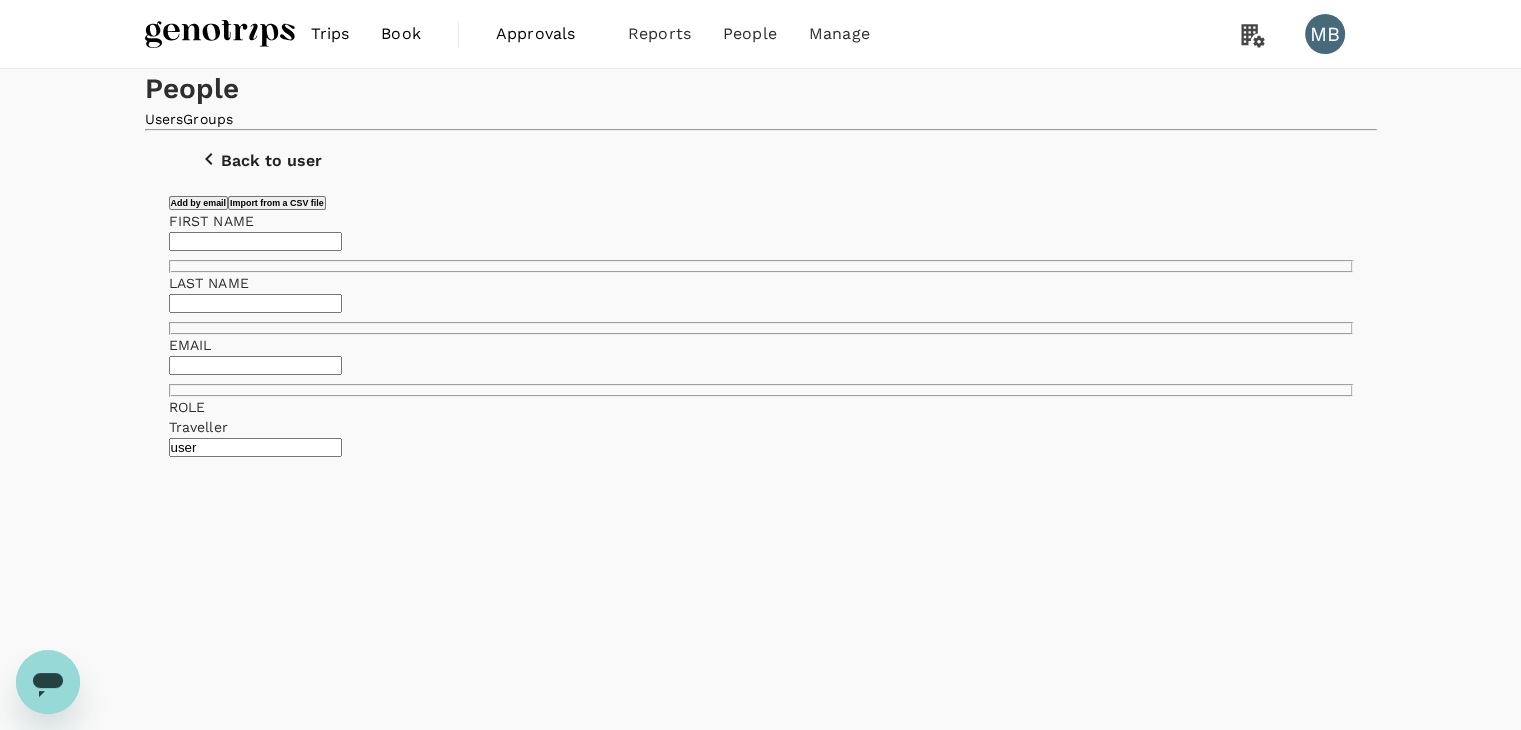 click at bounding box center [255, 241] 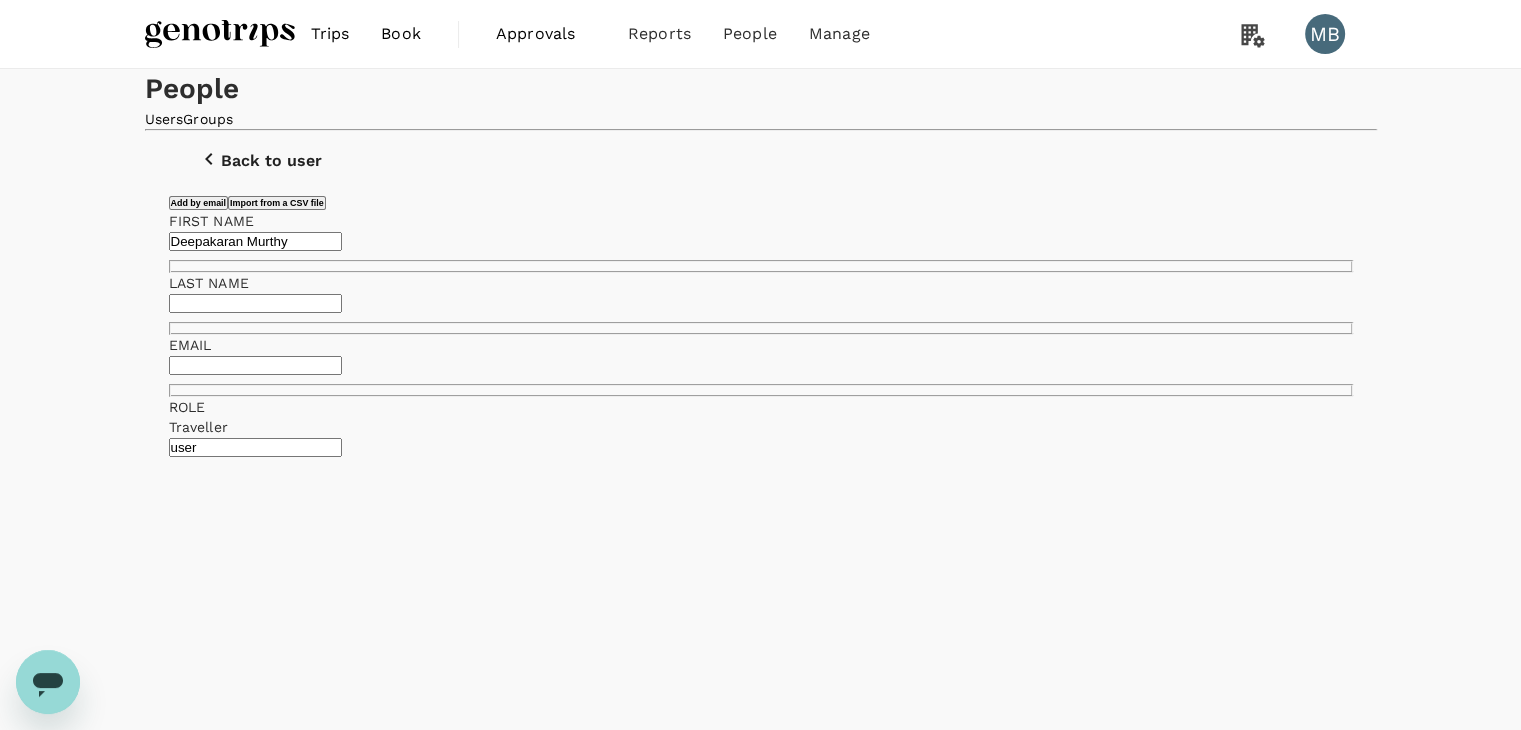 drag, startPoint x: 600, startPoint y: 445, endPoint x: 518, endPoint y: 448, distance: 82.05486 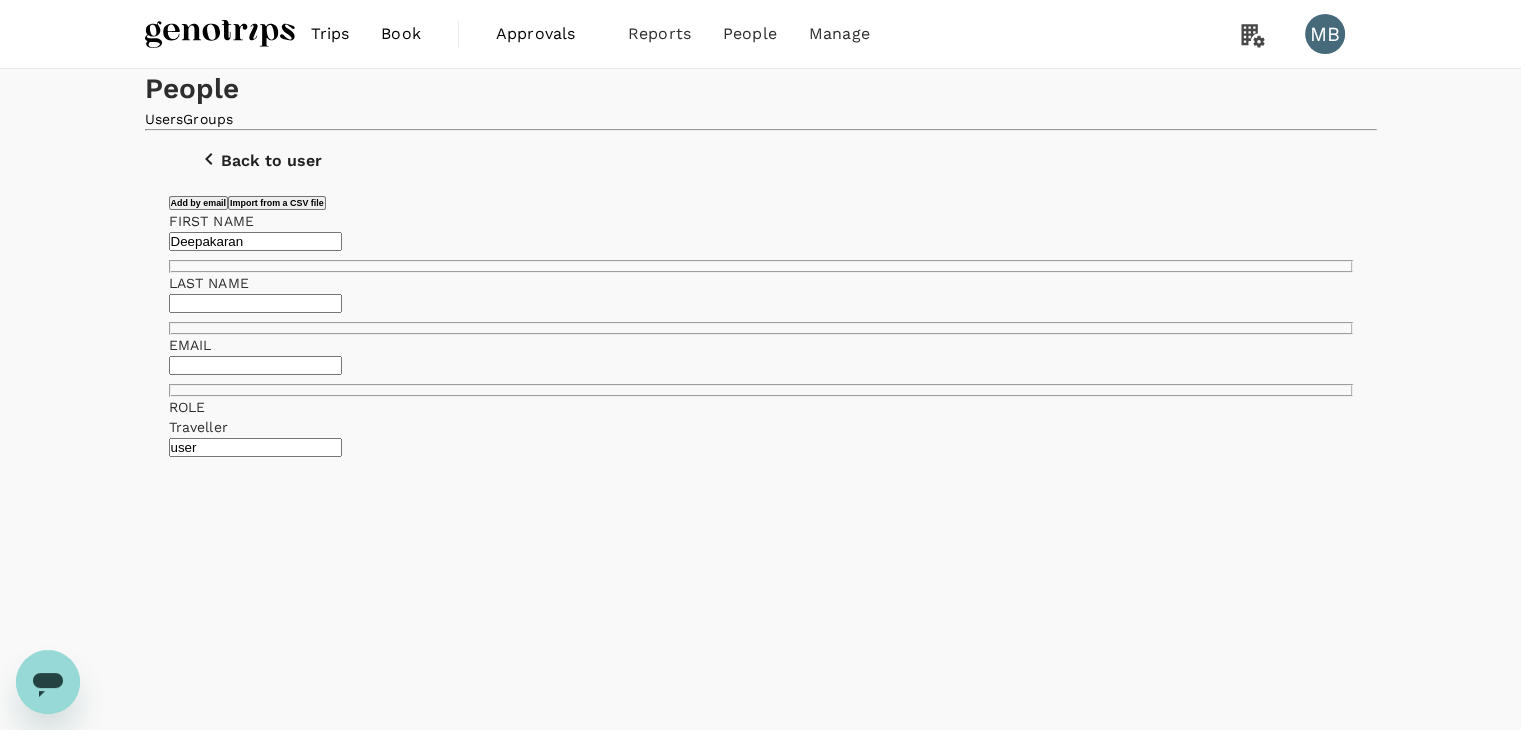 type on "Deepakaran" 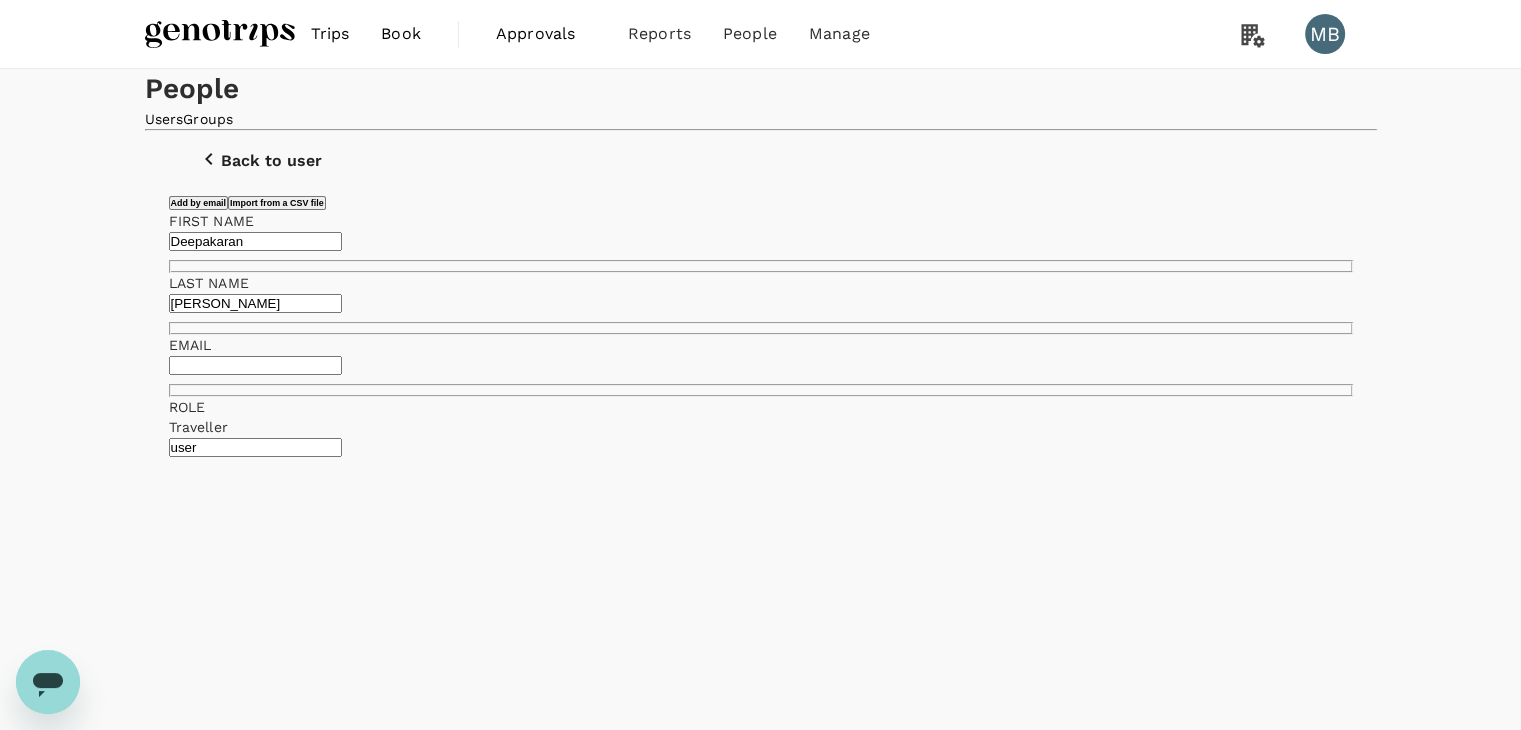 type on "[PERSON_NAME]" 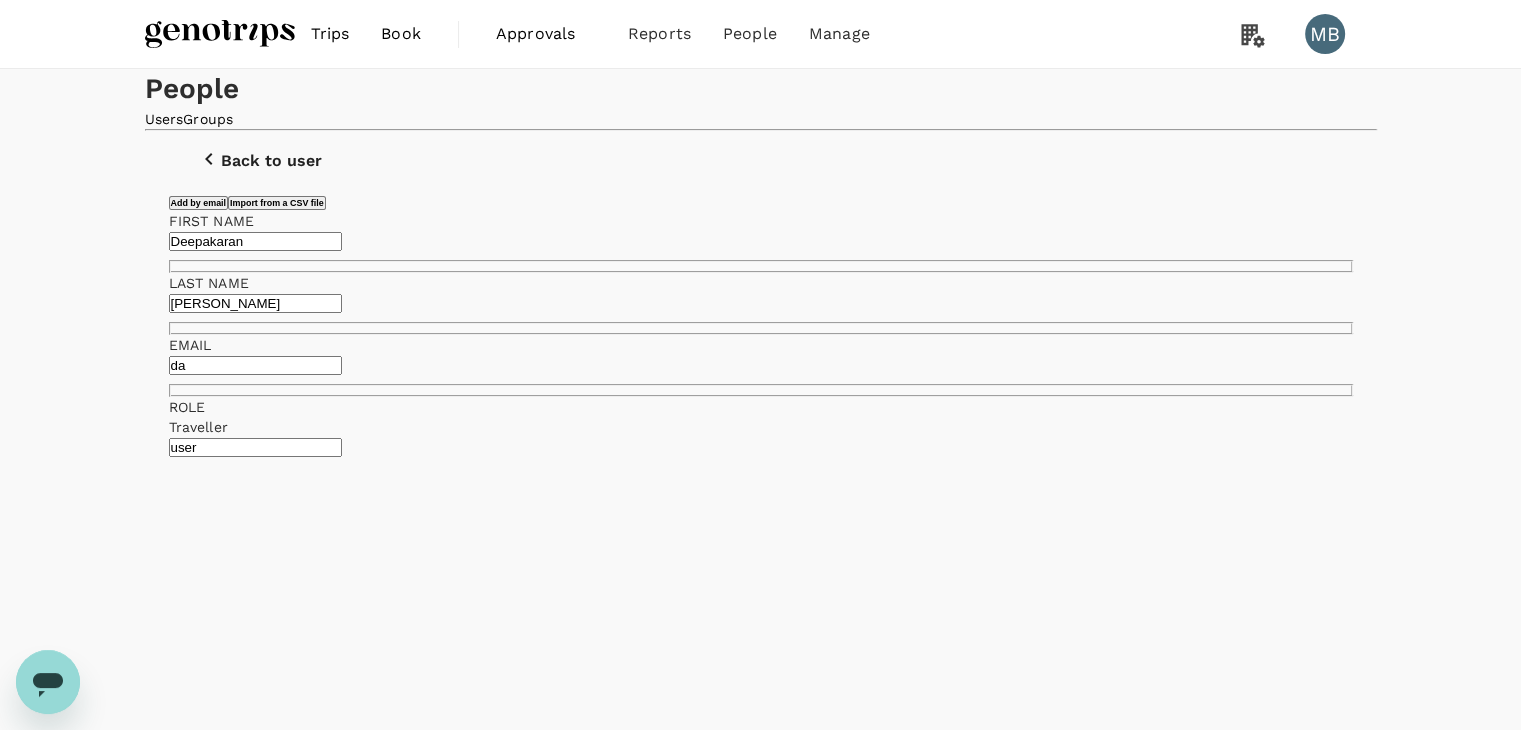 type on "d" 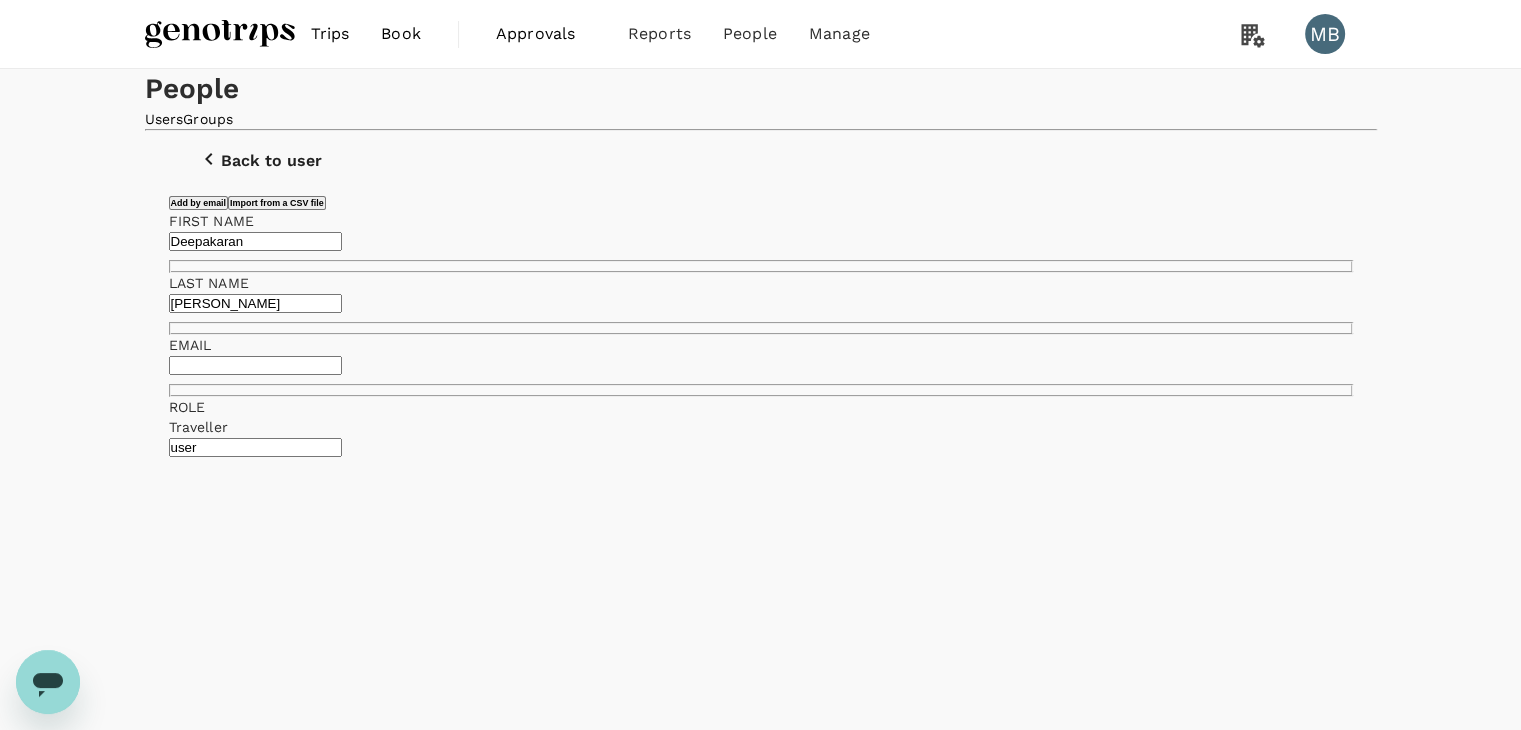 click at bounding box center (255, 365) 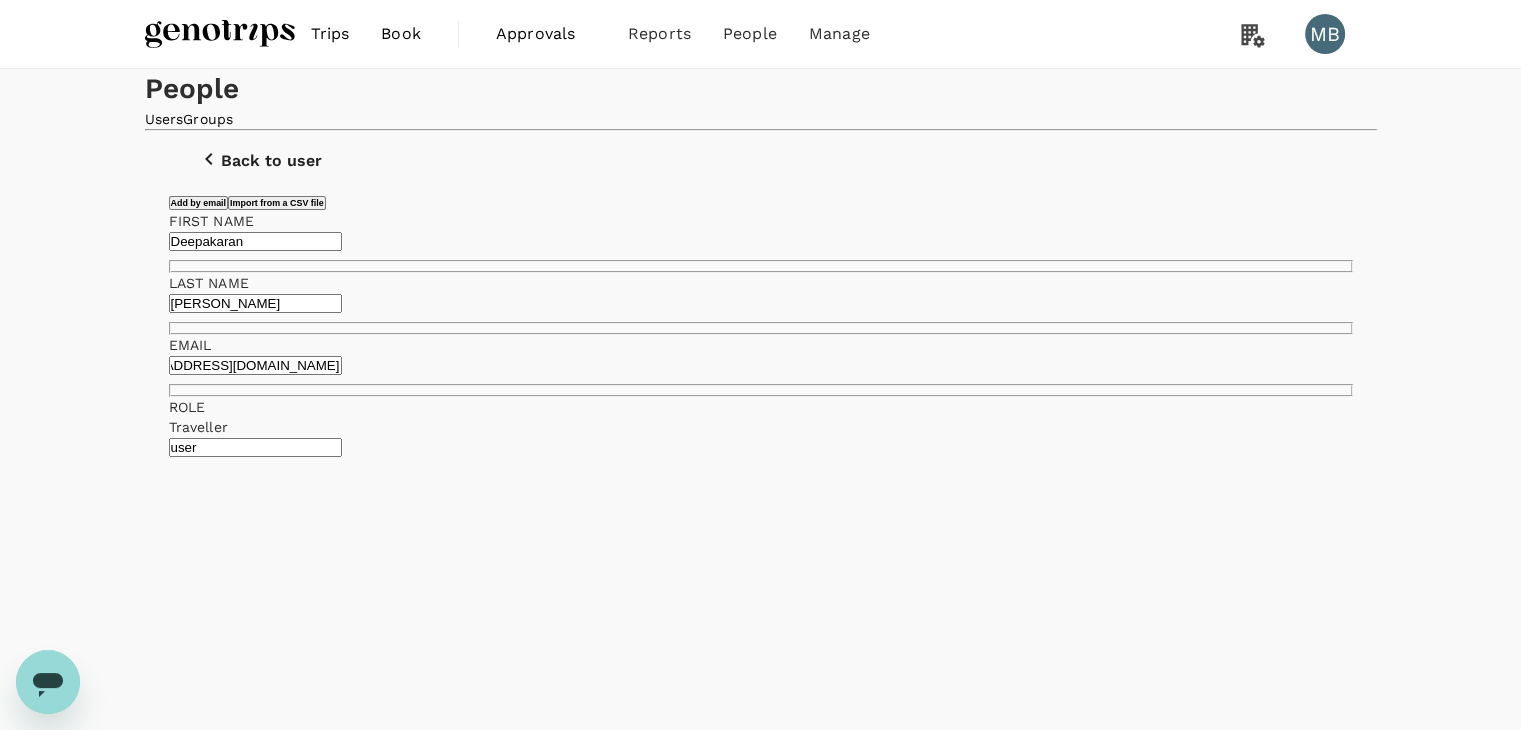 scroll, scrollTop: 0, scrollLeft: 100, axis: horizontal 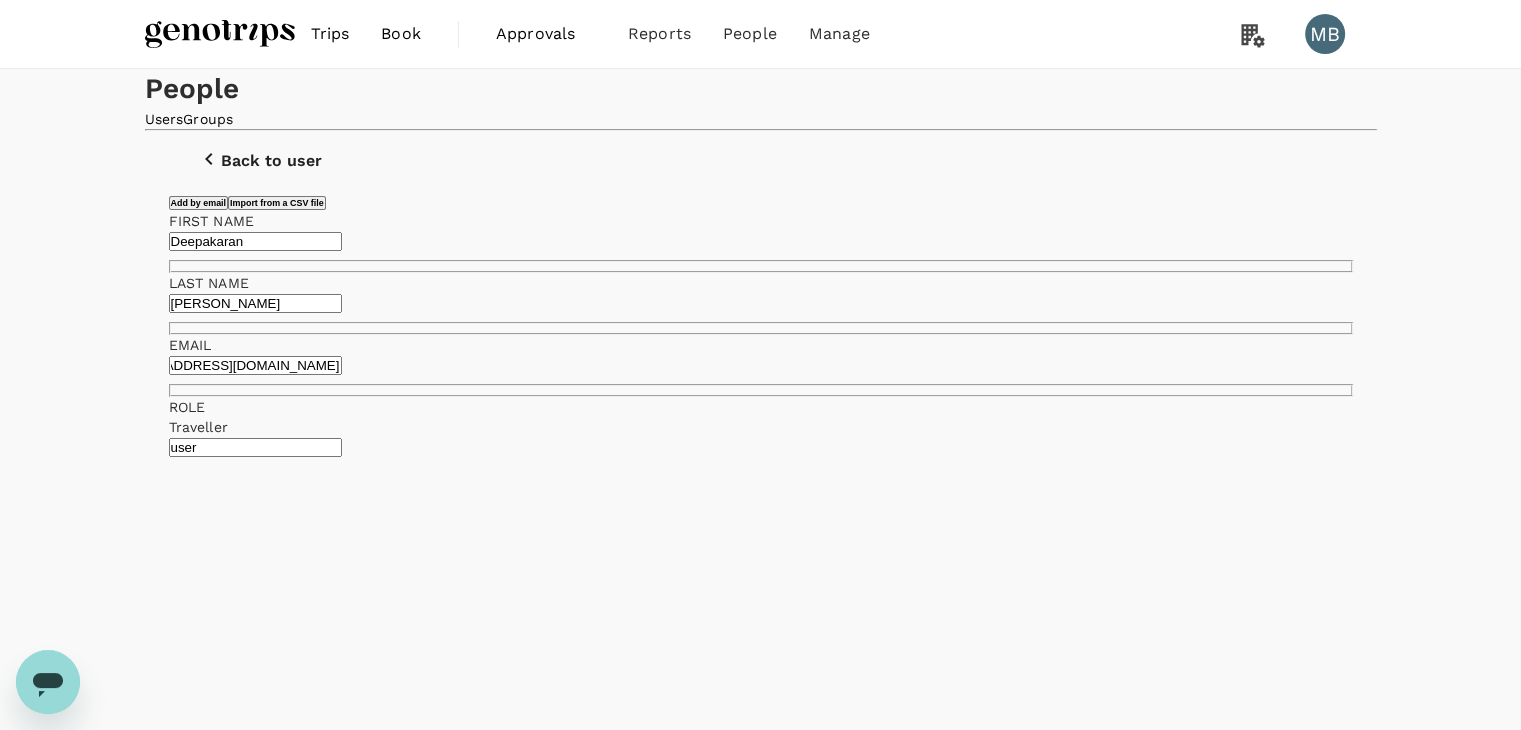 type on "[EMAIL_ADDRESS][DOMAIN_NAME]" 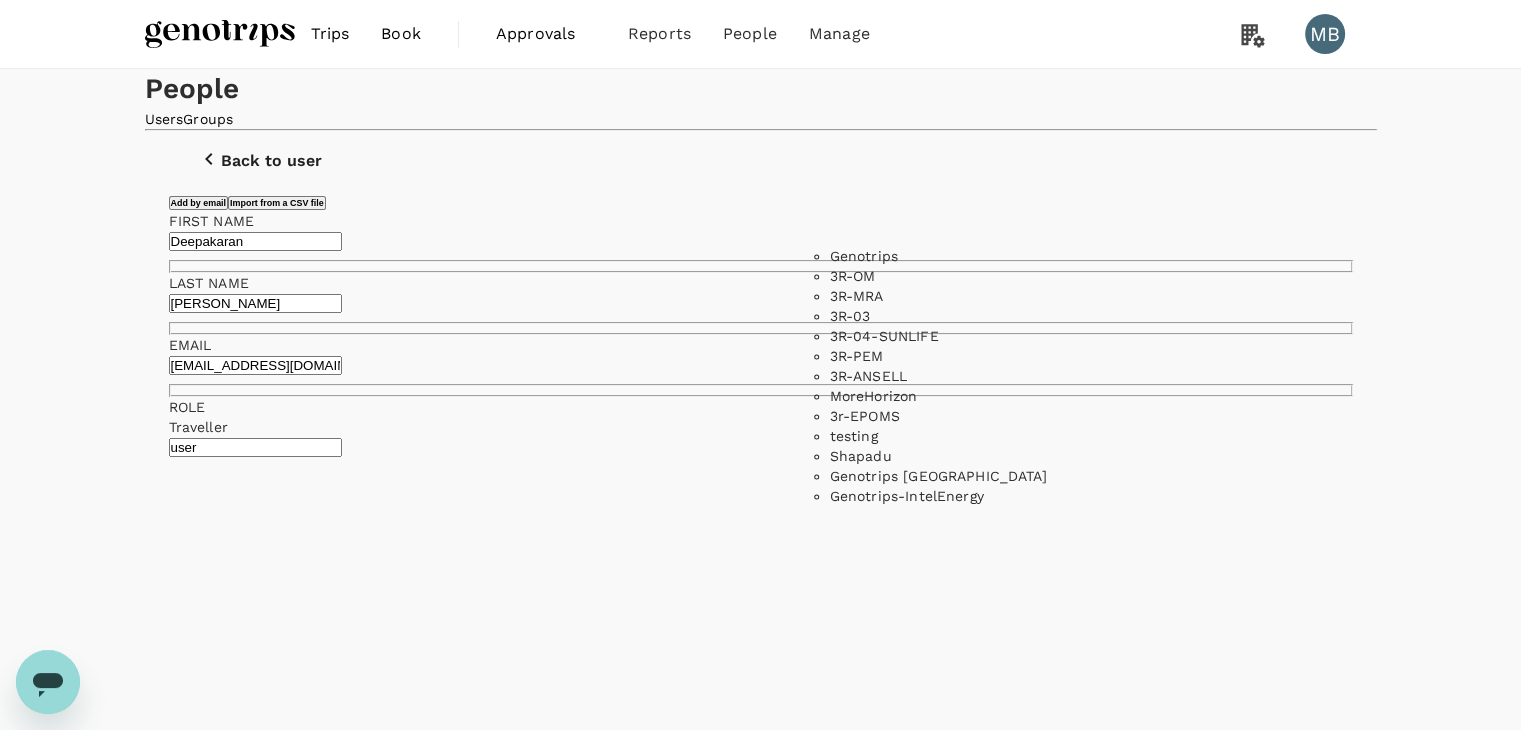 scroll, scrollTop: 140, scrollLeft: 0, axis: vertical 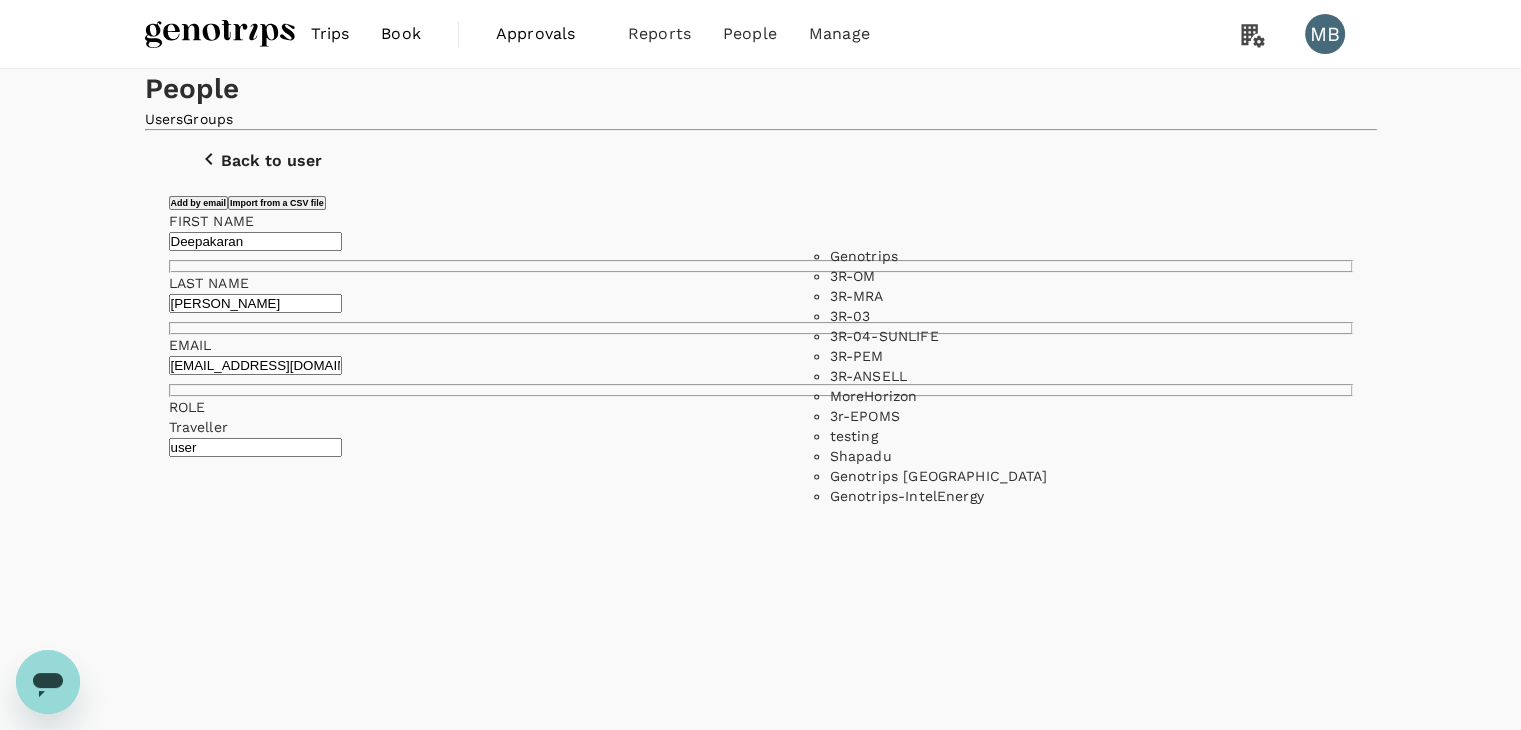 click on "3R-03" at bounding box center (975, 316) 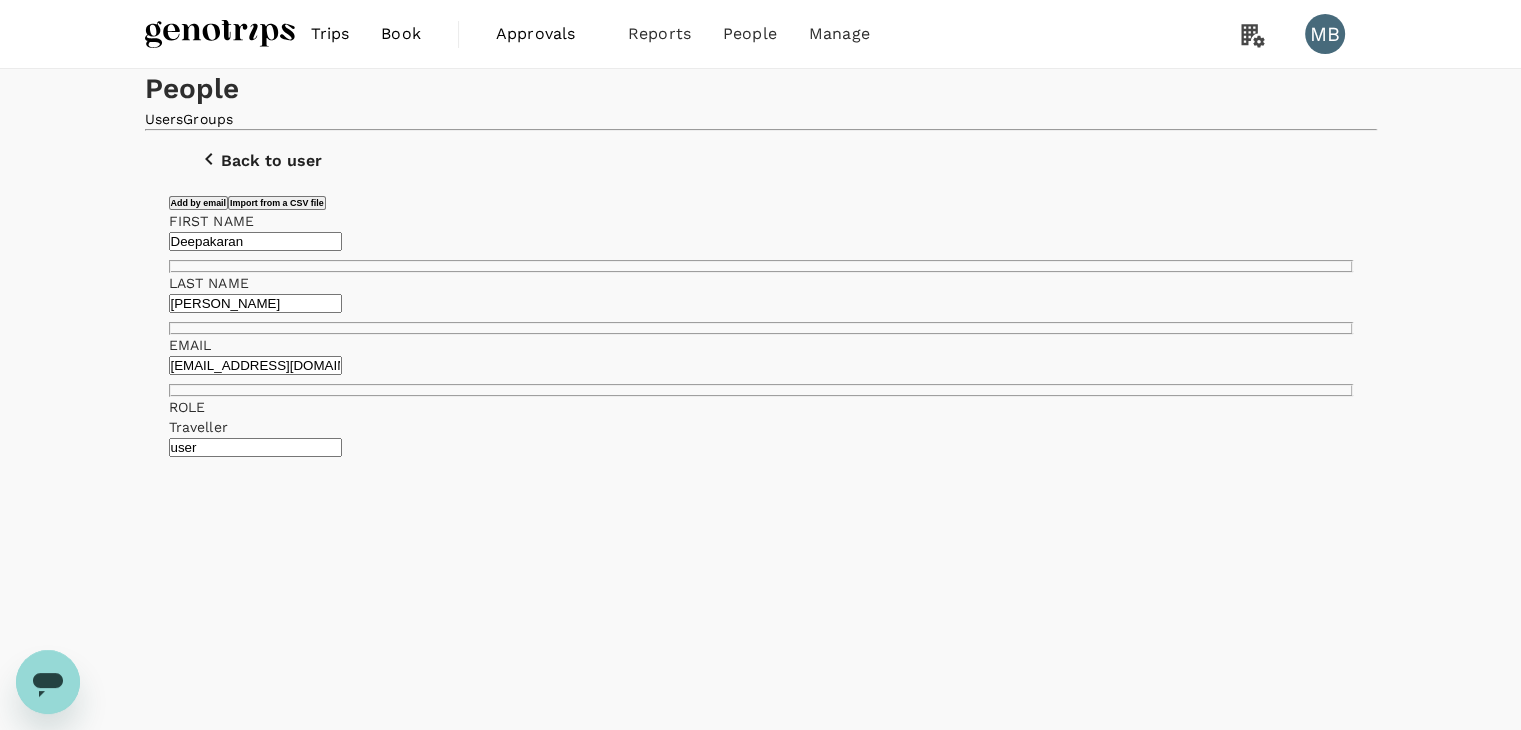 click at bounding box center (175, 1810) 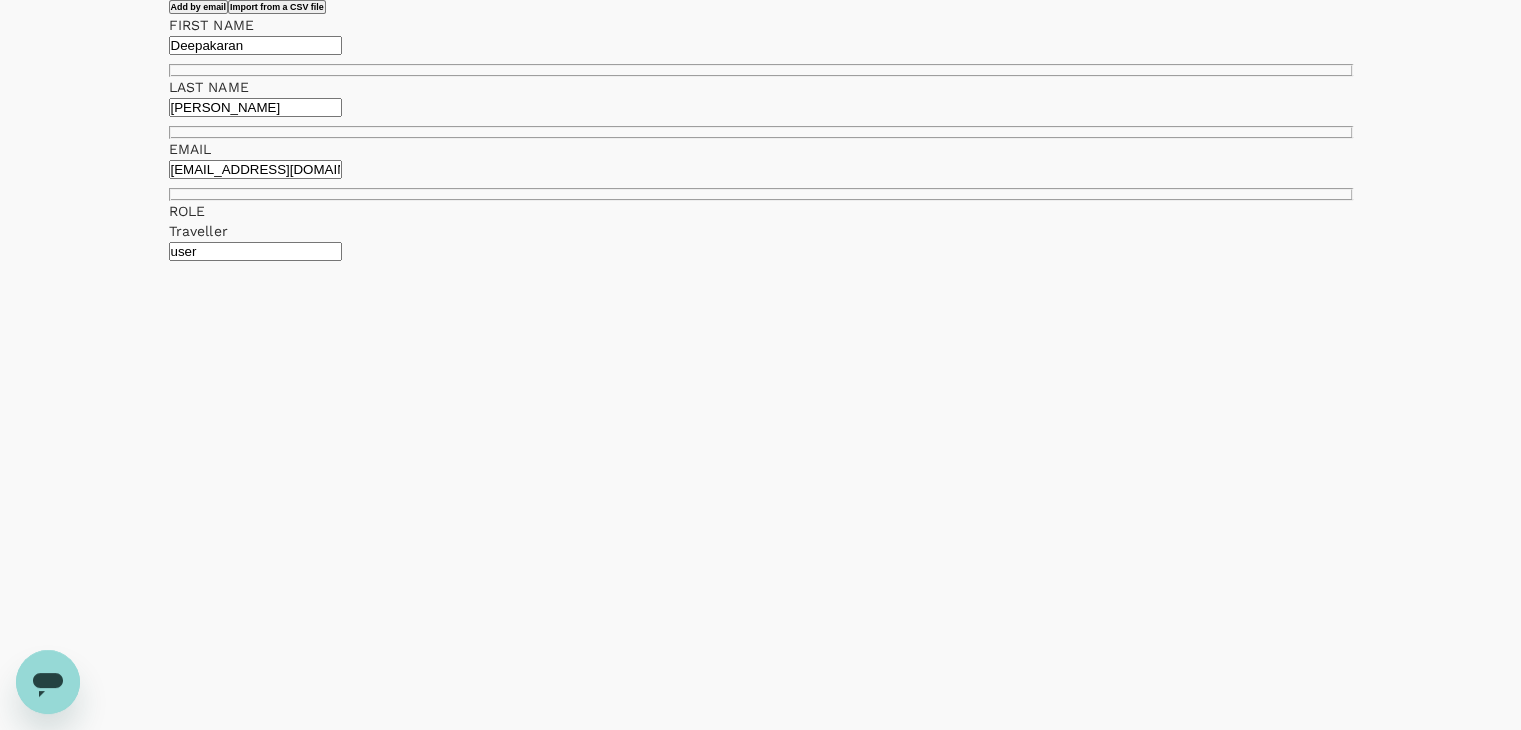 scroll, scrollTop: 200, scrollLeft: 0, axis: vertical 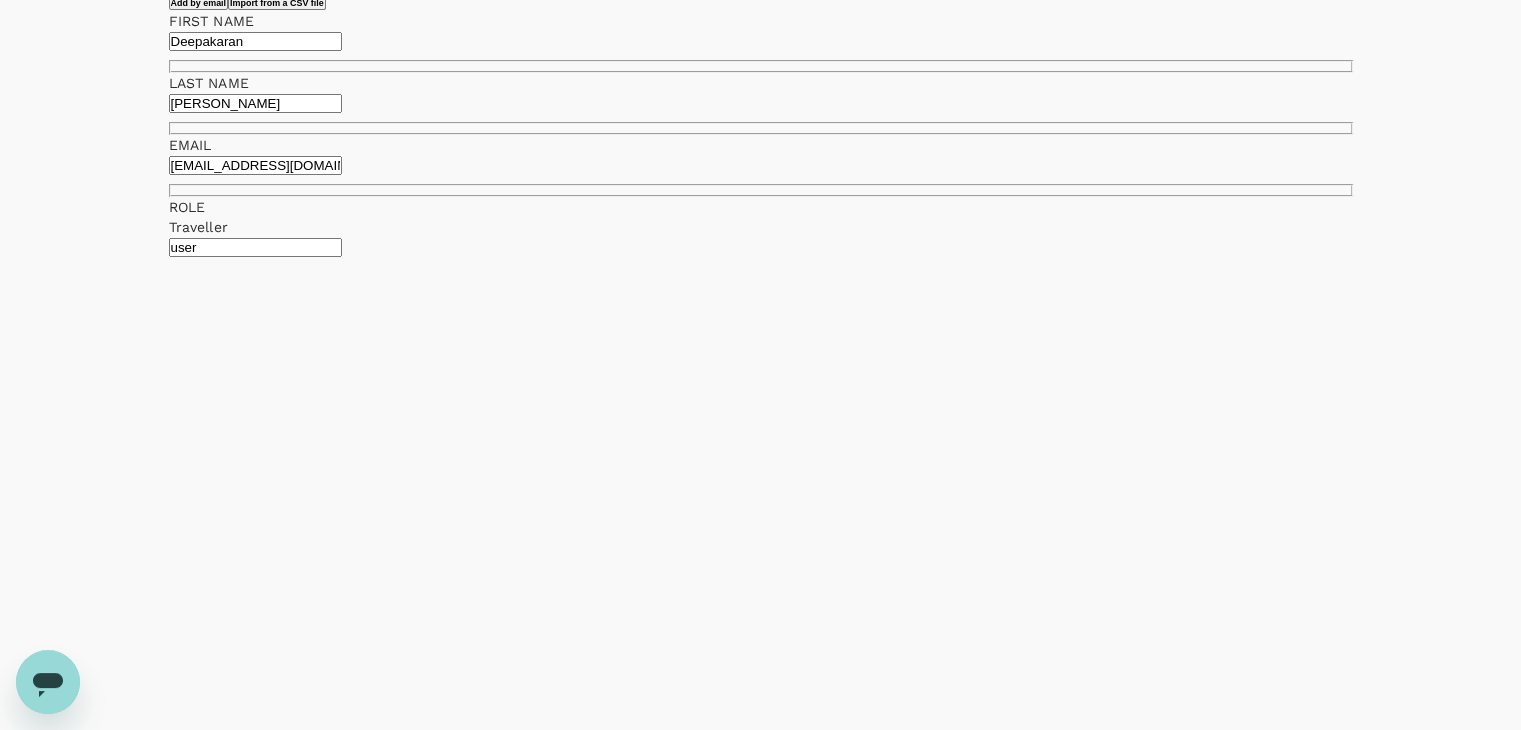 click on "Add 1 user" at bounding box center [203, 1652] 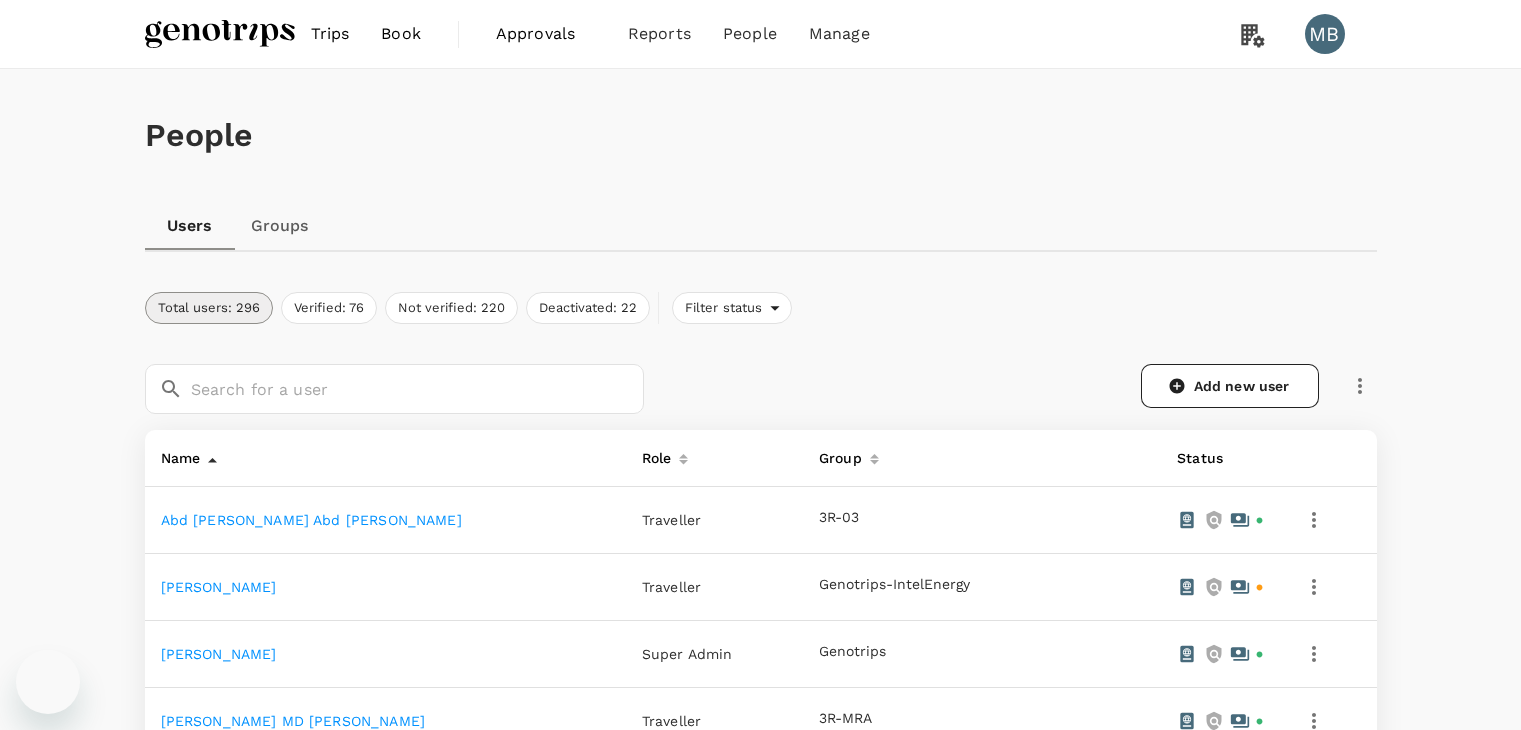 scroll, scrollTop: 0, scrollLeft: 0, axis: both 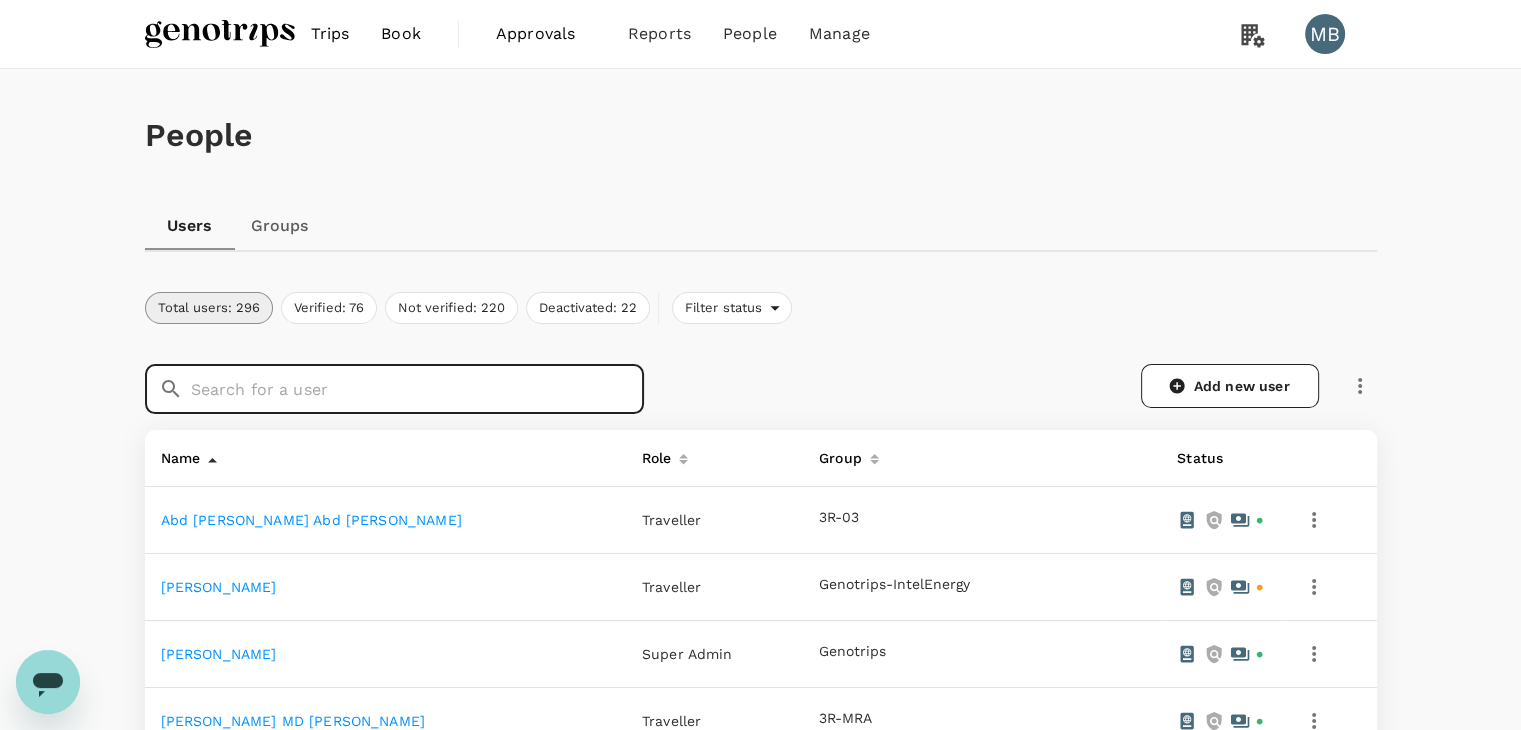 click at bounding box center [417, 389] 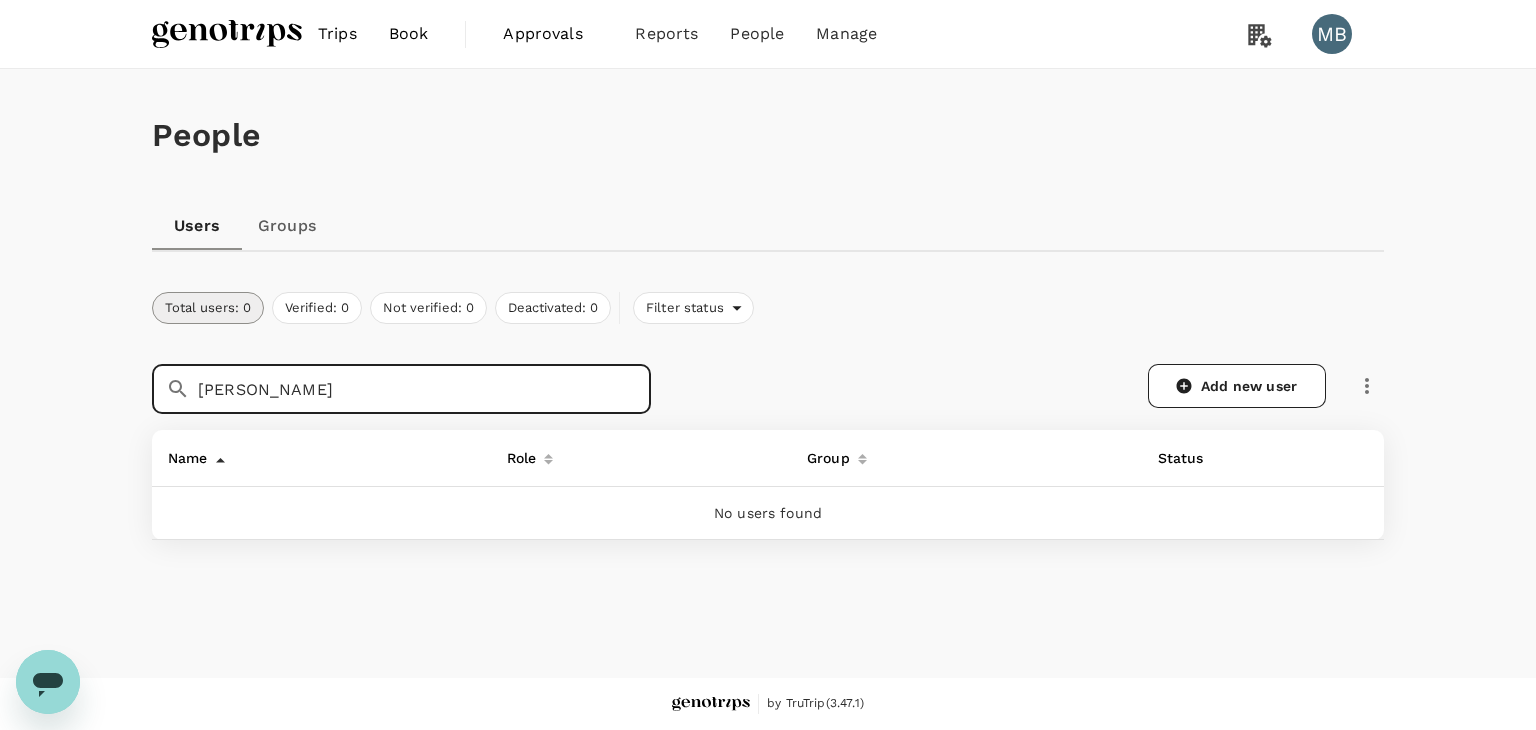 drag, startPoint x: 295, startPoint y: 390, endPoint x: 196, endPoint y: 374, distance: 100.28459 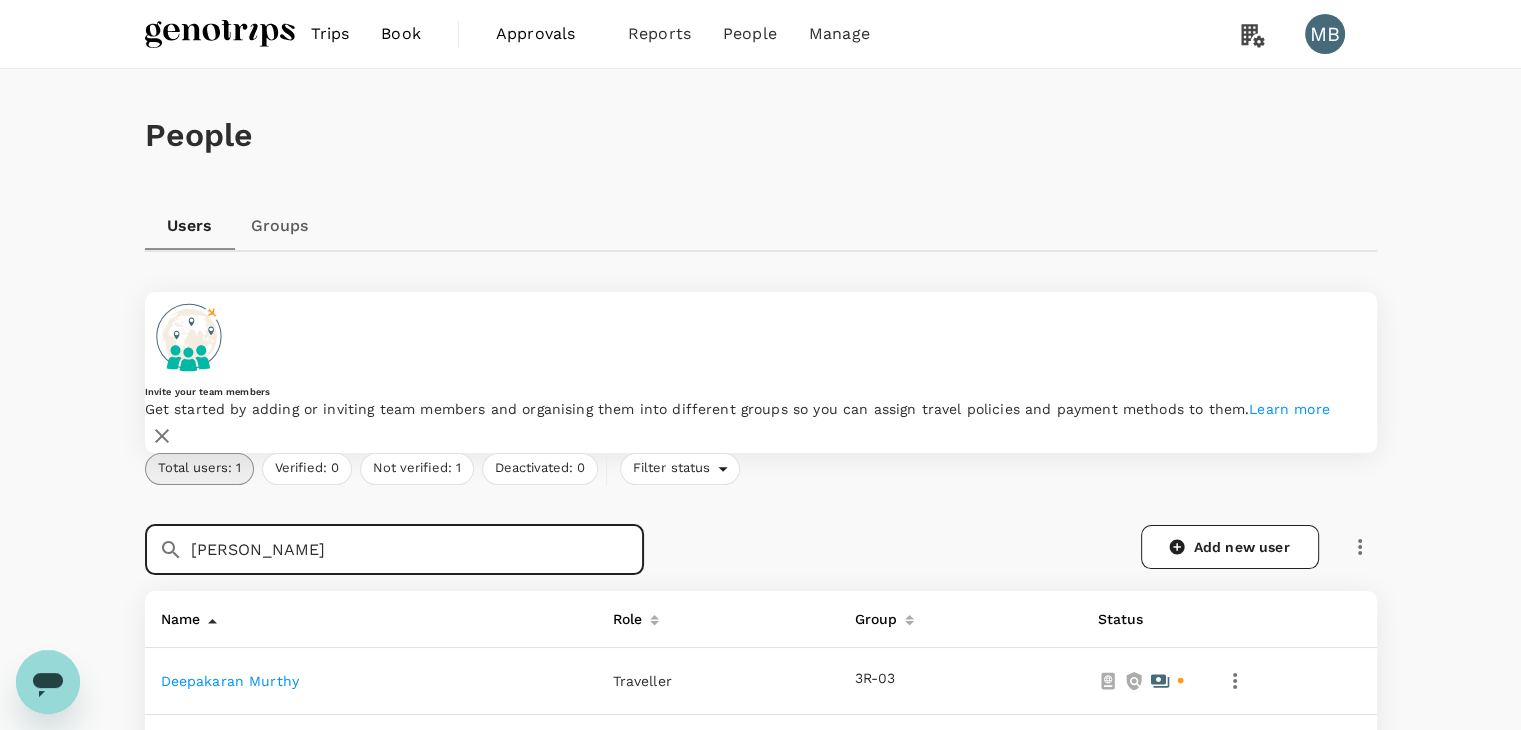 type on "[PERSON_NAME]" 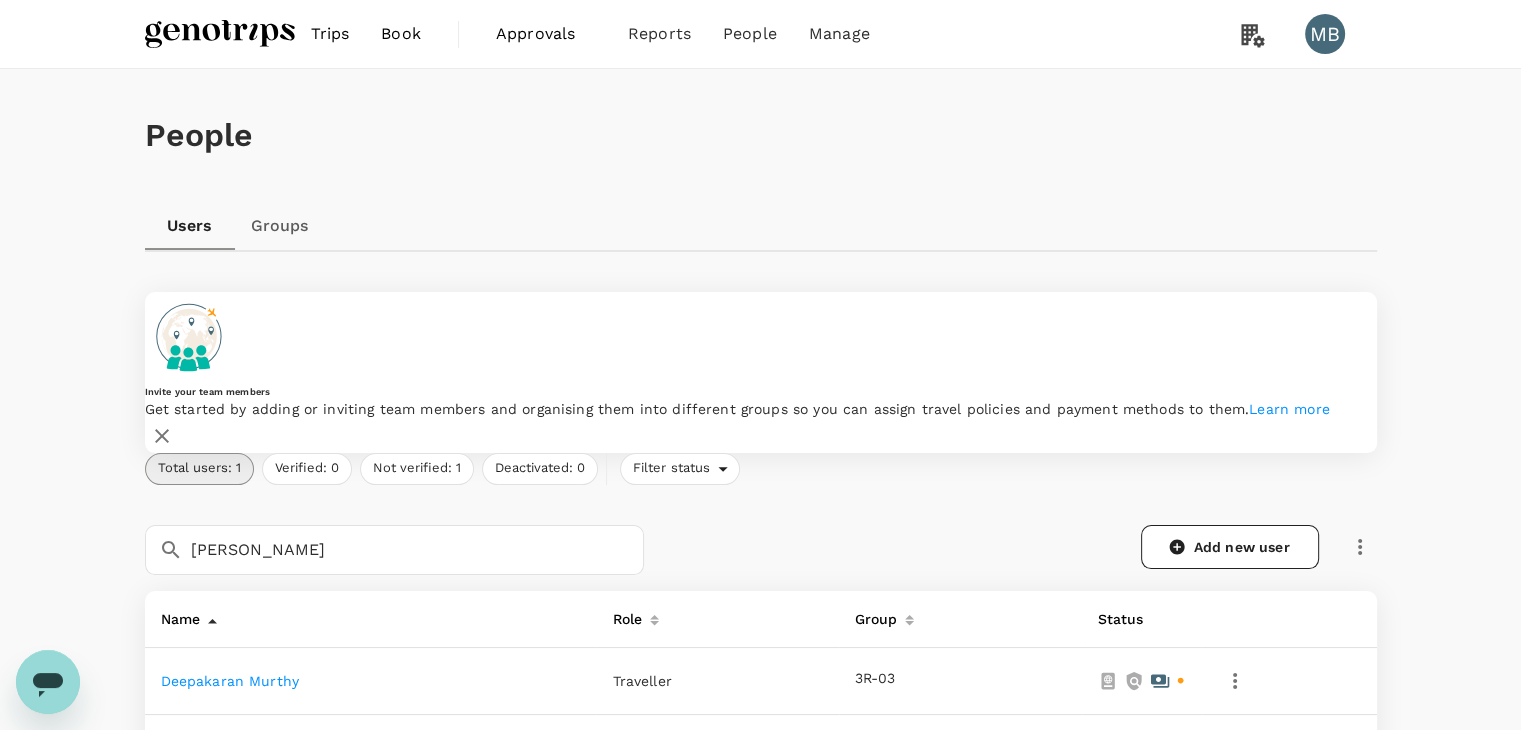 click on "Deepakaran Murthy" at bounding box center (230, 681) 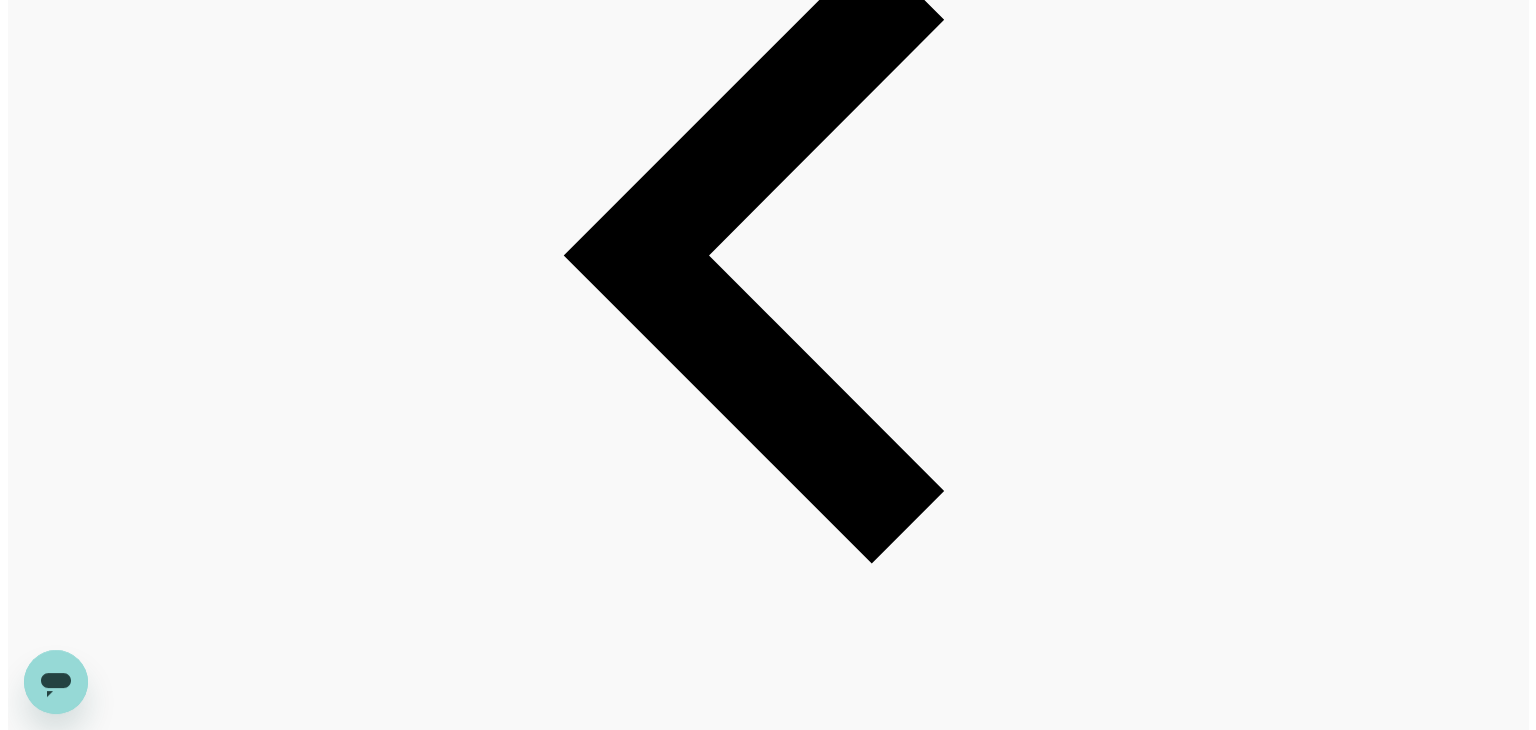 scroll, scrollTop: 704, scrollLeft: 0, axis: vertical 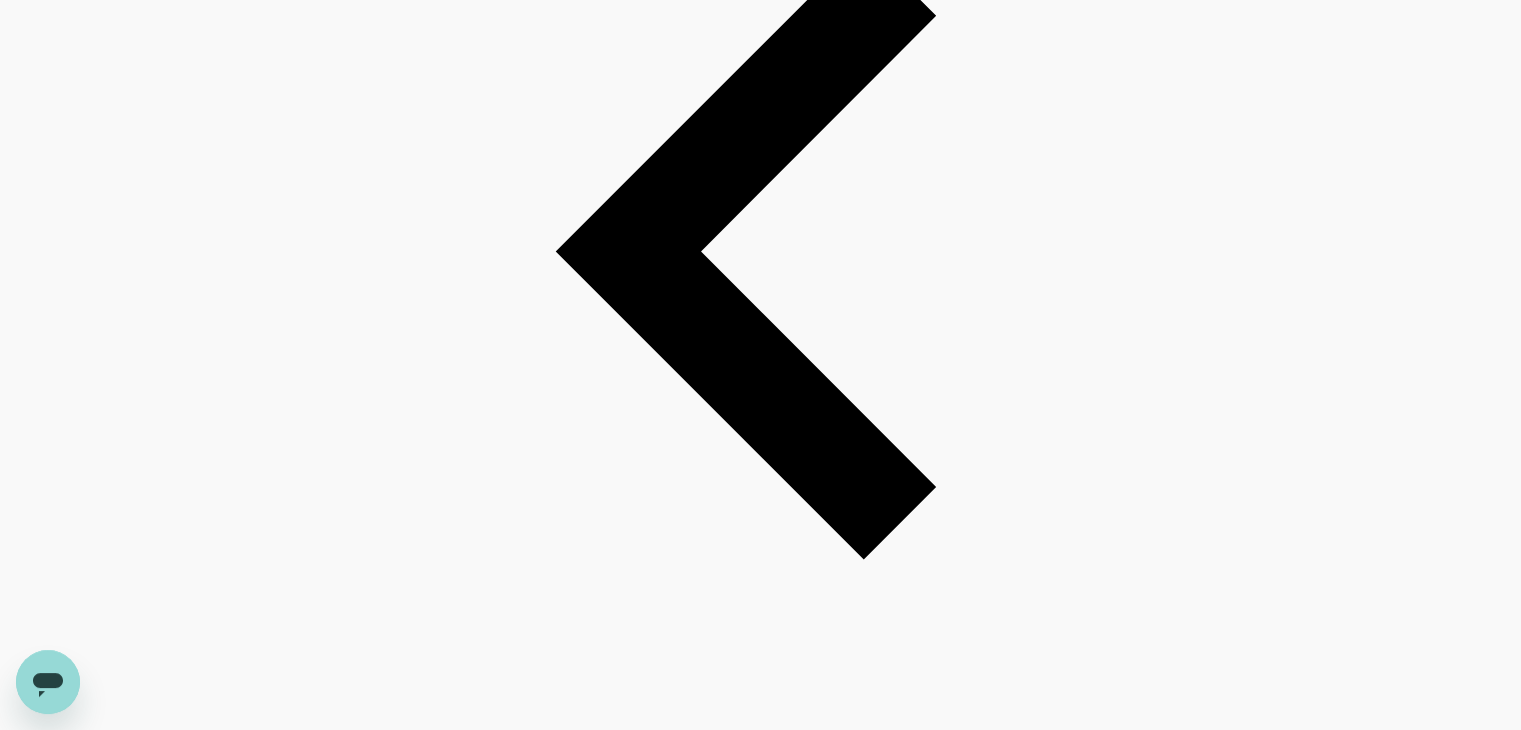 click on "Add ID Card" at bounding box center (50, 2684) 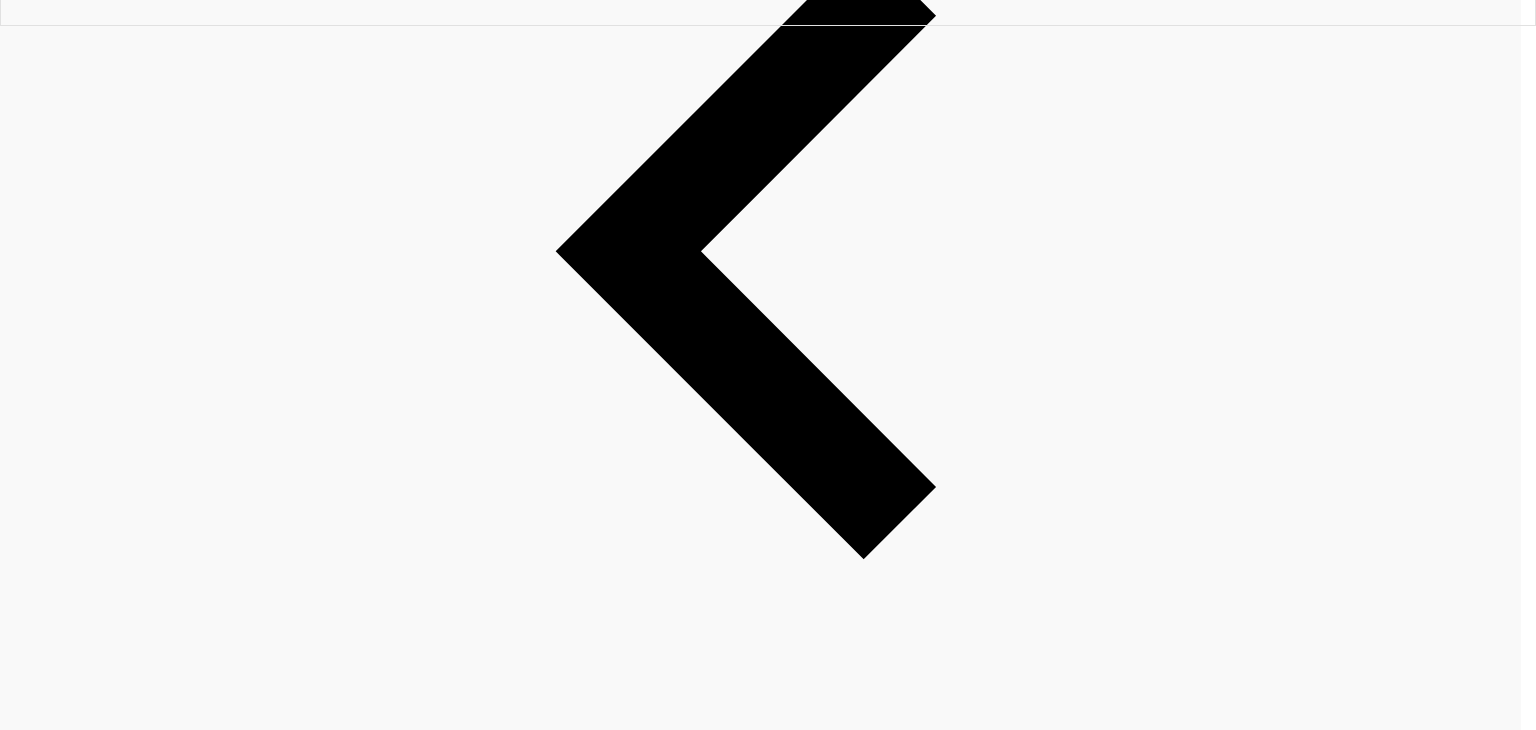 click at bounding box center (86, 3894) 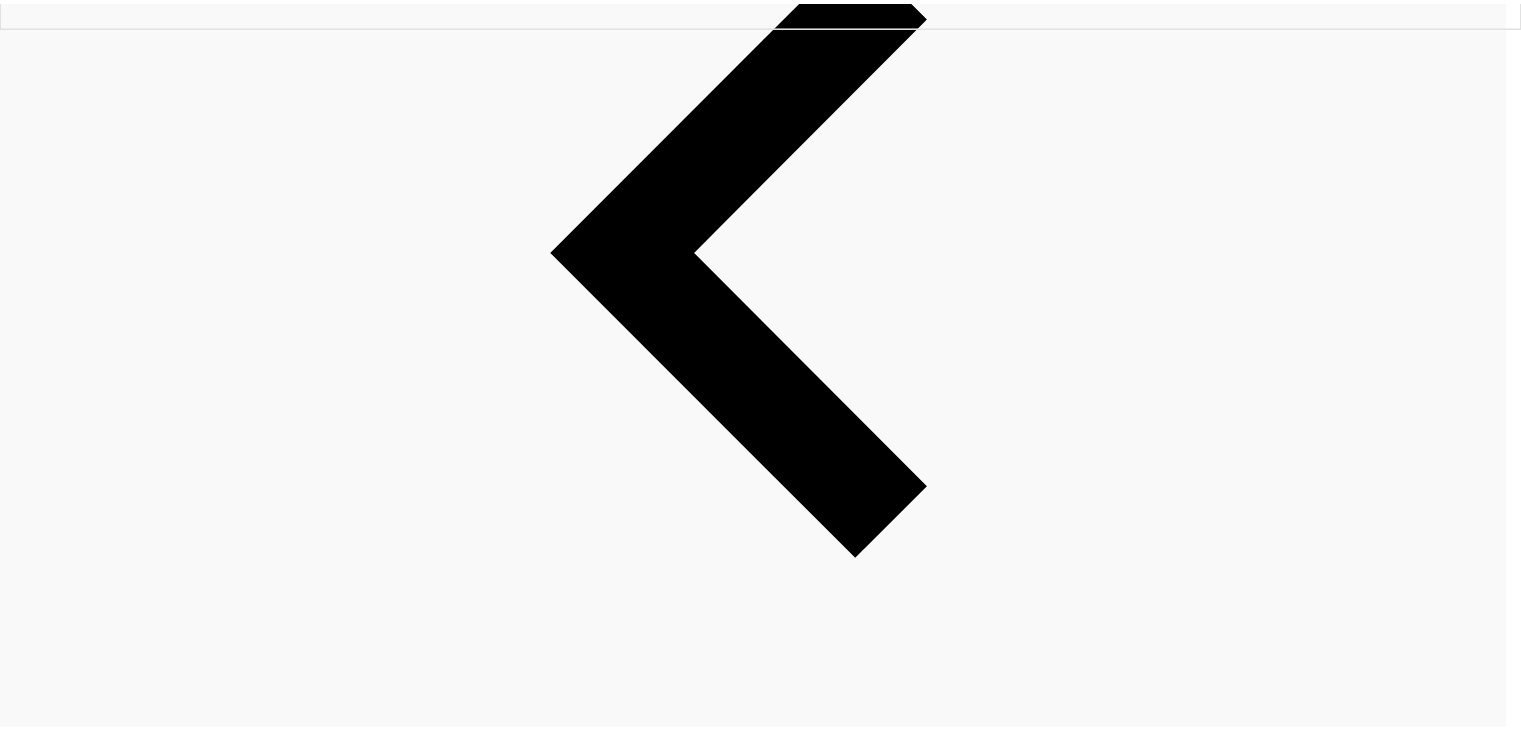 scroll, scrollTop: 100, scrollLeft: 0, axis: vertical 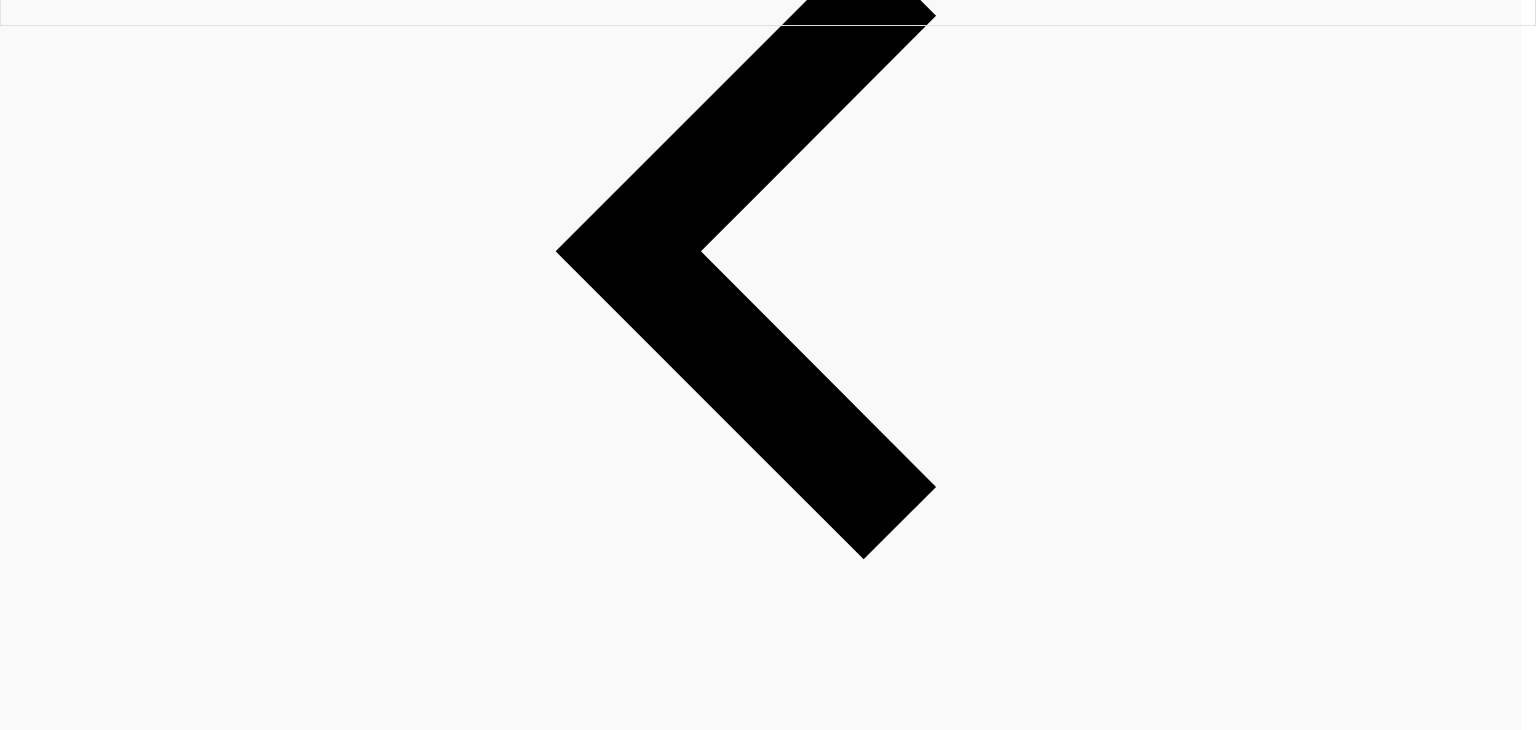 type on "[DATE]" 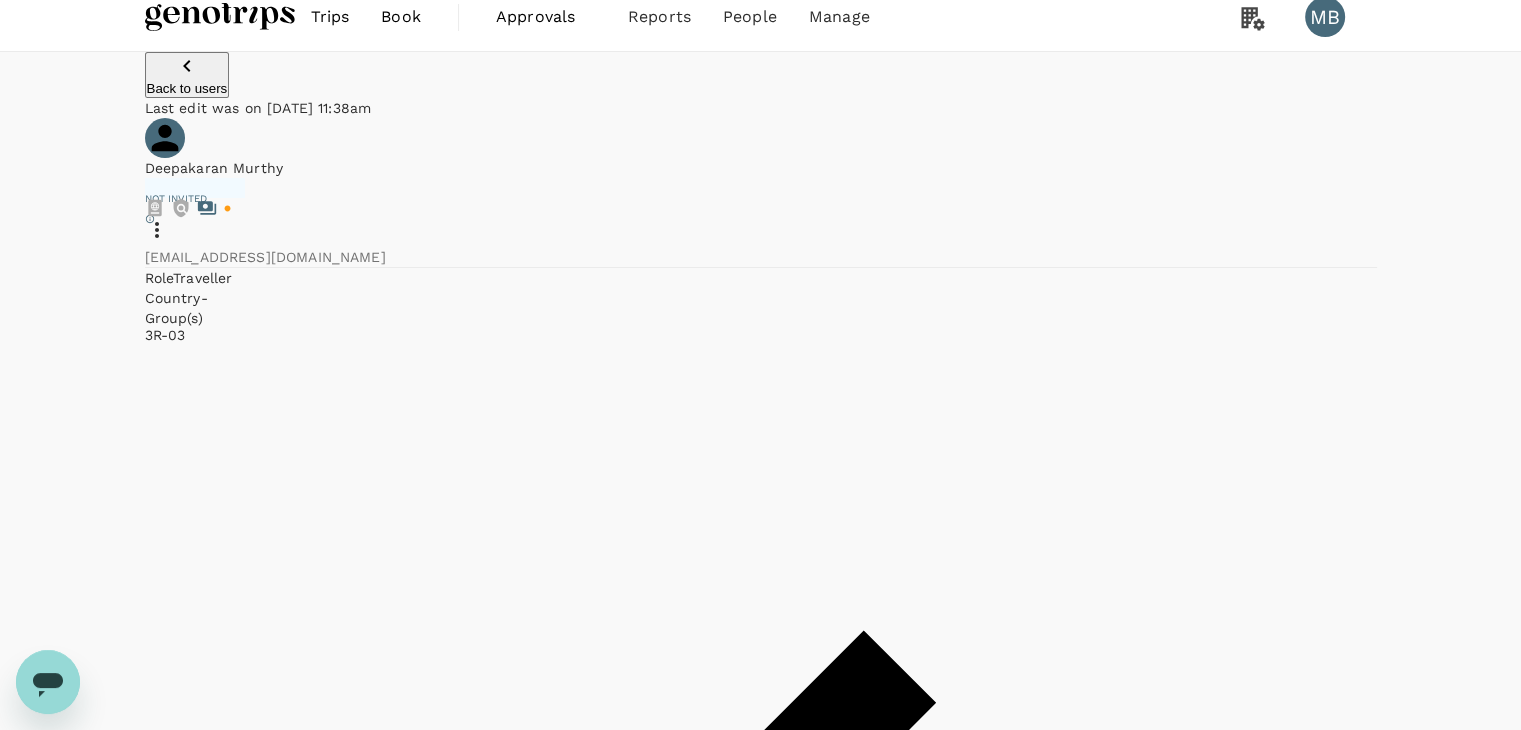 scroll, scrollTop: 4, scrollLeft: 0, axis: vertical 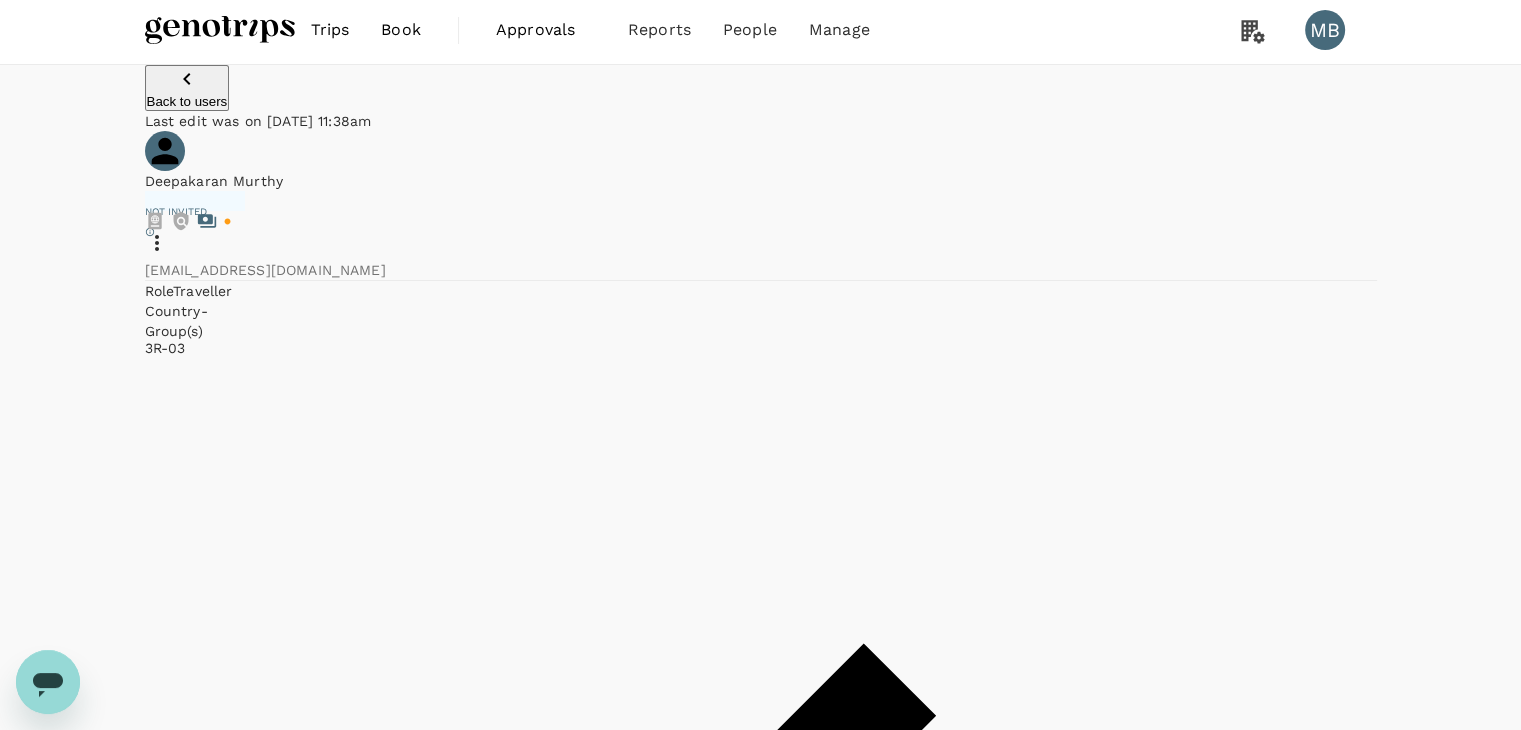 click at bounding box center [220, 30] 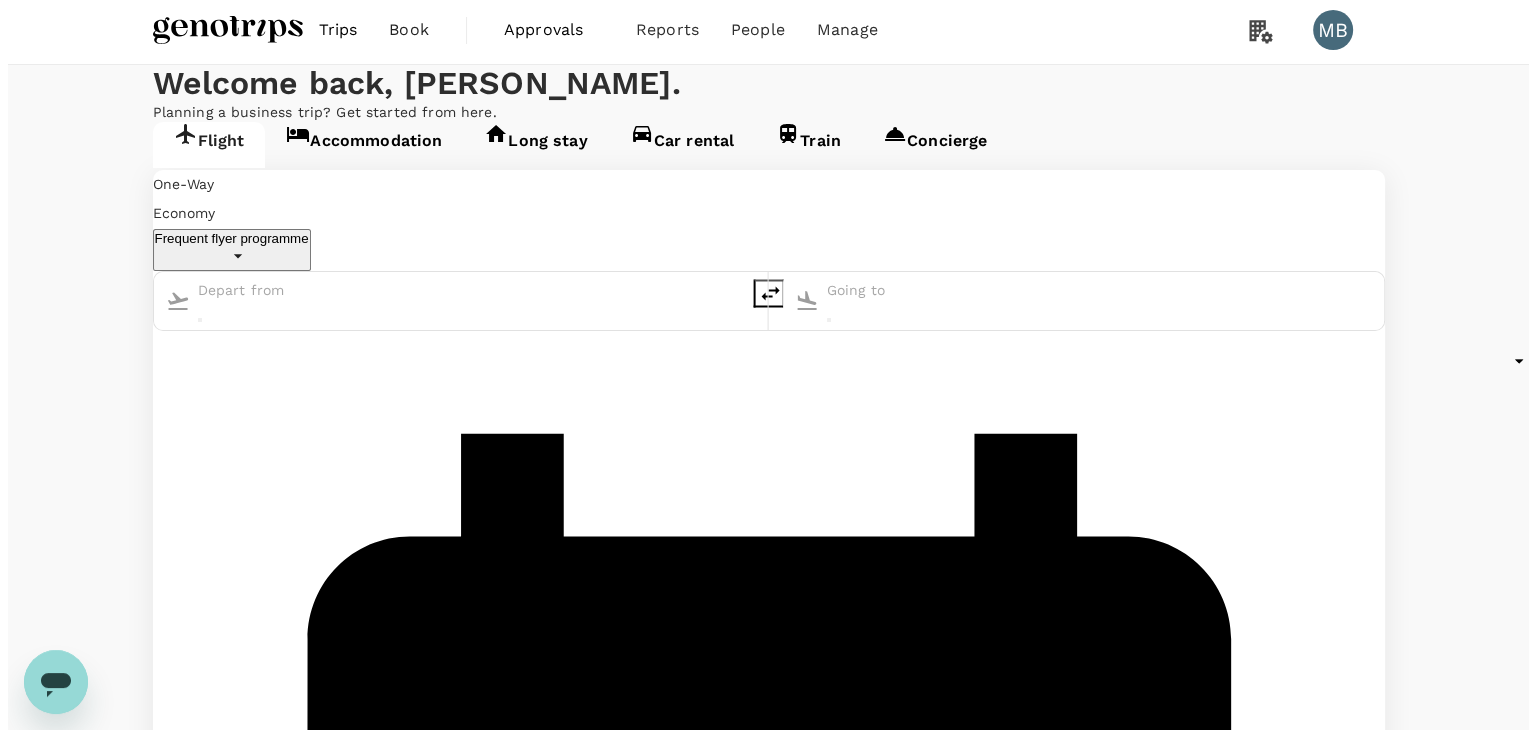 scroll, scrollTop: 0, scrollLeft: 0, axis: both 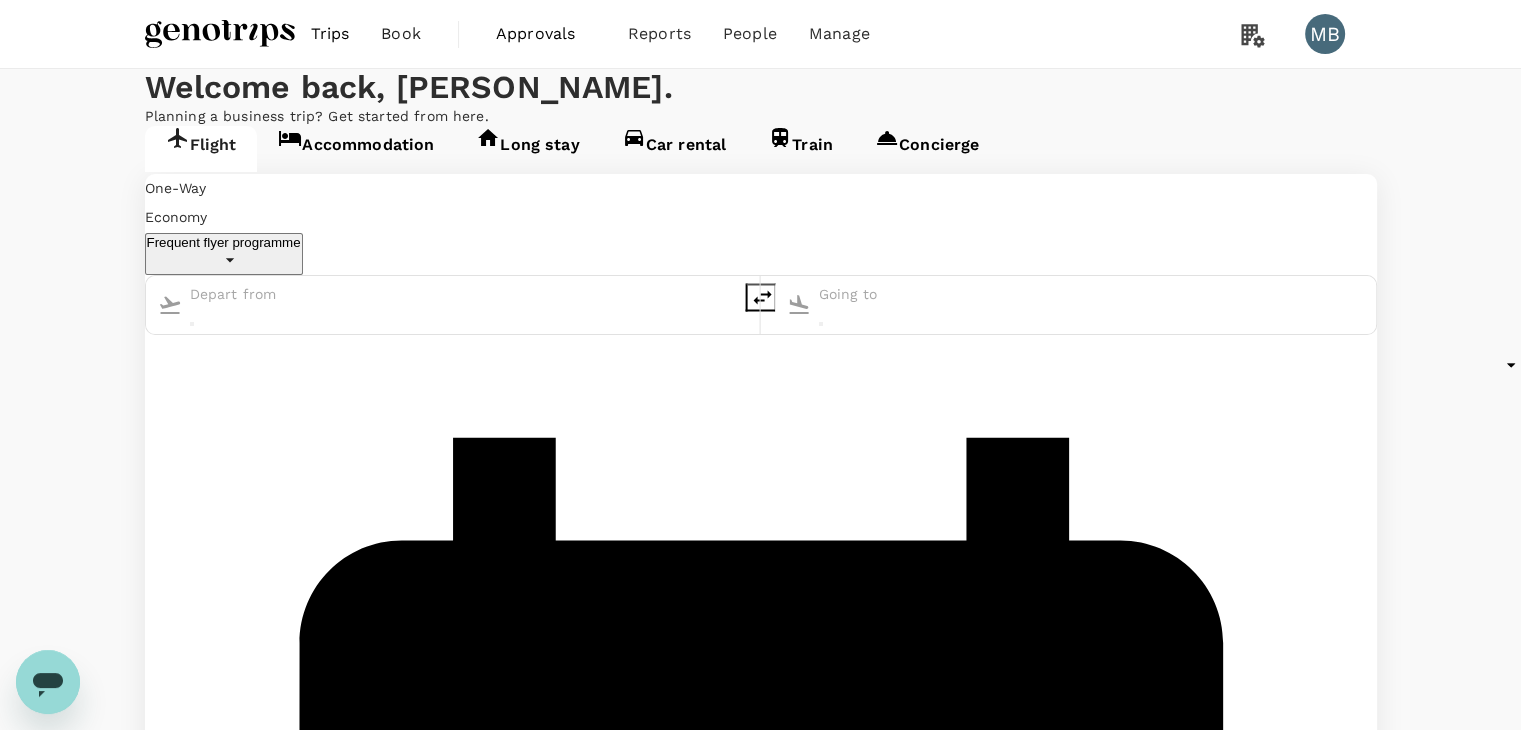 type on "Kuala Lumpur Intl ([GEOGRAPHIC_DATA])" 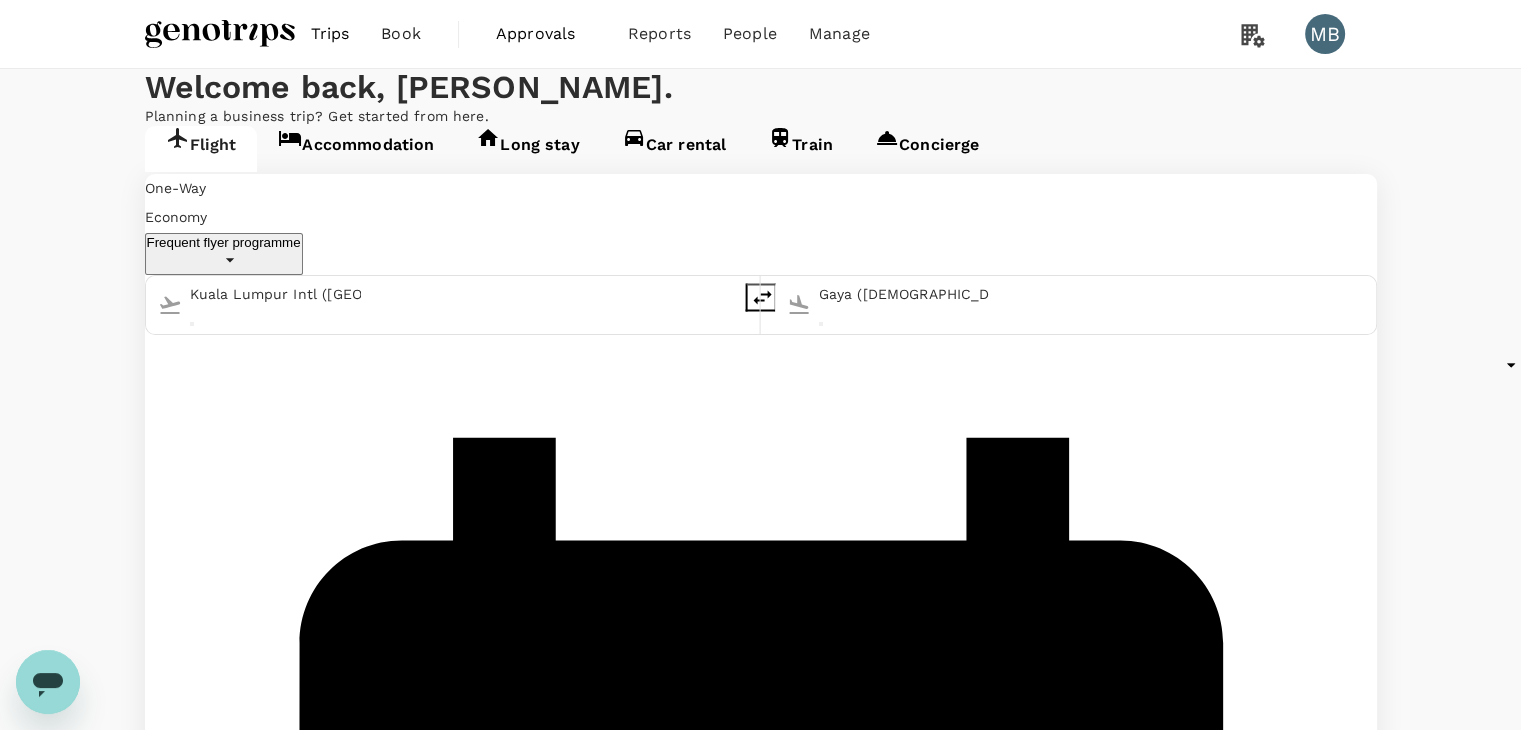 type 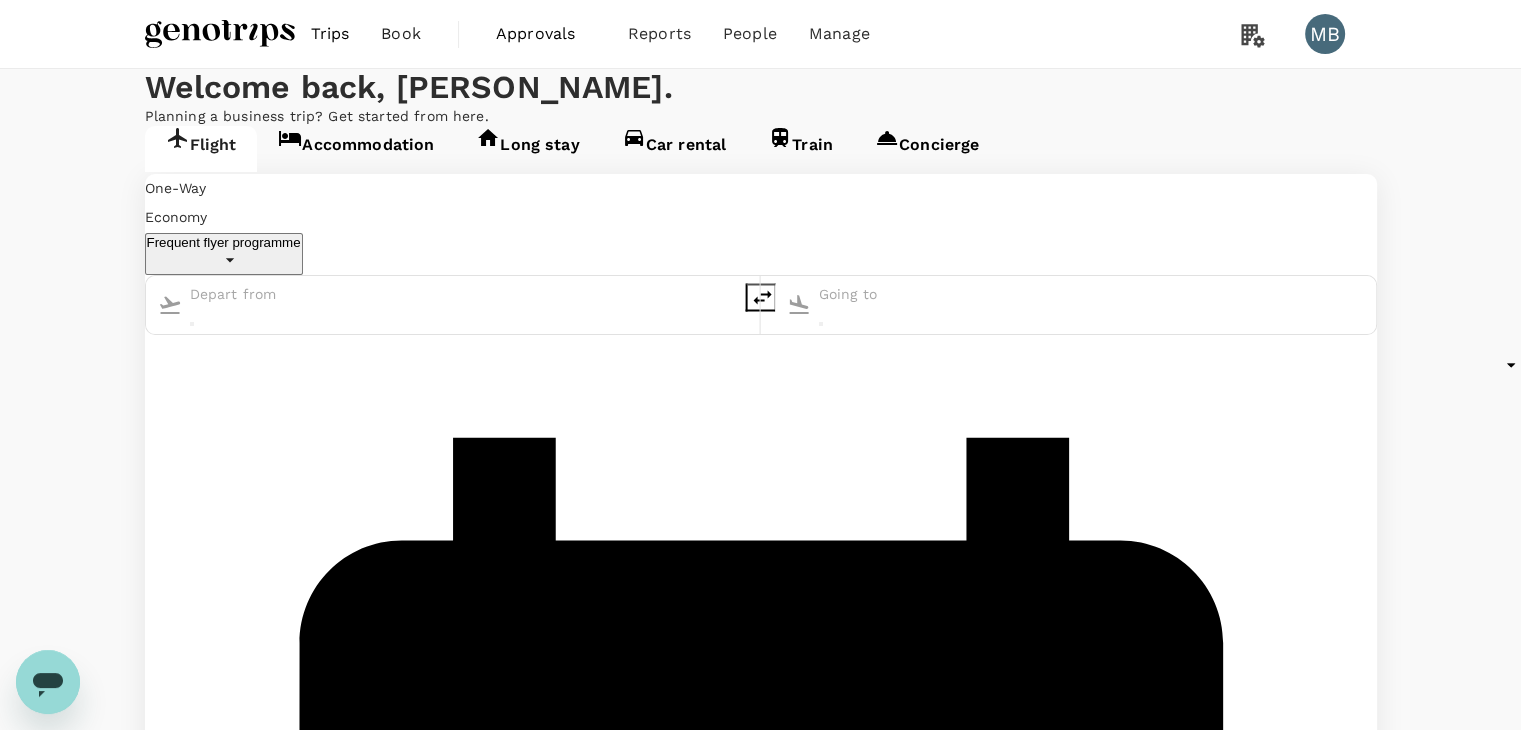 type on "Kuala Lumpur Intl ([GEOGRAPHIC_DATA])" 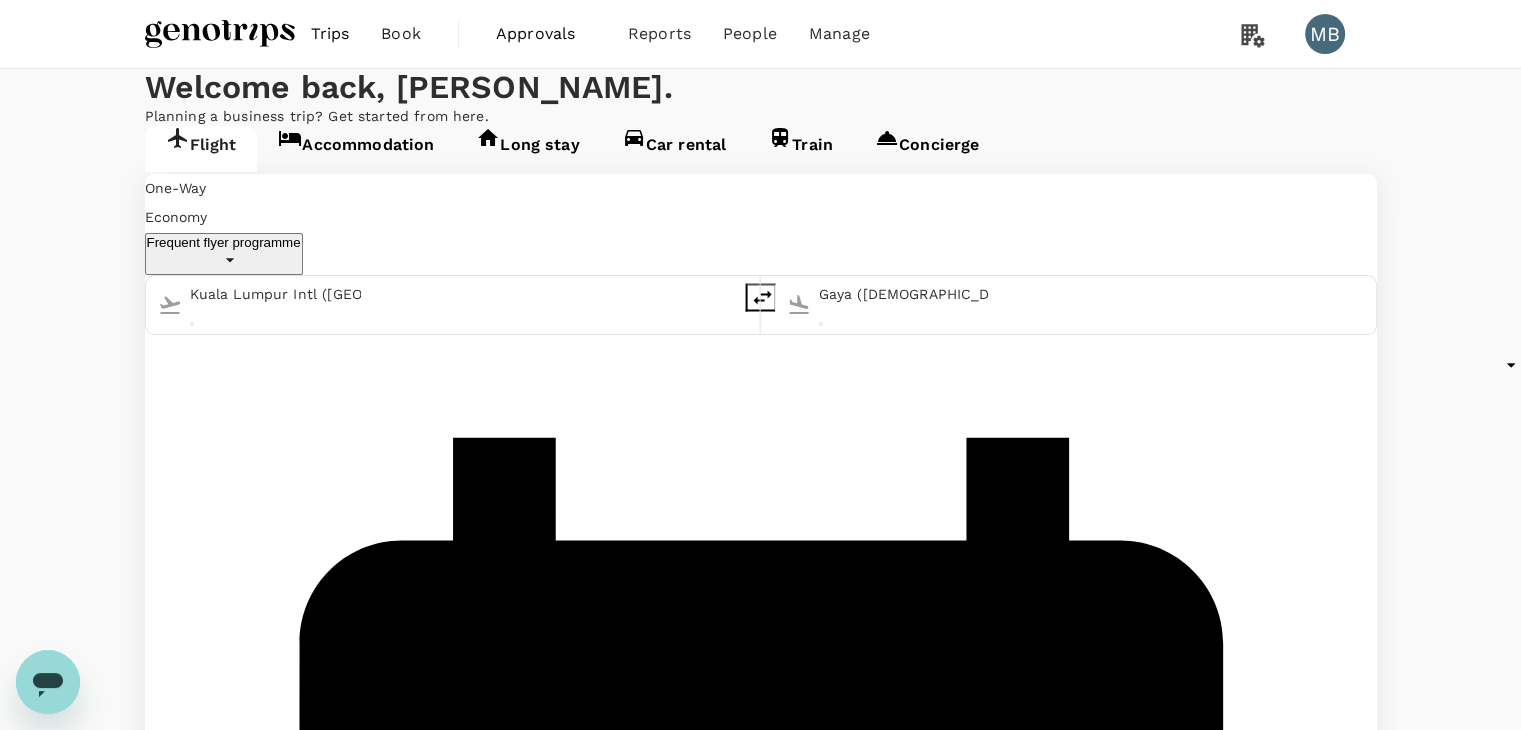 drag, startPoint x: 456, startPoint y: 370, endPoint x: 437, endPoint y: 360, distance: 21.470911 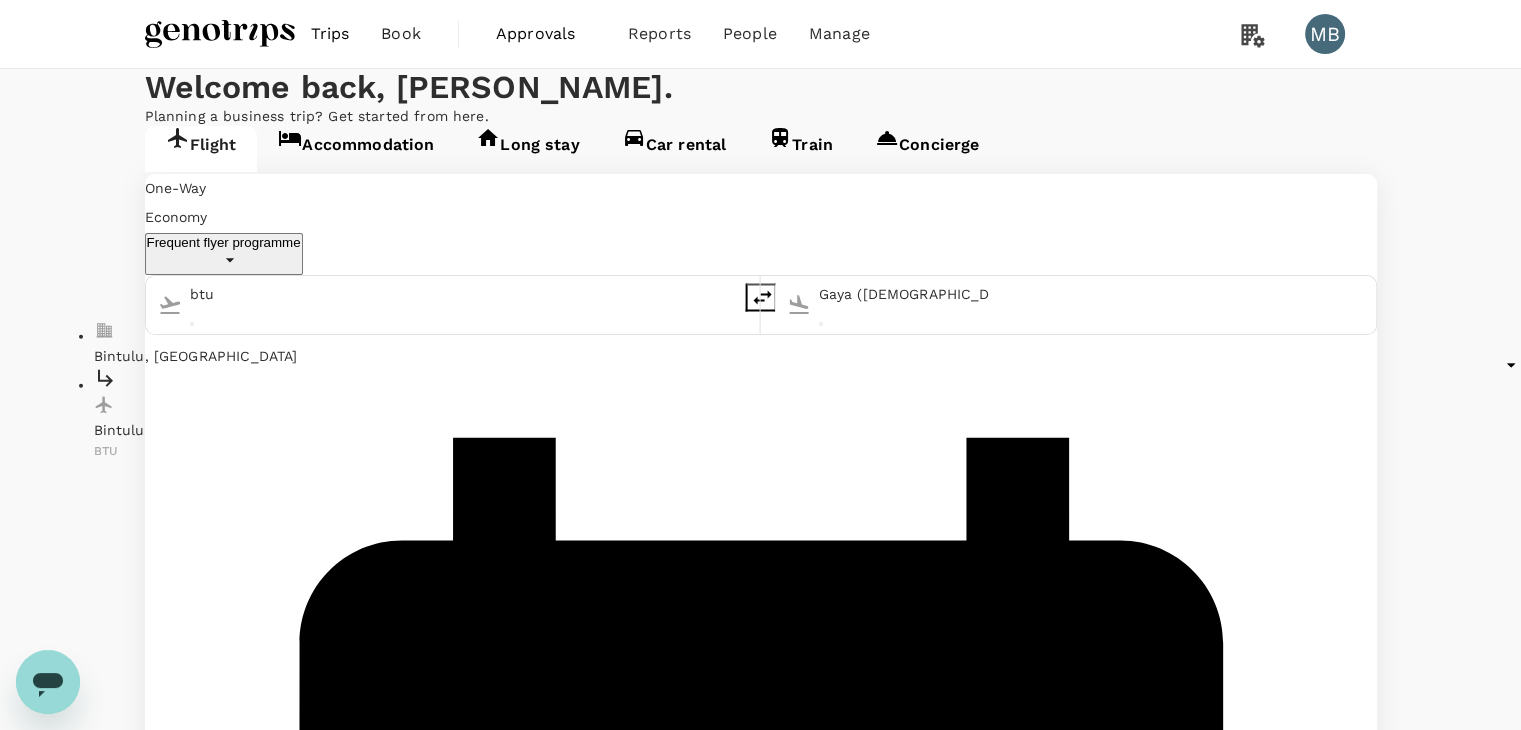 click on "Bintulu" at bounding box center (324, 429) 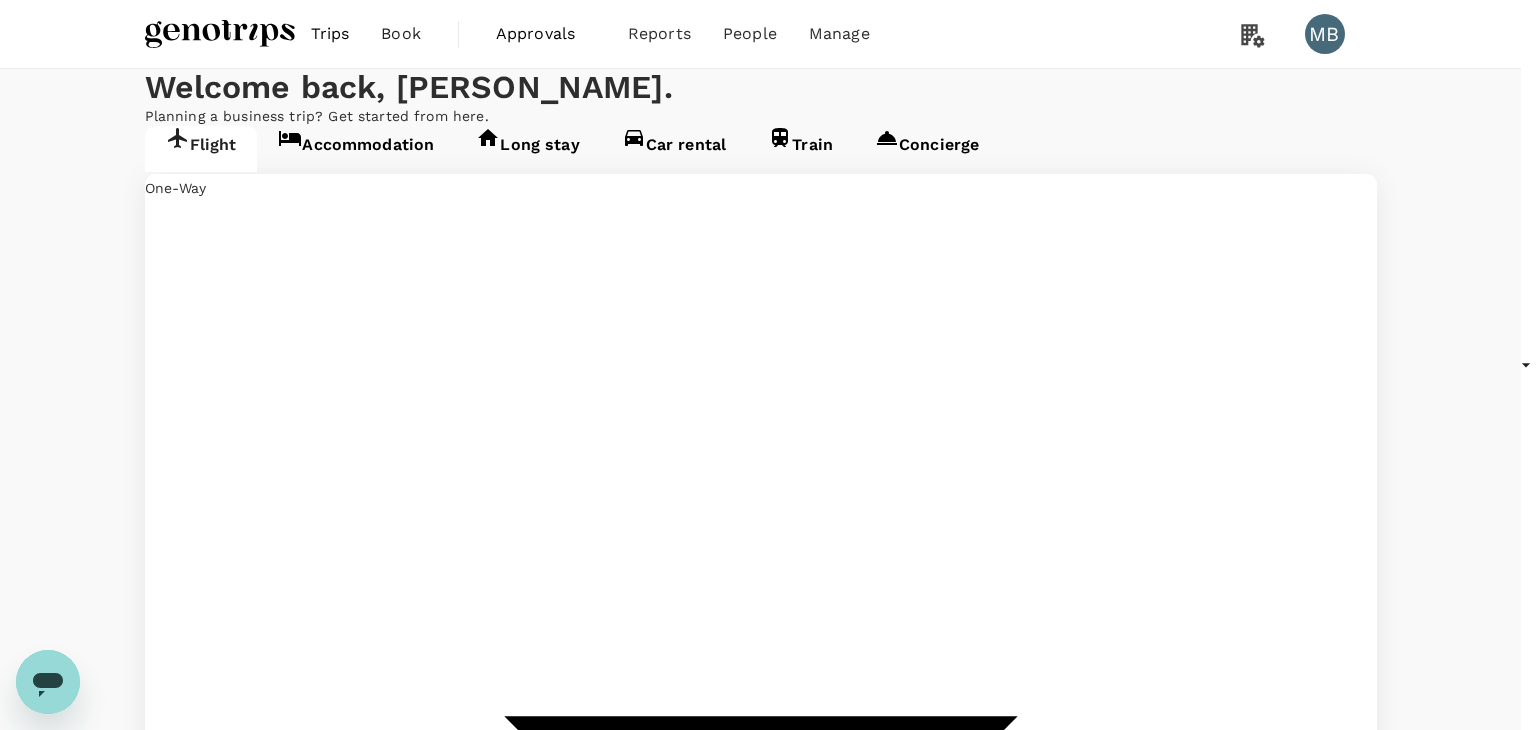 click on "Trips Book Approvals 0 Reports People Manage MB Welcome back , [PERSON_NAME] . Planning a business trip? Get started from here. Flight Accommodation Long stay Car rental Train Concierge One-Way oneway Economy economy Frequent flyer programme Bintulu (BTU) [GEOGRAPHIC_DATA] ([DEMOGRAPHIC_DATA]) [DATE] Add return Advanced search Travellers   [PERSON_NAME] [PERSON_NAME] Find flights Your recent search Flight to [GEOGRAPHIC_DATA] [GEOGRAPHIC_DATA] - DEL [DATE] · 1 Traveller Flight to [GEOGRAPHIC_DATA] BTU - MYY [DATE] - [DATE] · 1 Traveller Flight to [GEOGRAPHIC_DATA] MYY - BKI [DATE] - [DATE] · 1 Traveller by TruTrip  ( 3.47.1   ) Frequent flyer programme Add new One-Way Round Trip Multi City" at bounding box center (768, 1797) 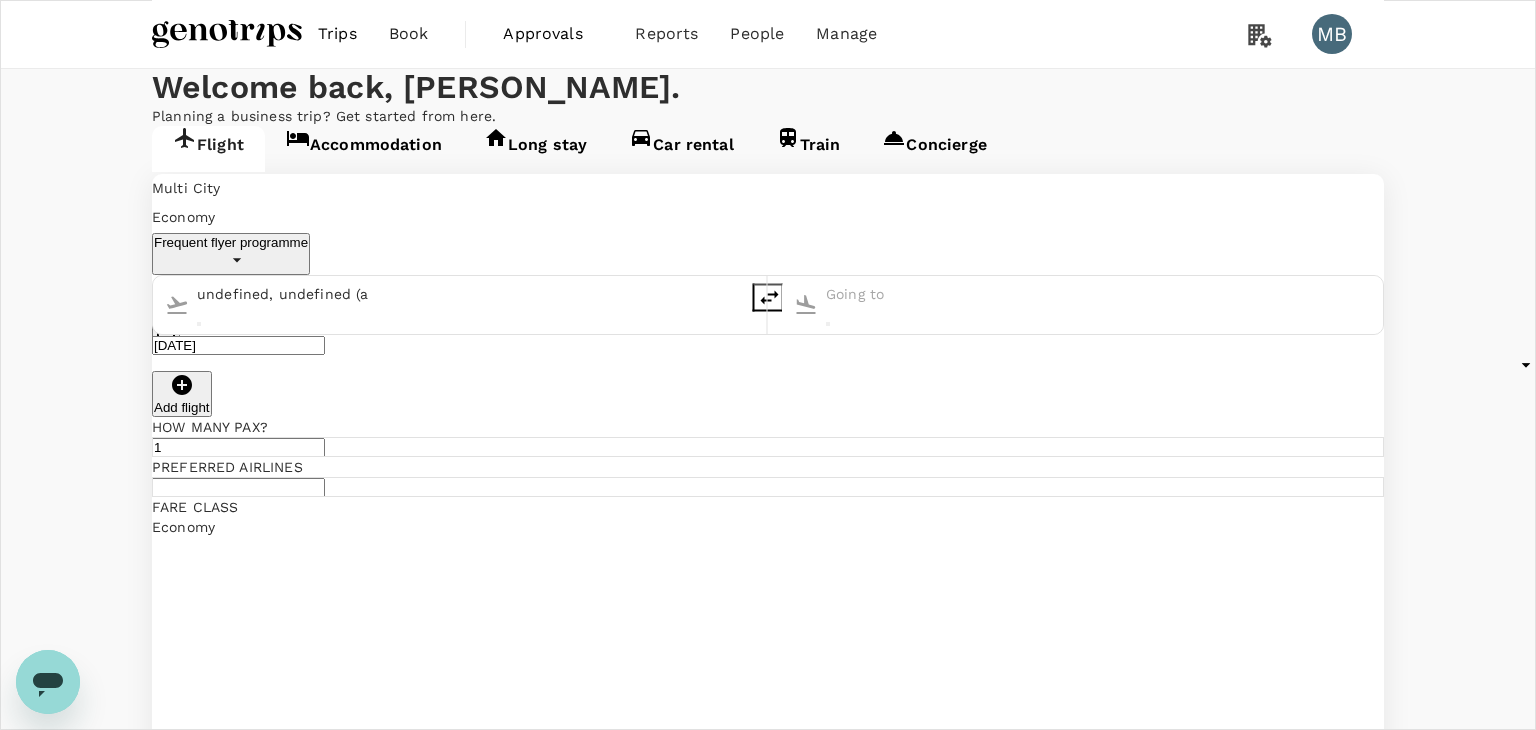 type on "multicity" 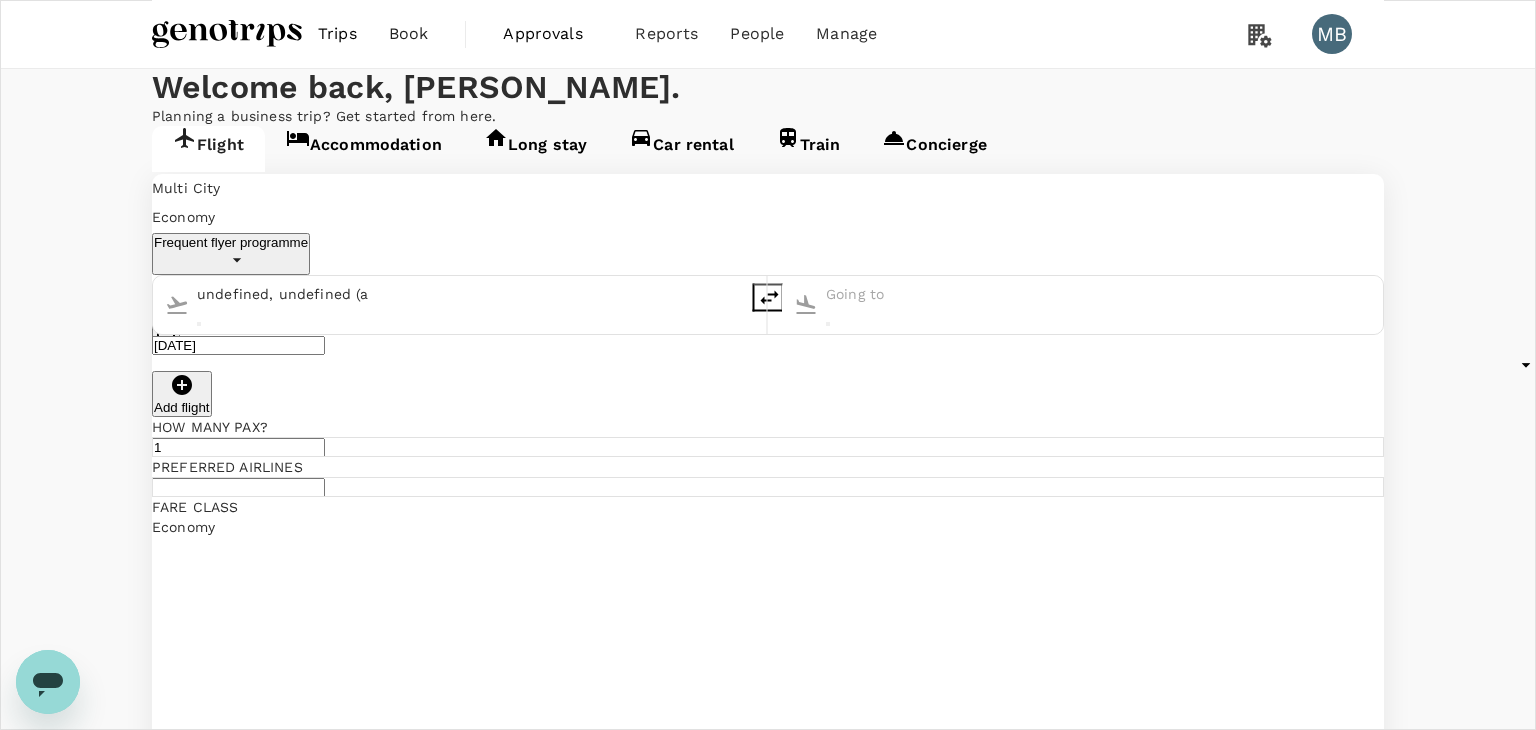 type on "undefined, undefined (any)" 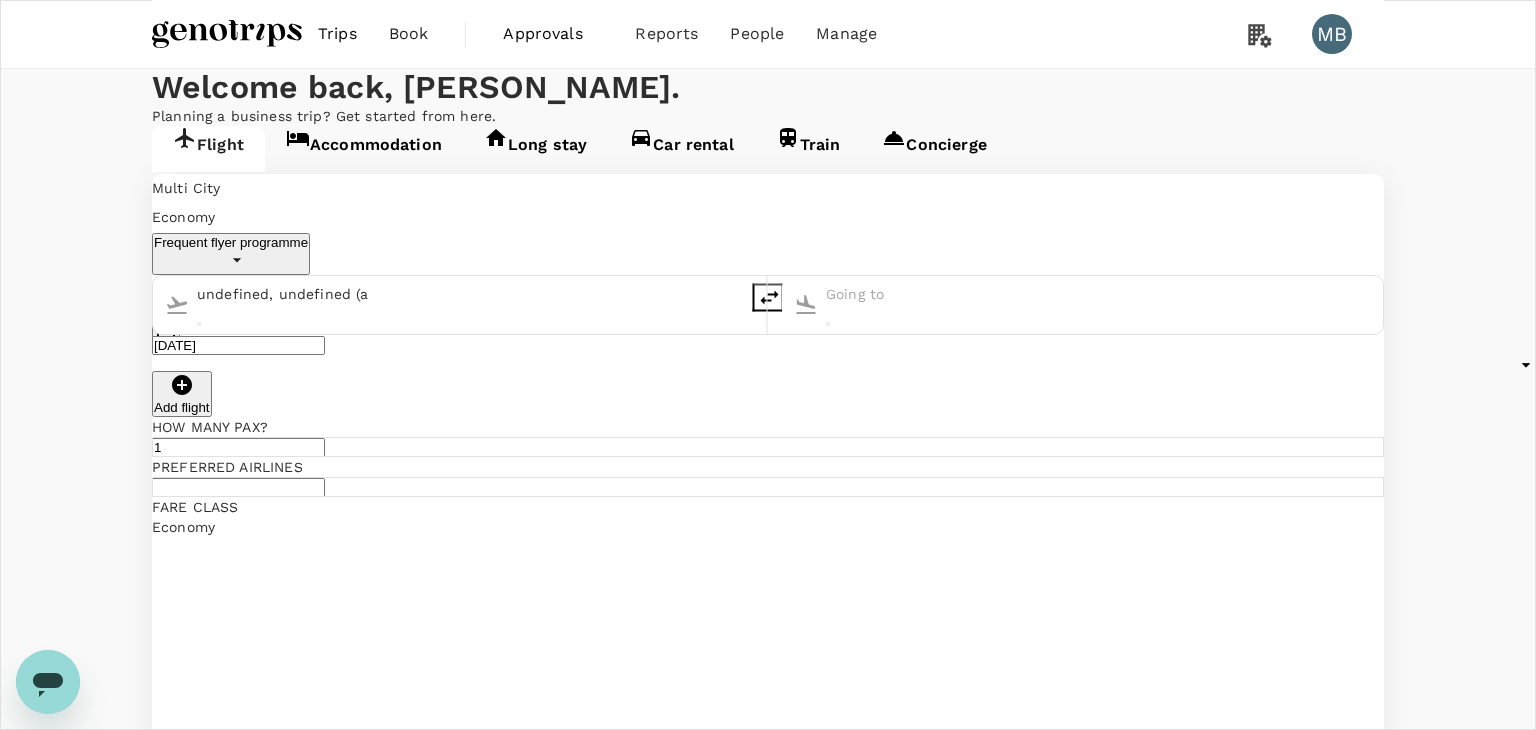 type on "60" 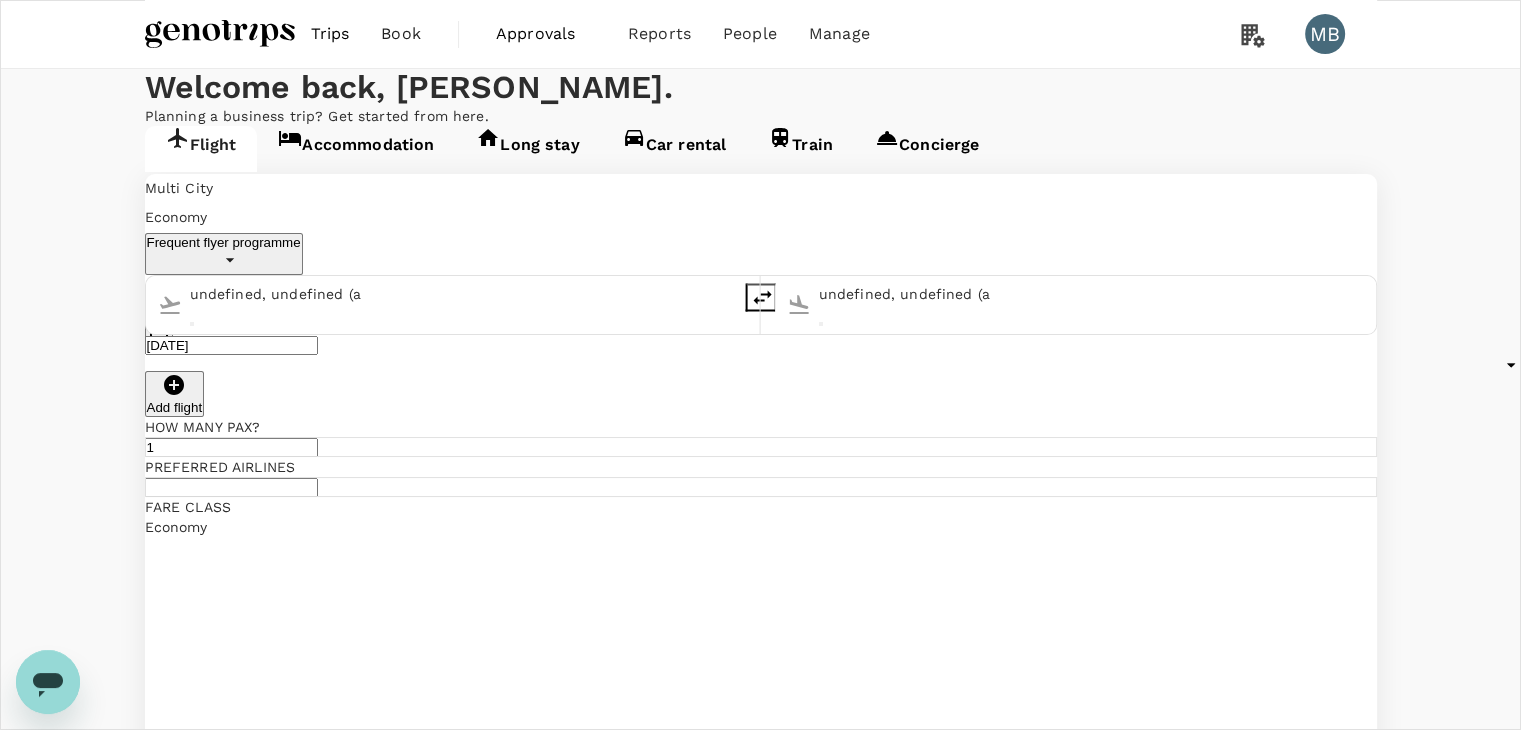 type on "Bintulu (BTU)" 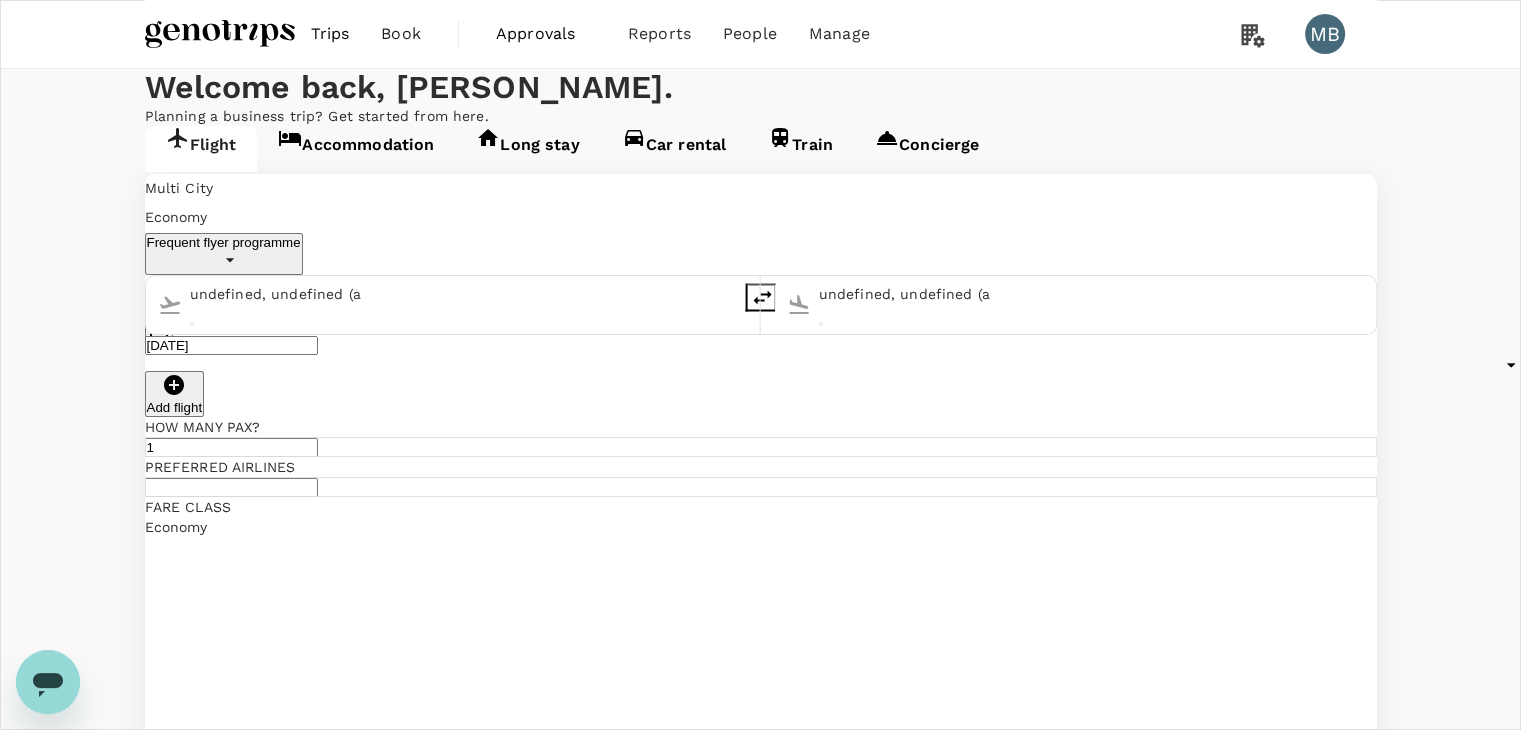 type on "Gaya ([DEMOGRAPHIC_DATA])" 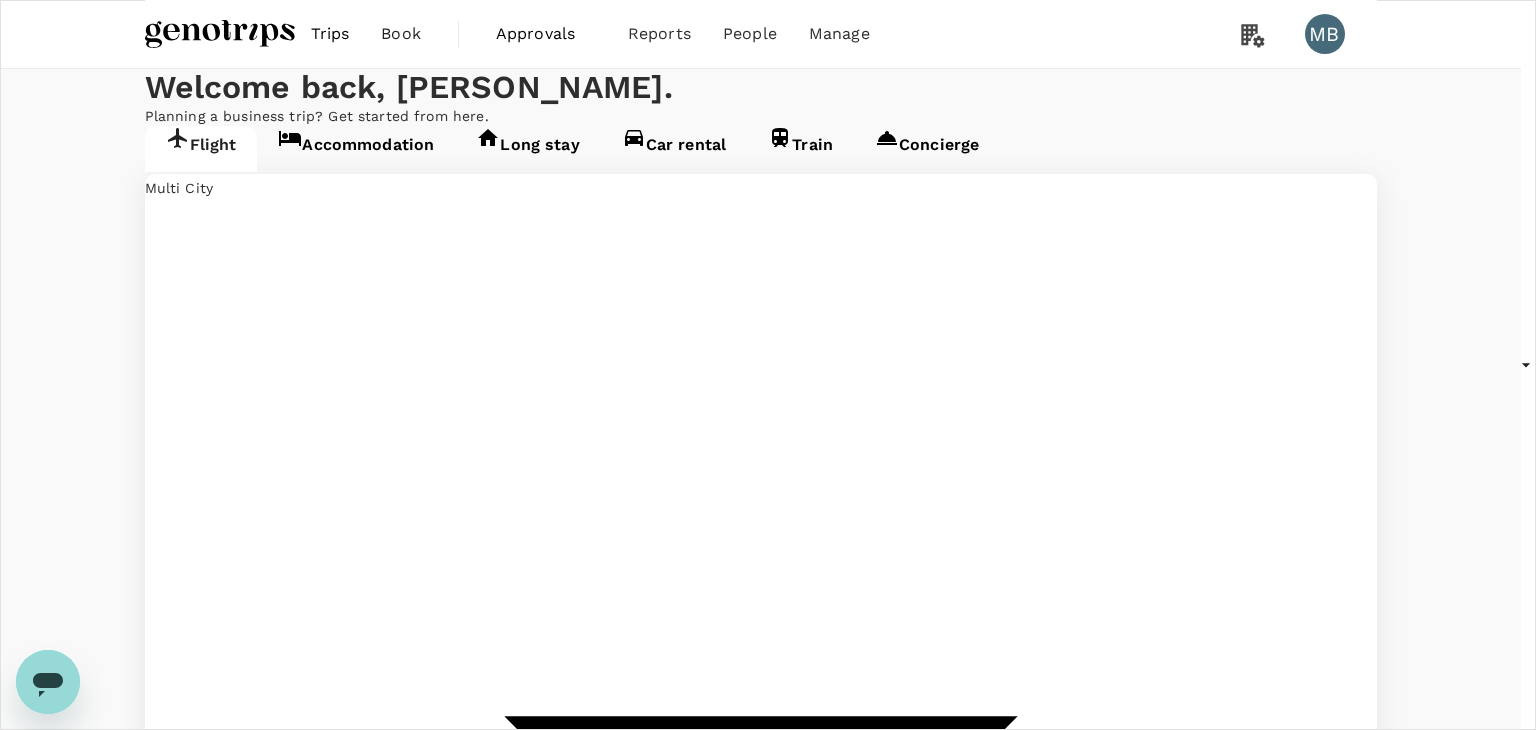click on "Trips Book Approvals 0 Reports People Manage MB Welcome back , [PERSON_NAME] . Planning a business trip? Get started from here. Flight Accommodation Long stay Car rental Train Concierge Multi City multicity Economy economy Frequent flyer programme Bintulu (BTU) [GEOGRAPHIC_DATA] ([DEMOGRAPHIC_DATA]) ​ [DATE] ​ Gaya ([DEMOGRAPHIC_DATA]) ​ [DATE] ​ Add flight How many pax? 1 ​ Preferred Airlines ​ Fare Class Economy economy ​ Max Budget (per pax) MYR ​ Description x ​ 0 /2000 Tell us more about your requirements : Preferred time Baggage, seat, meal preferences (if any) Special requests Frequent flyer programme details Screenshot or URL related to this request Add an attachment Max allowed file size is 5MB (Supported files: jpg, gif, pdf, png, doc(x), xls(x), csv, zip) Payment method Book directly if the amount is within my budget range Add payment method Booking contact details Please update your contact details so we can reach you about your booking request. Email ​ Contact Number +60 60 ​ ​ Request booking Your recent search" at bounding box center (768, 2042) 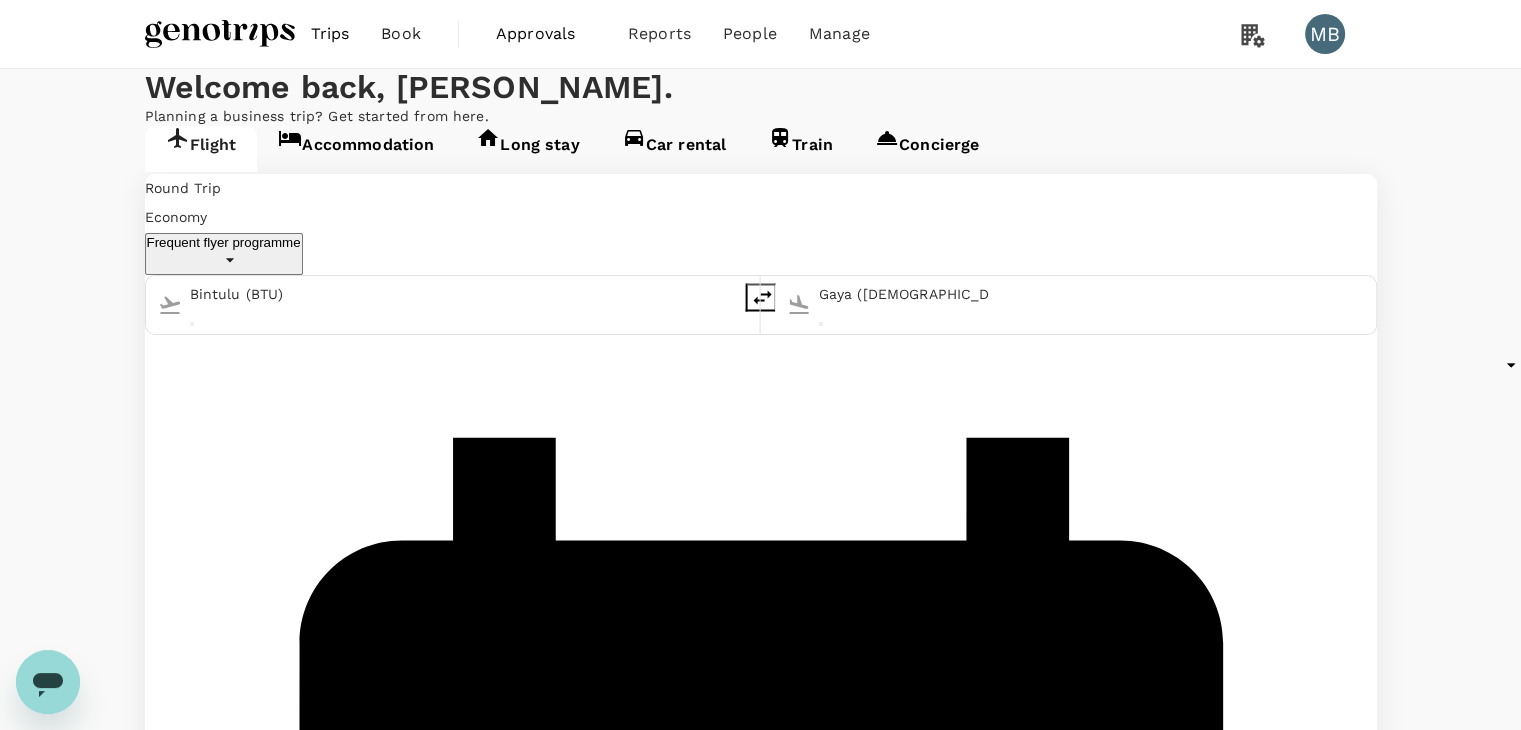 click on "Gaya ([DEMOGRAPHIC_DATA])" at bounding box center (904, 294) 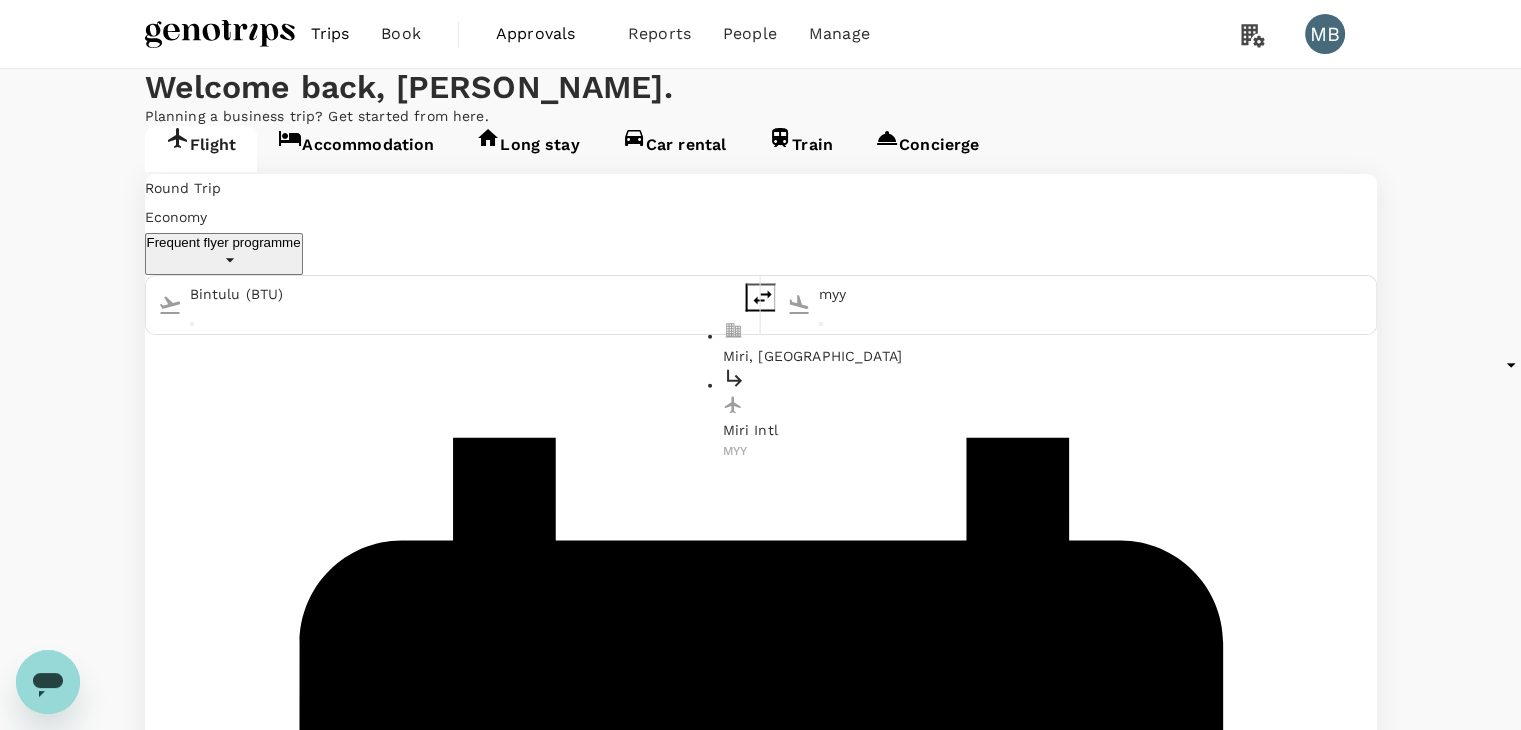 click on "Miri Intl" at bounding box center (953, 429) 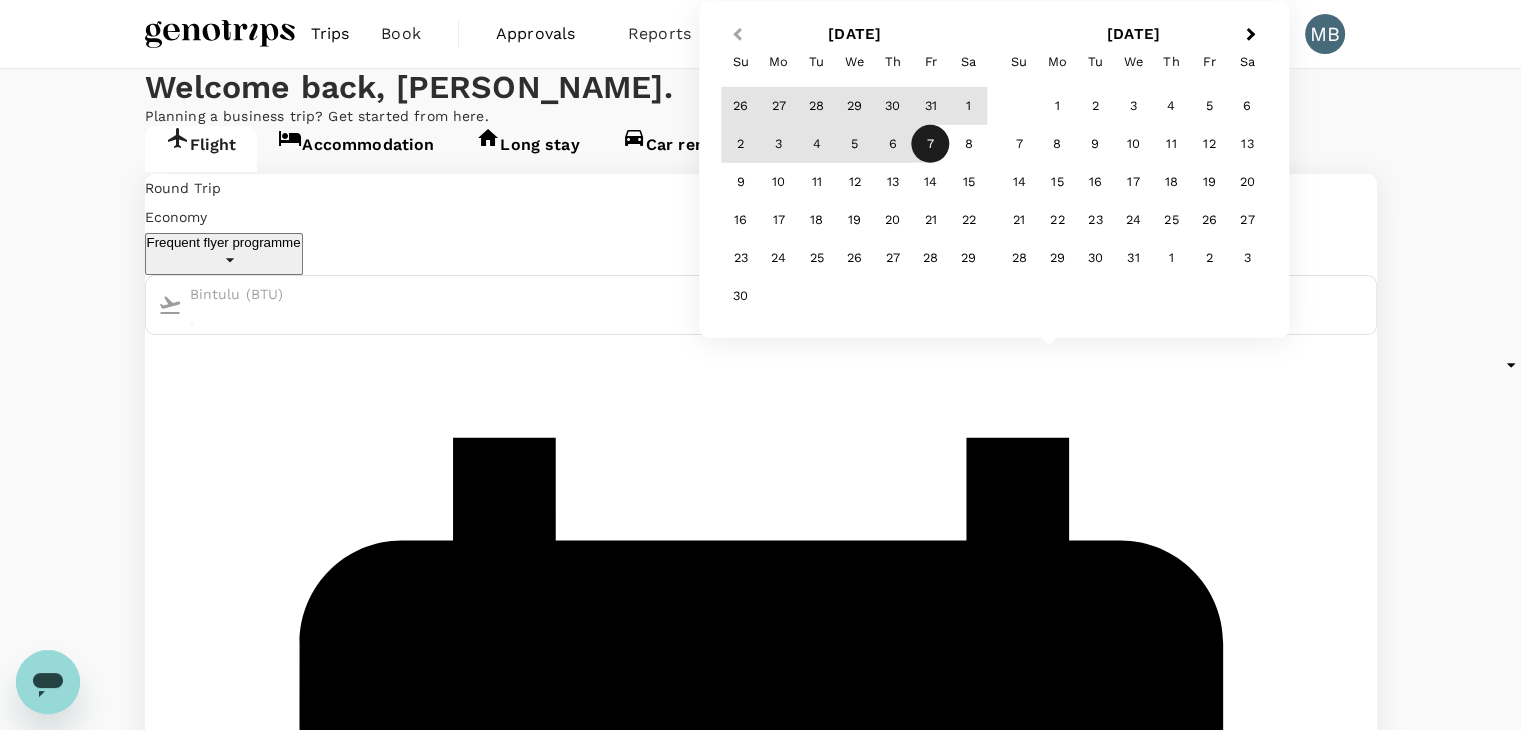 type on "Miri Intl (MYY)" 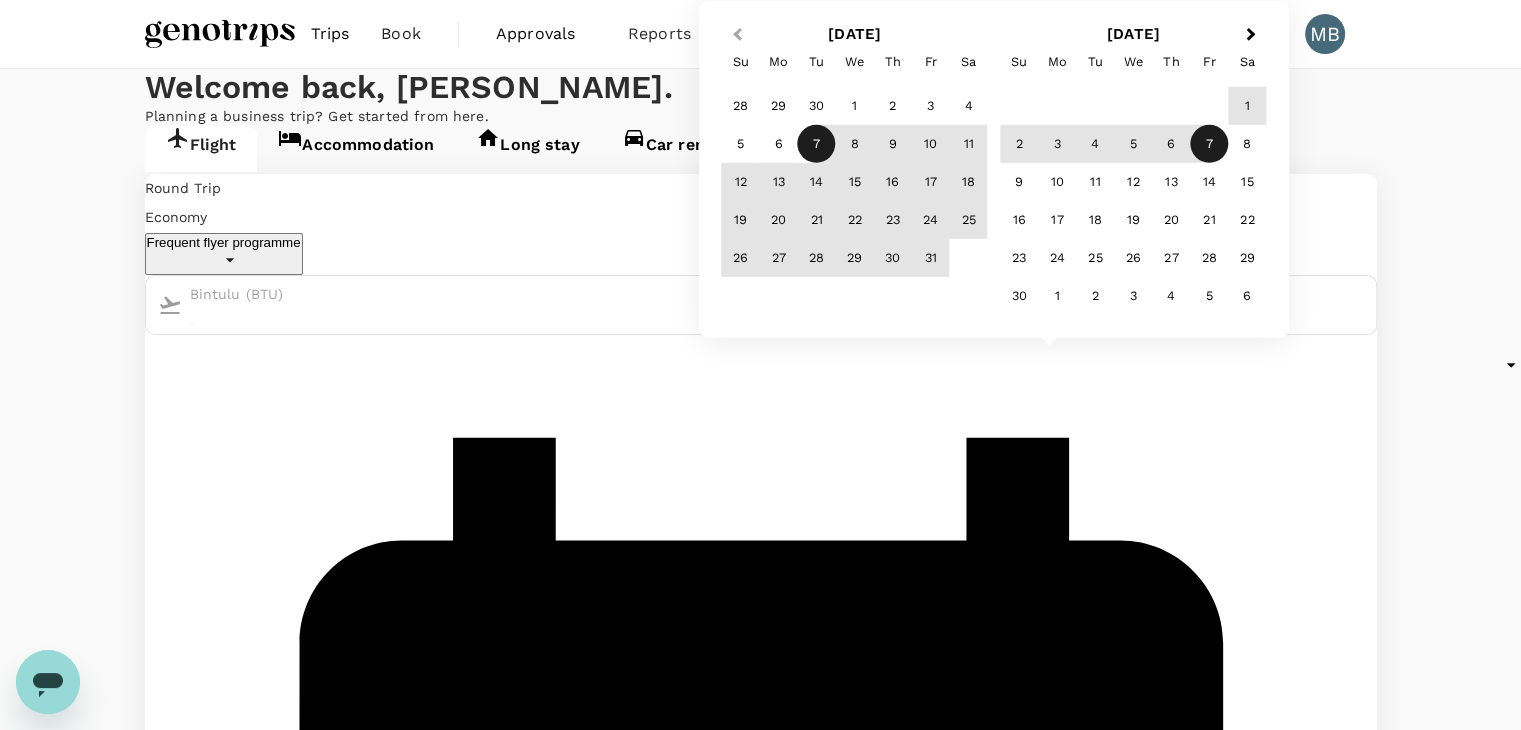 click on "Previous Month" at bounding box center [735, 36] 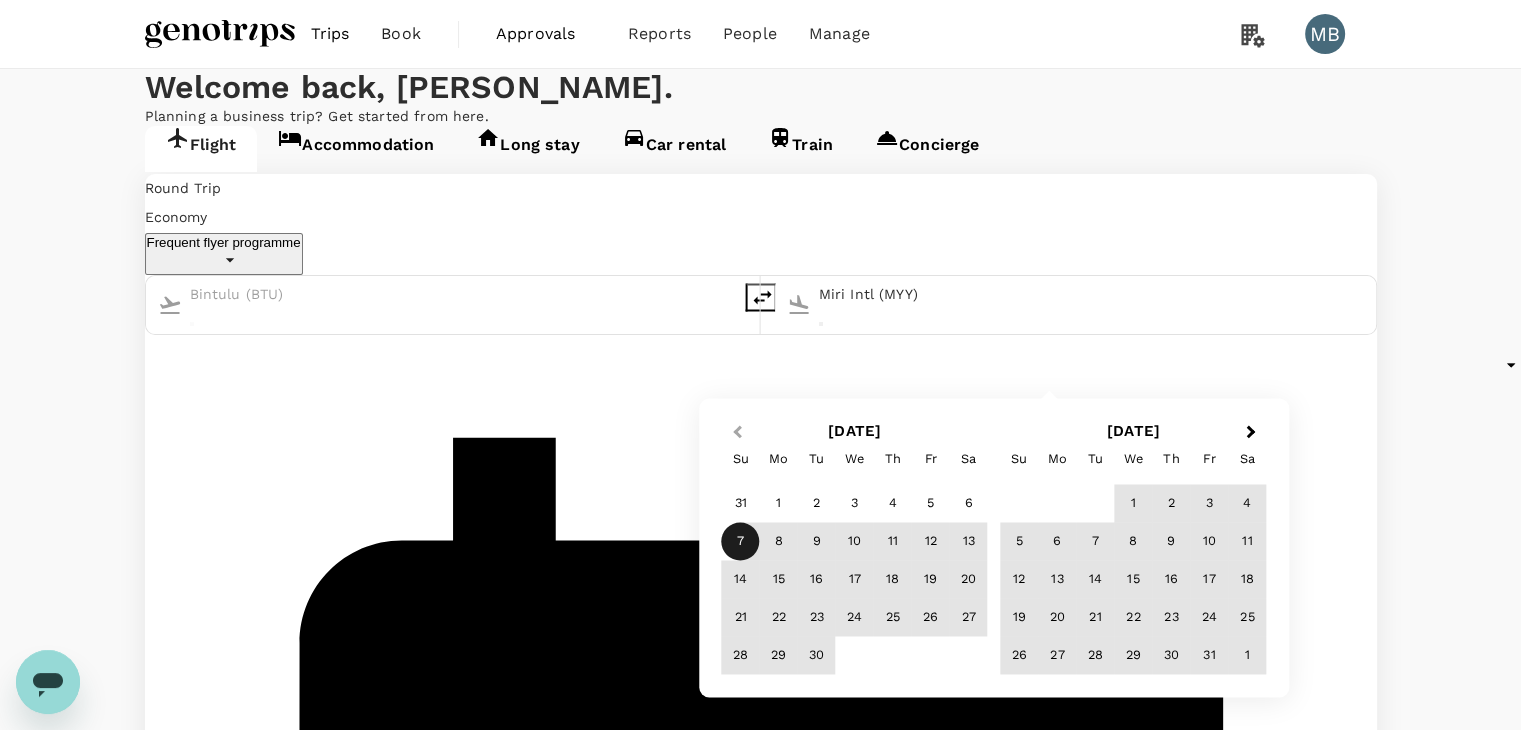 click on "Previous Month" at bounding box center (735, 433) 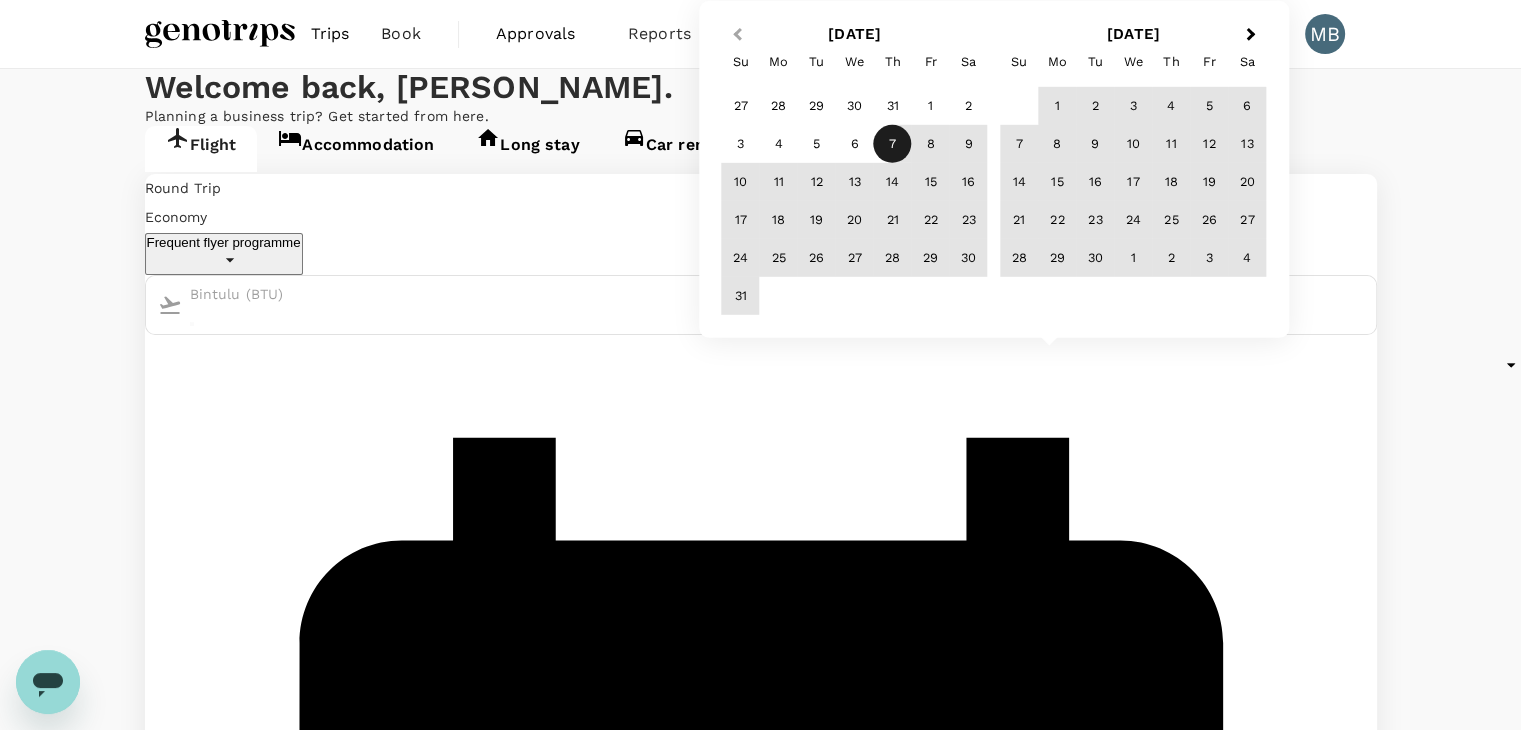 click on "Previous Month" at bounding box center (737, 34) 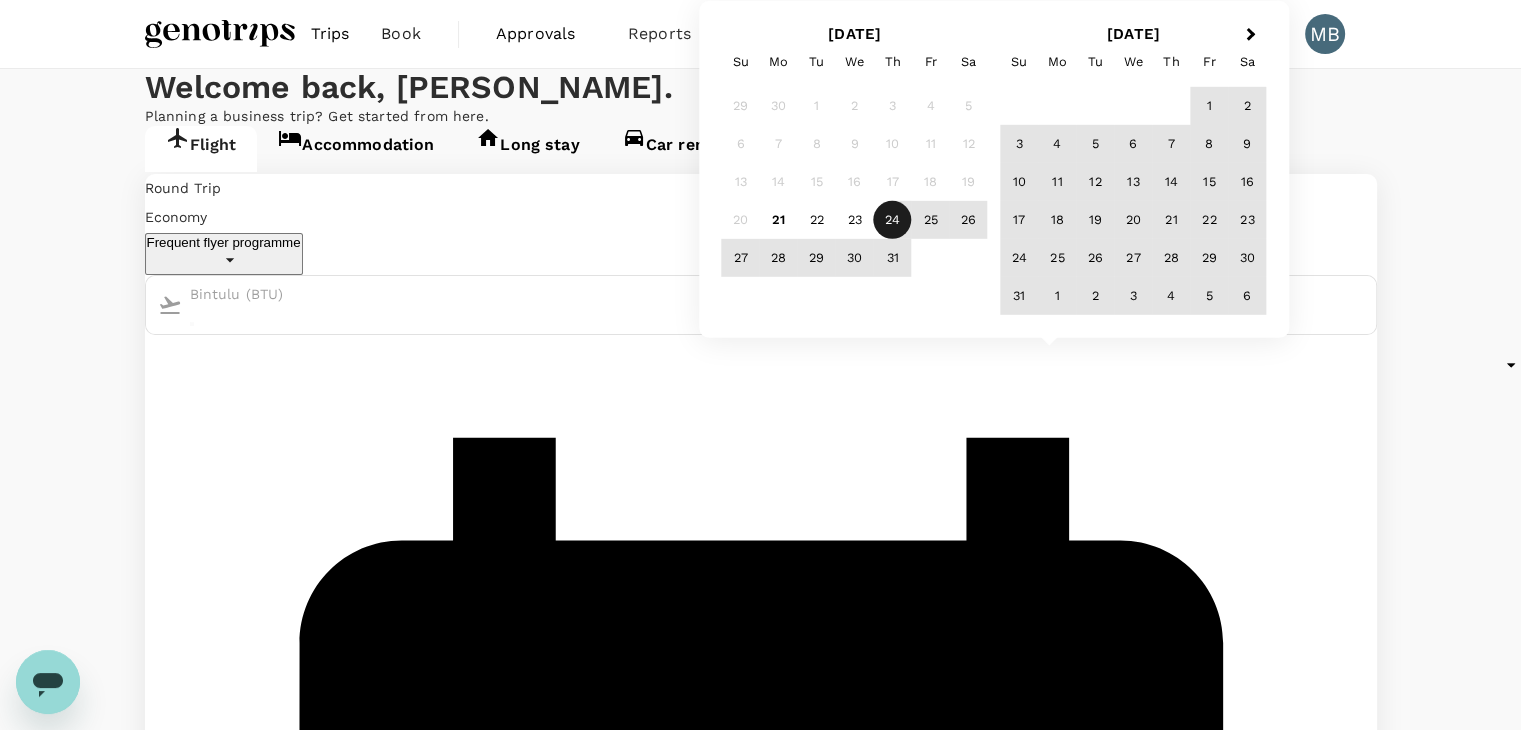 click on "24" at bounding box center [893, 220] 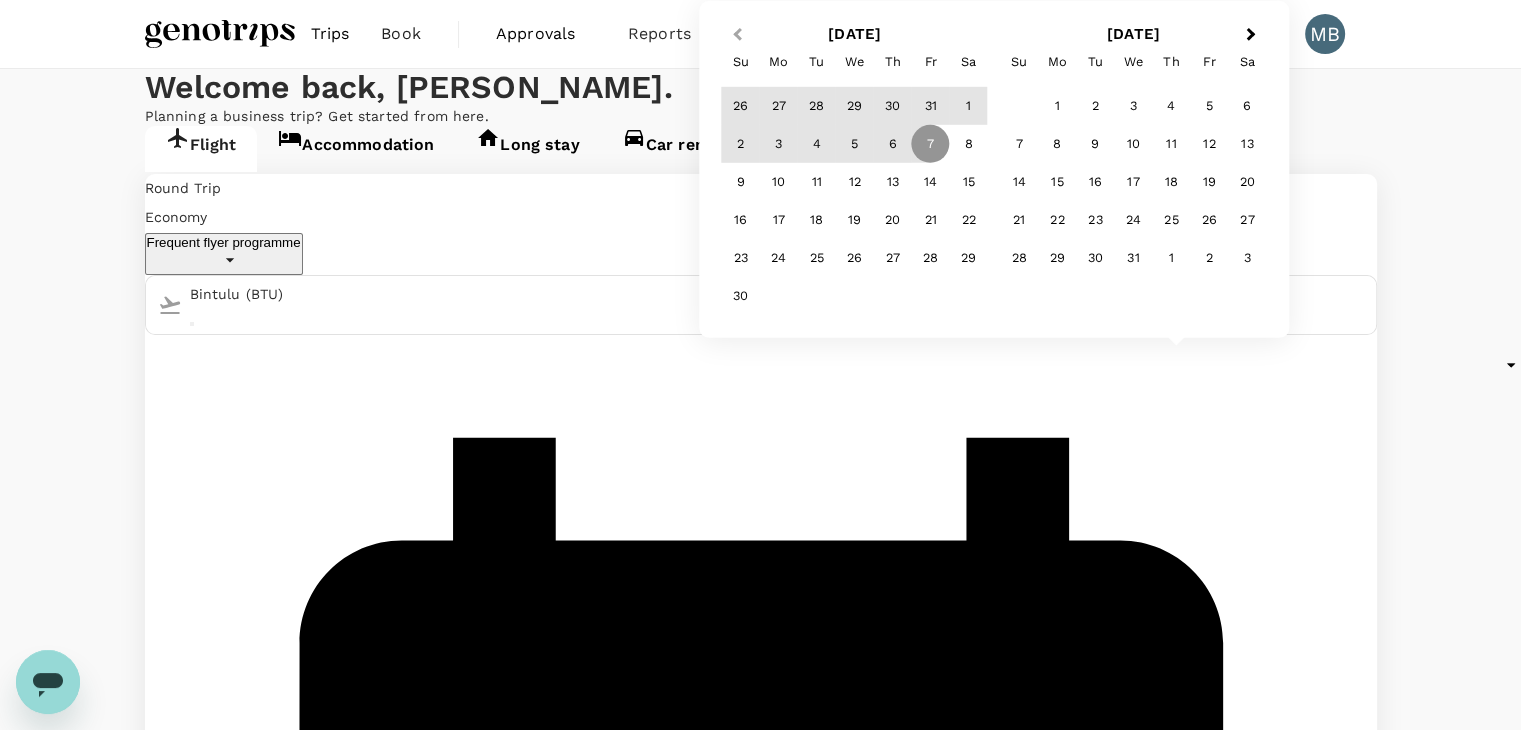 click on "Previous Month" at bounding box center [737, 34] 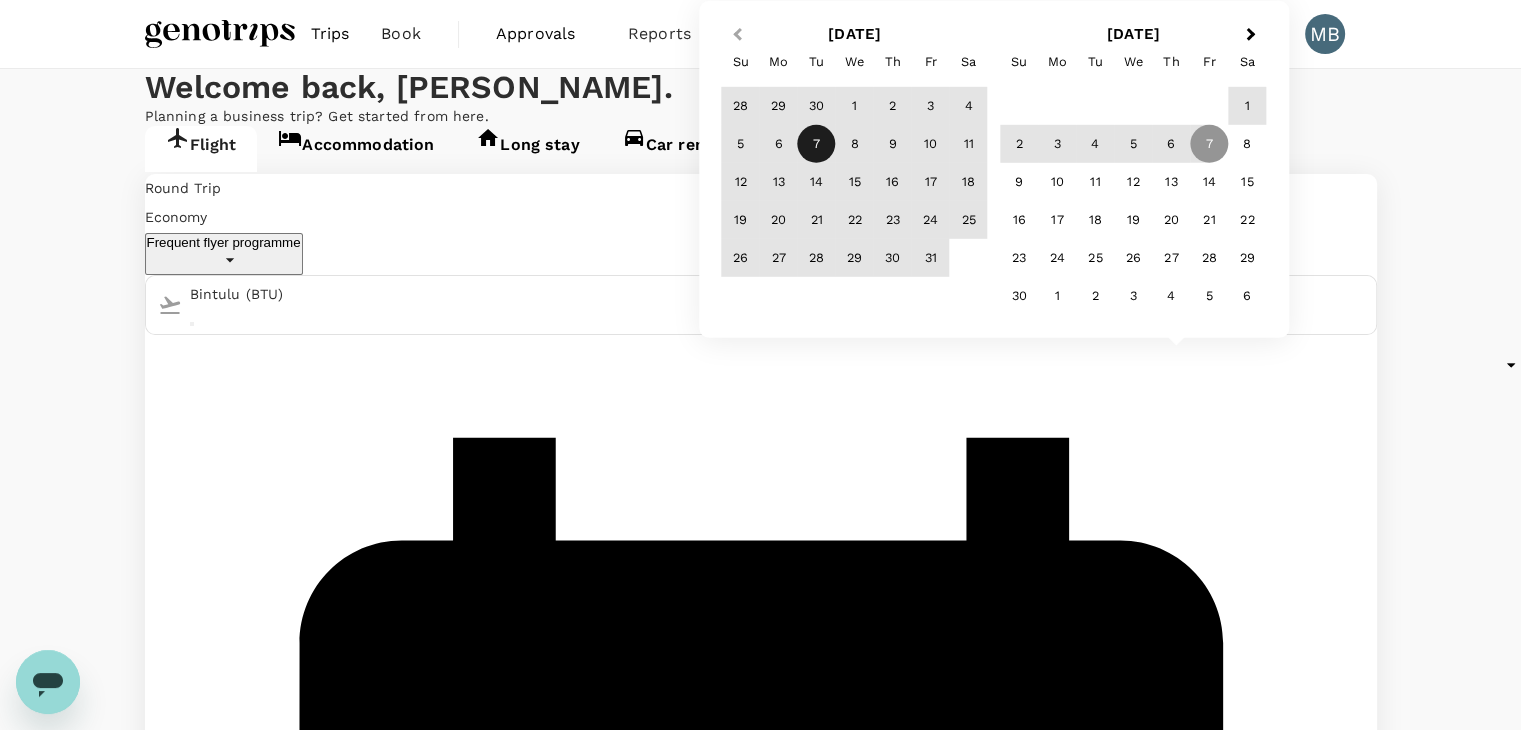 click on "Previous Month" at bounding box center (737, 34) 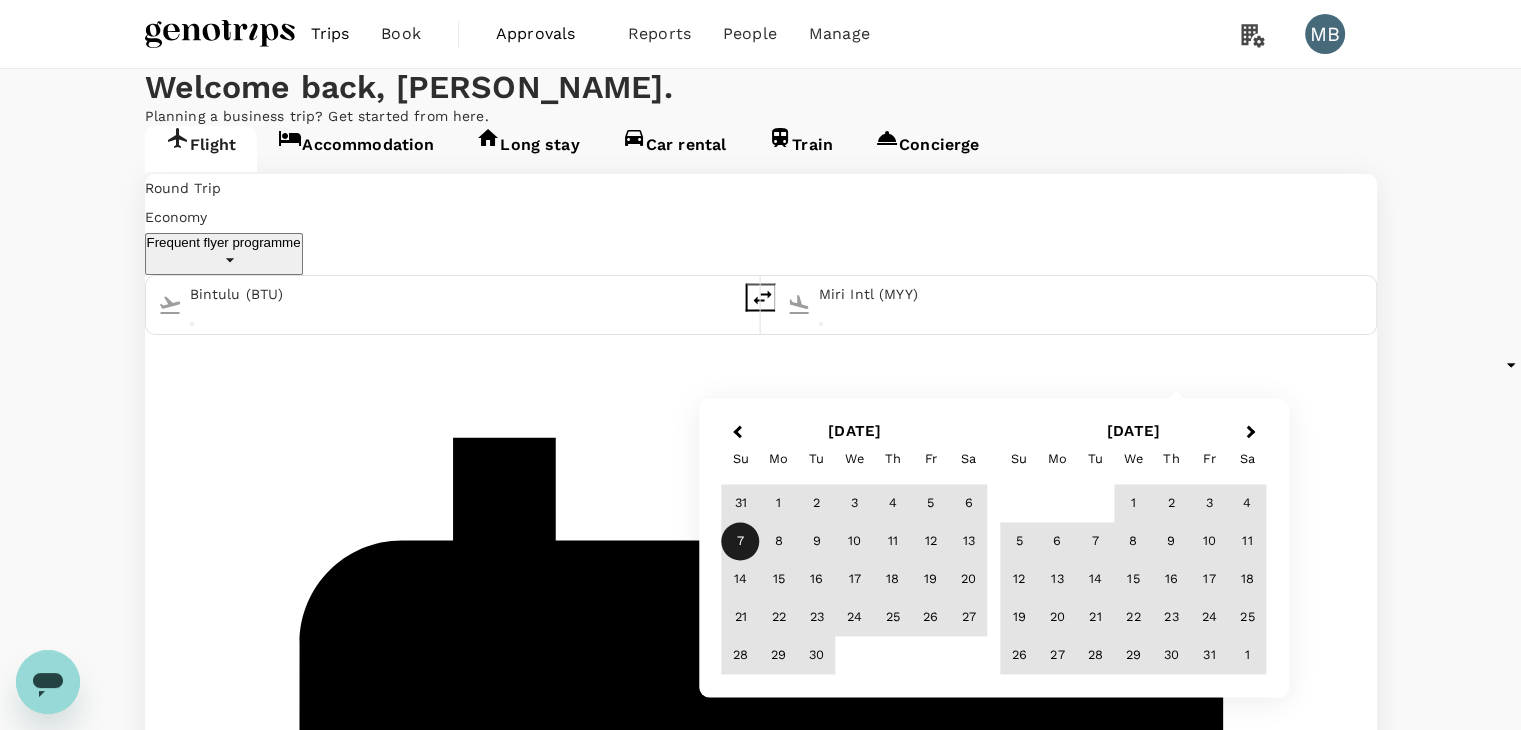 click on "Previous Month" at bounding box center [735, 433] 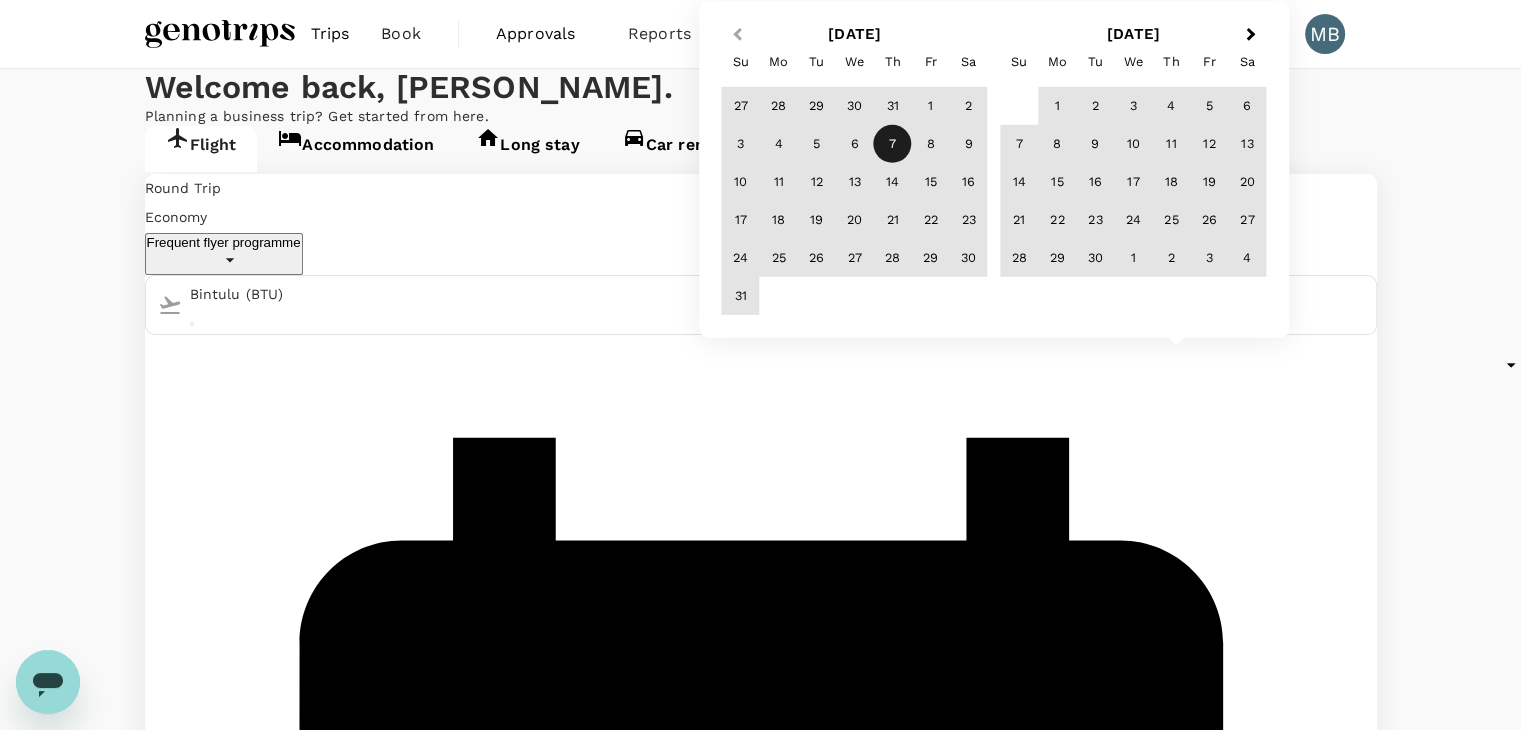 click on "Previous Month" at bounding box center (735, 36) 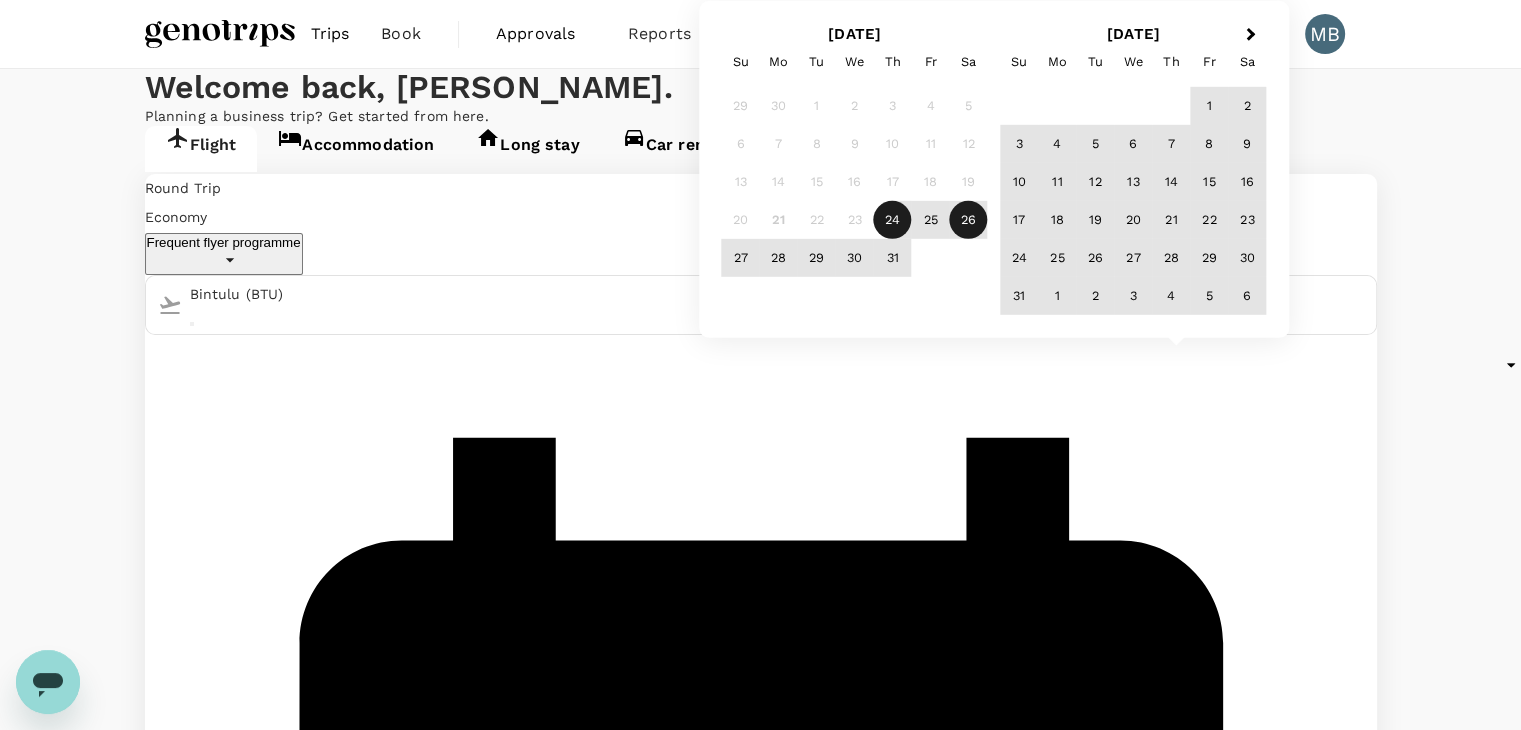 click on "26" at bounding box center (969, 220) 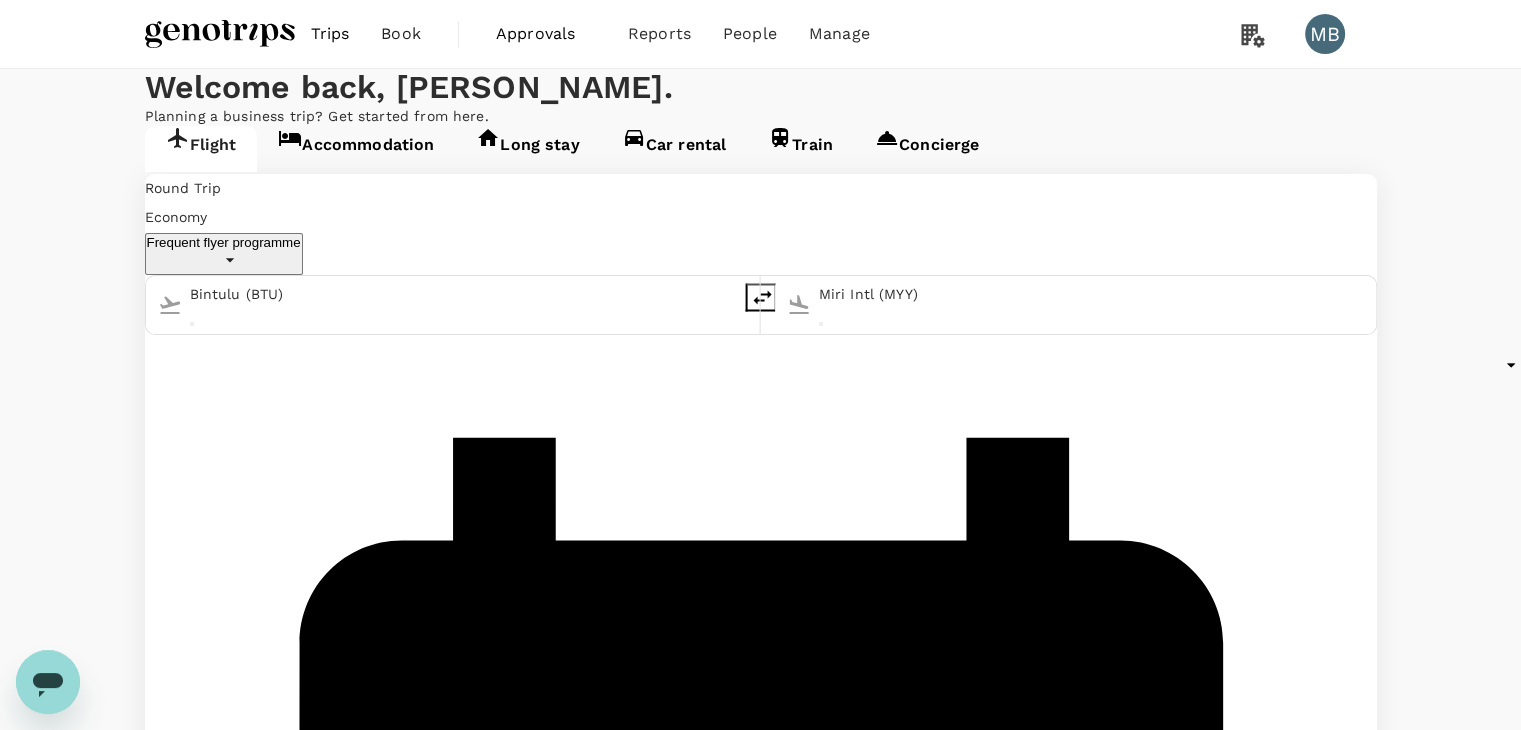 click on "Find flights" at bounding box center (179, 1819) 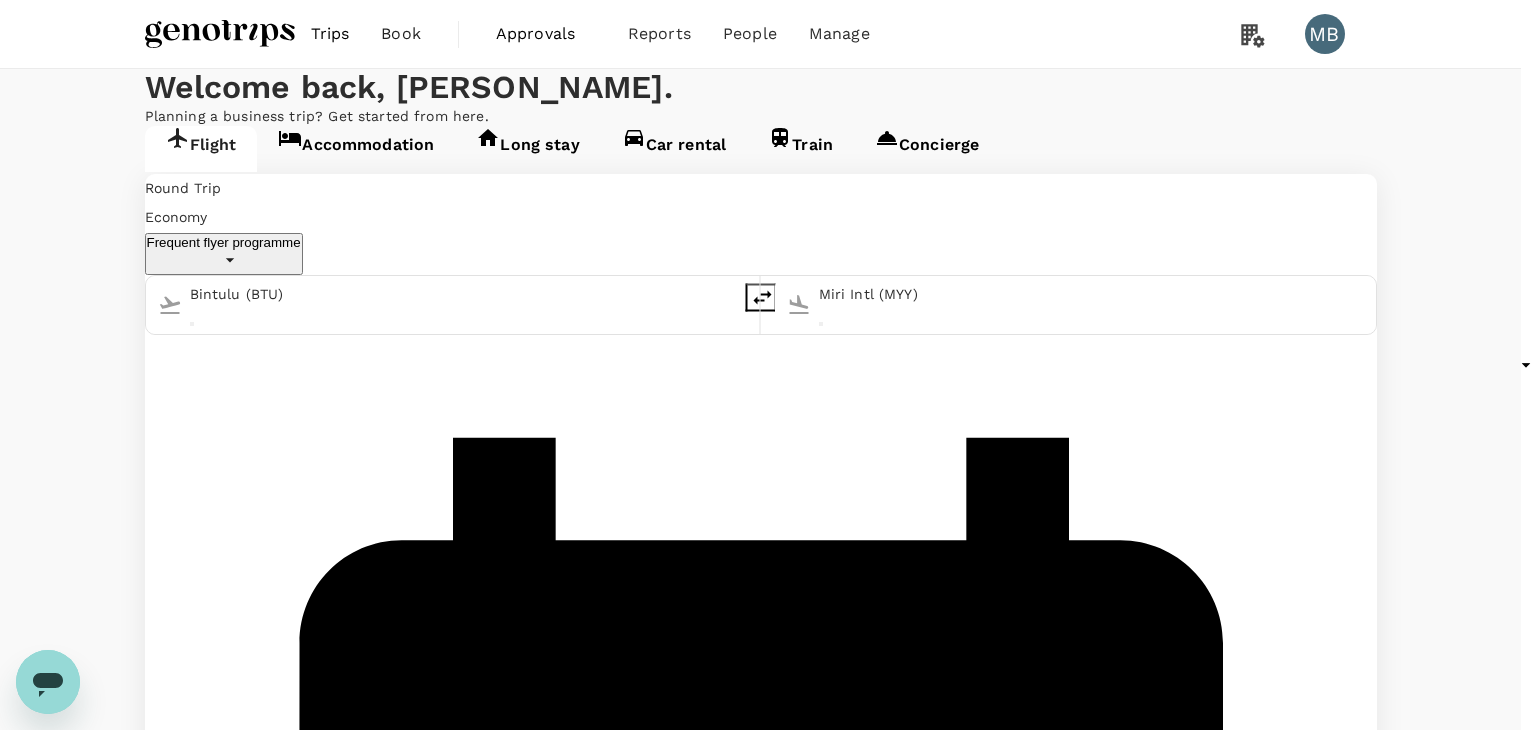 click at bounding box center (41, 2329) 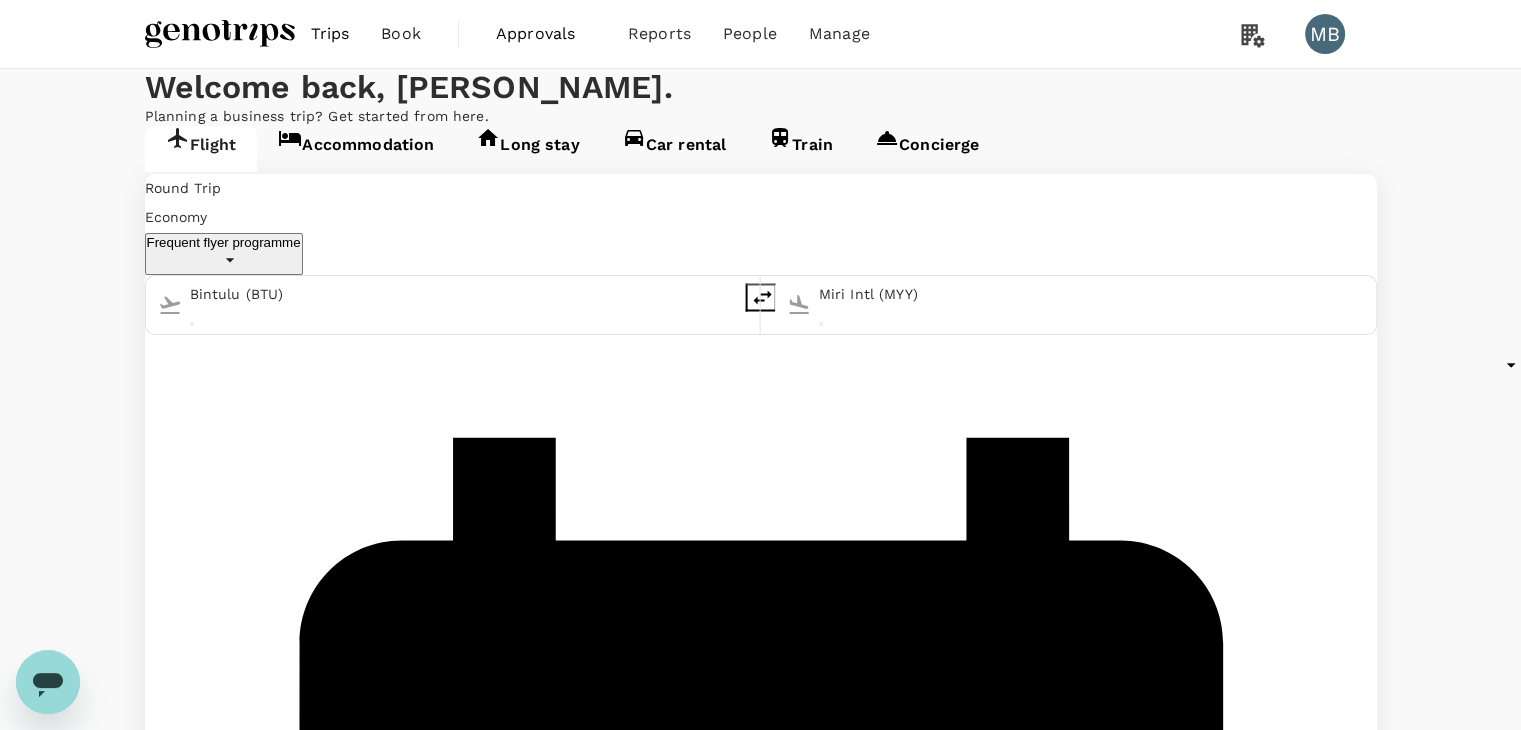 click 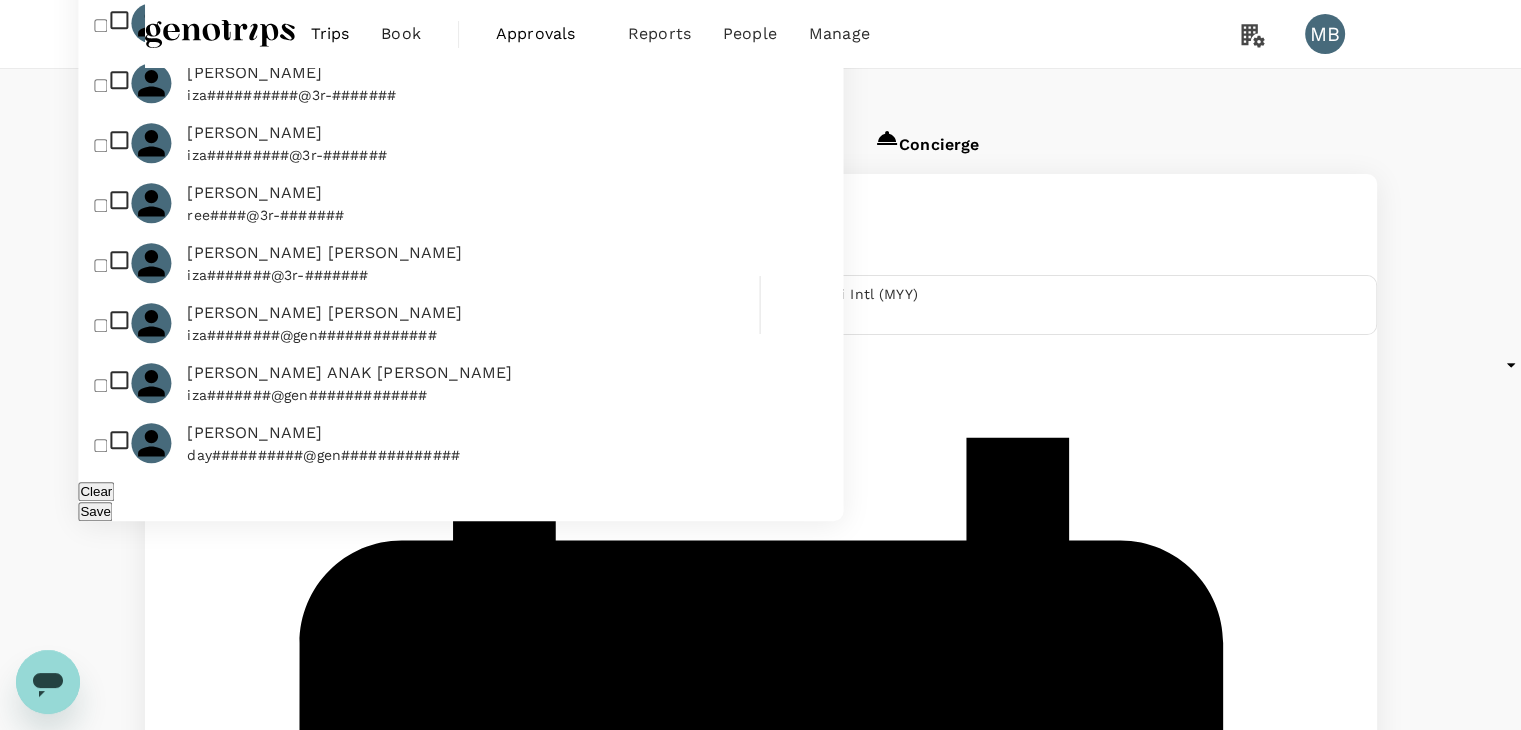click at bounding box center [460, -6142] 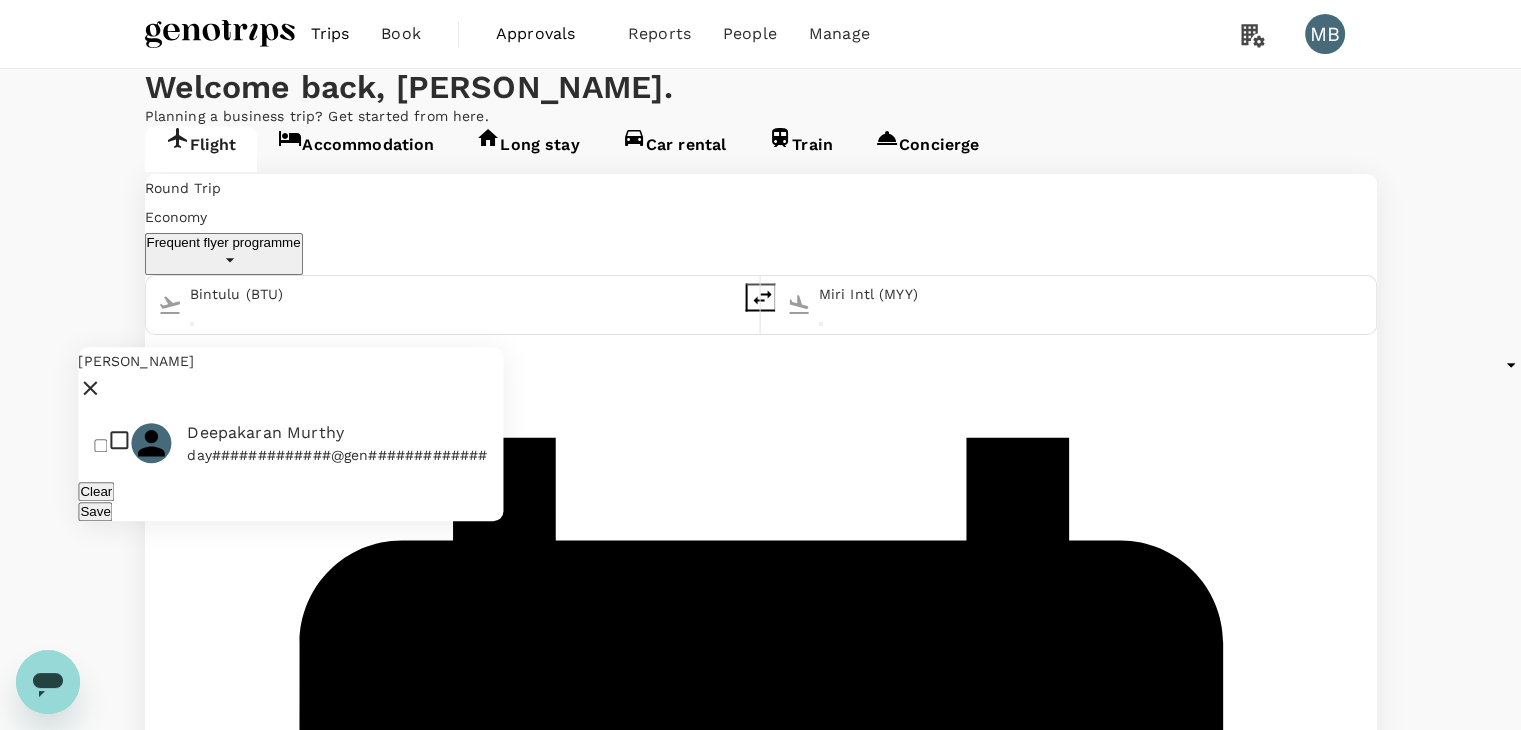 type on "[PERSON_NAME]" 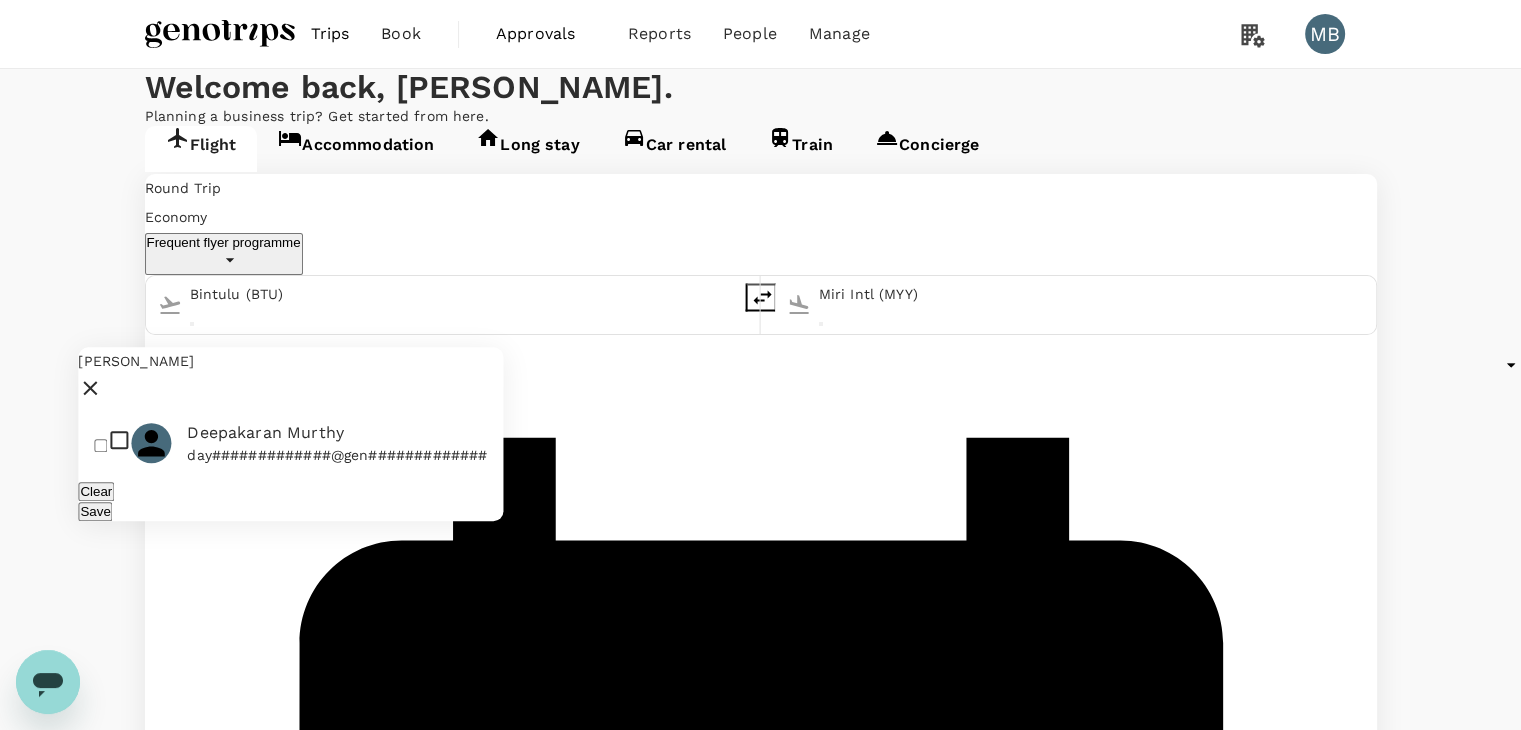 click at bounding box center (100, 446) 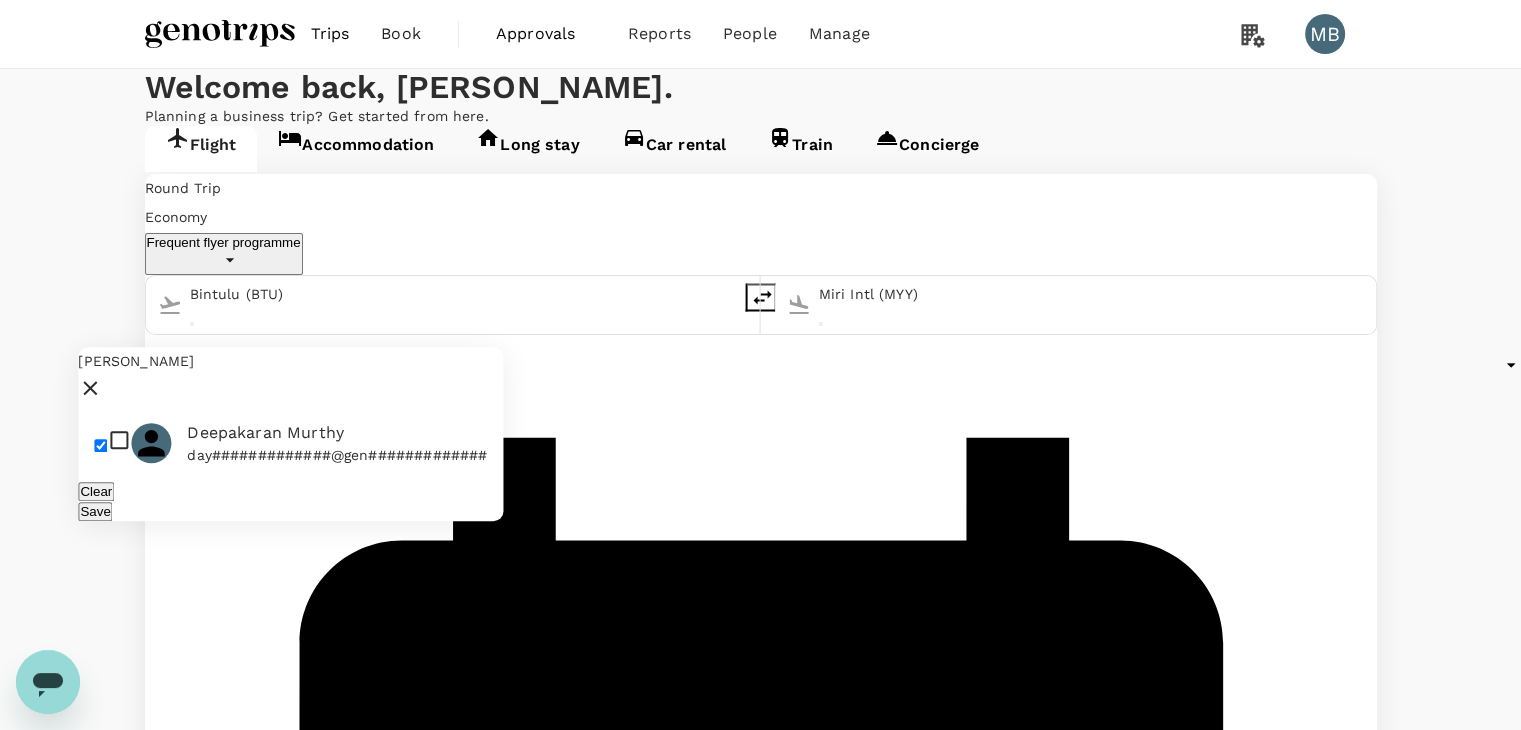 checkbox on "true" 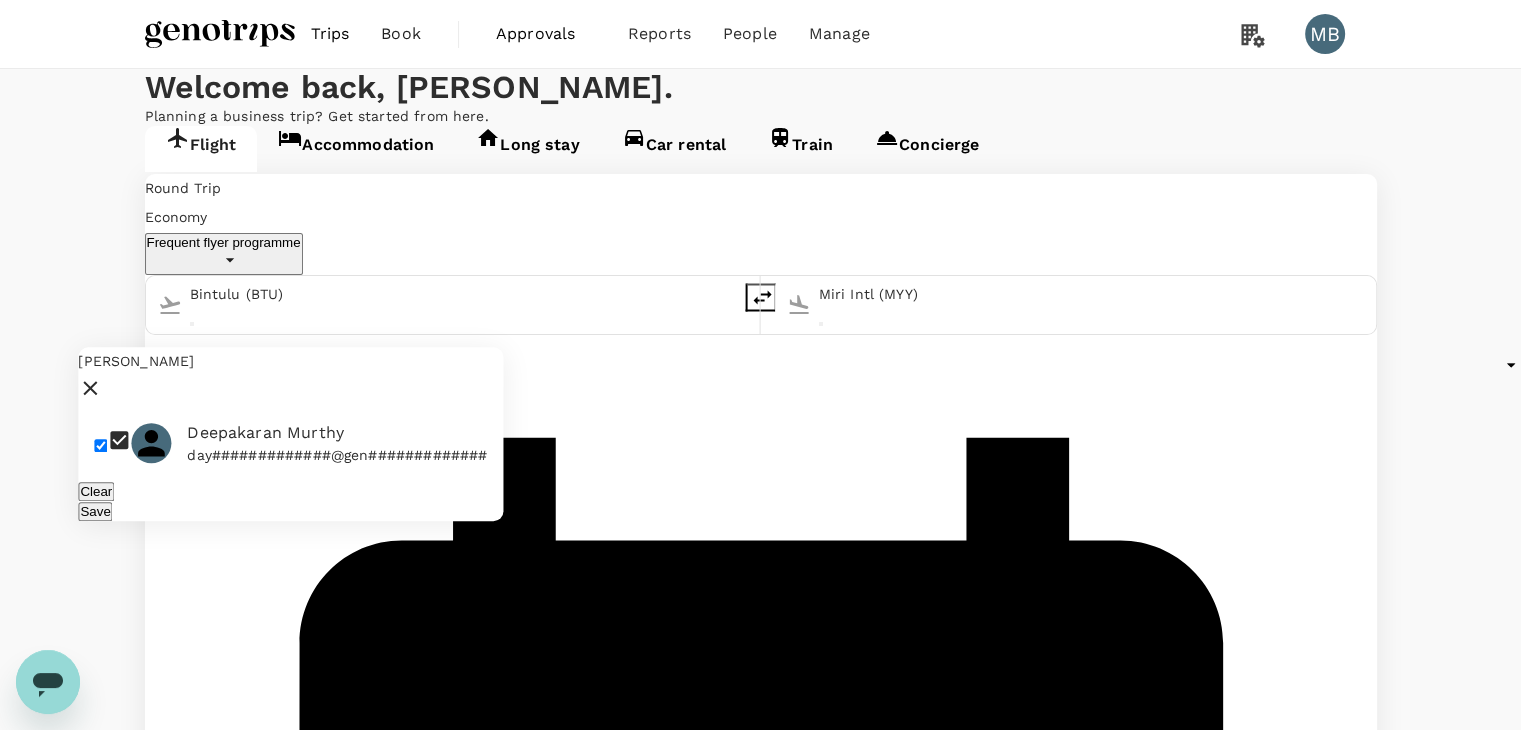 click on "Save" at bounding box center [95, 511] 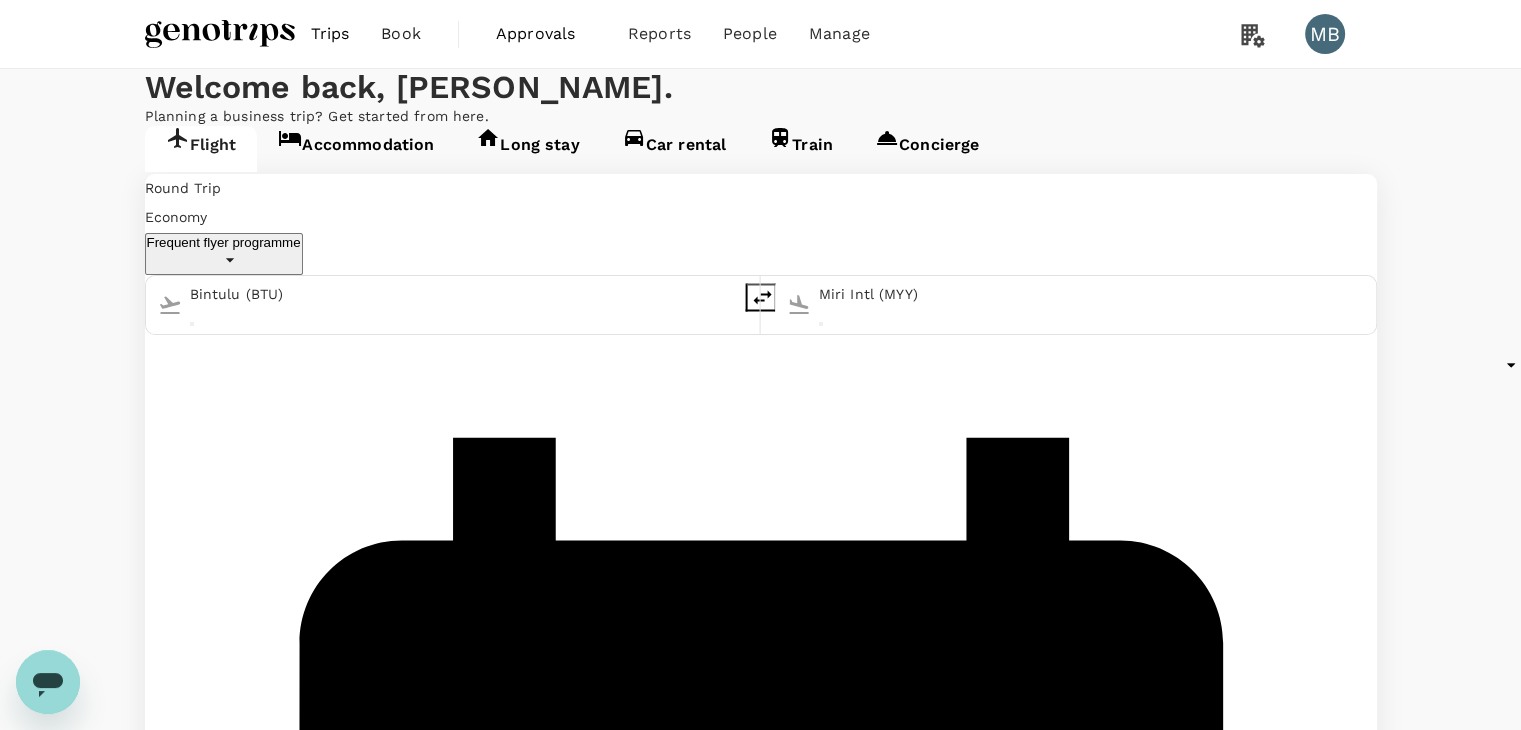 click on "Find flights" at bounding box center (179, 1819) 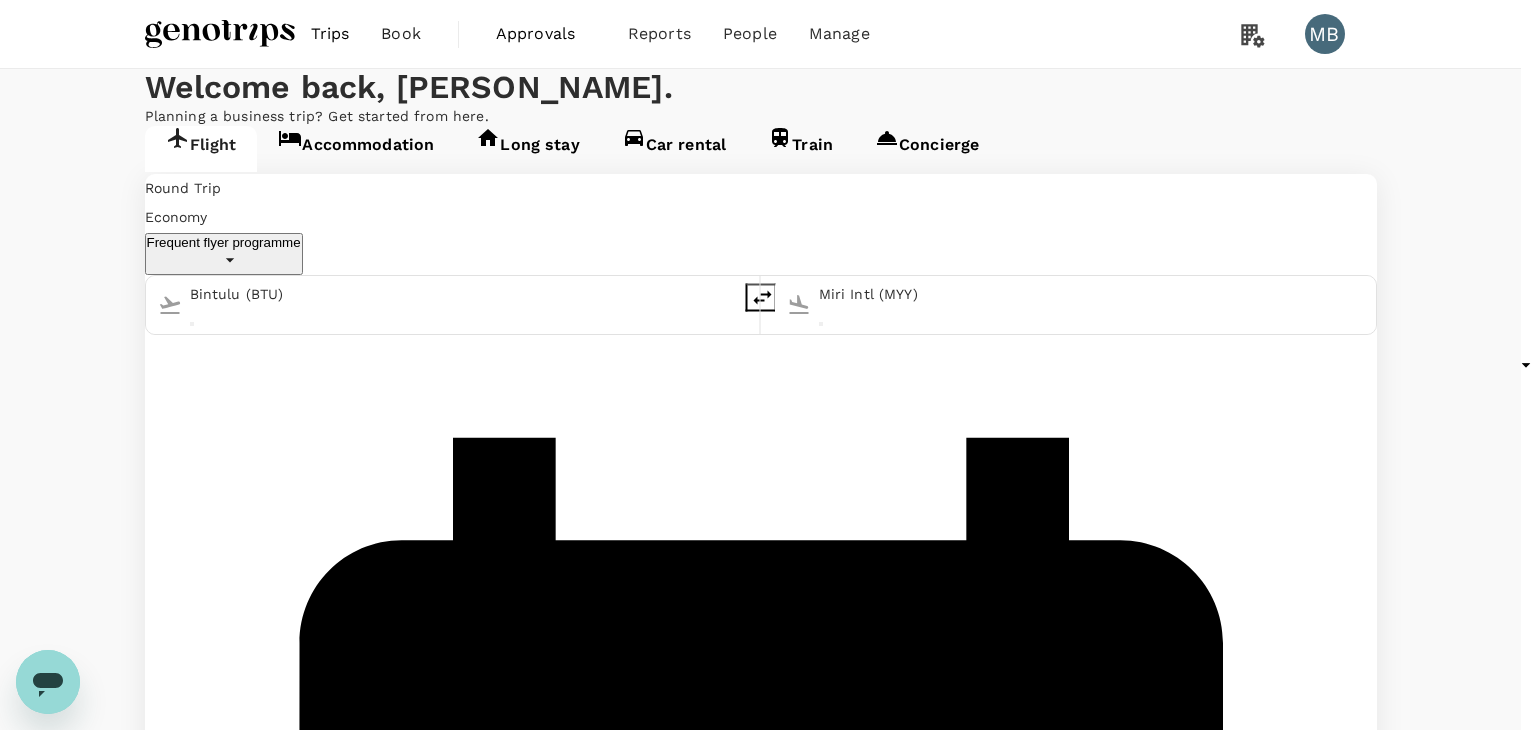 click on "Genotrips ( You )" at bounding box center [32, 8446] 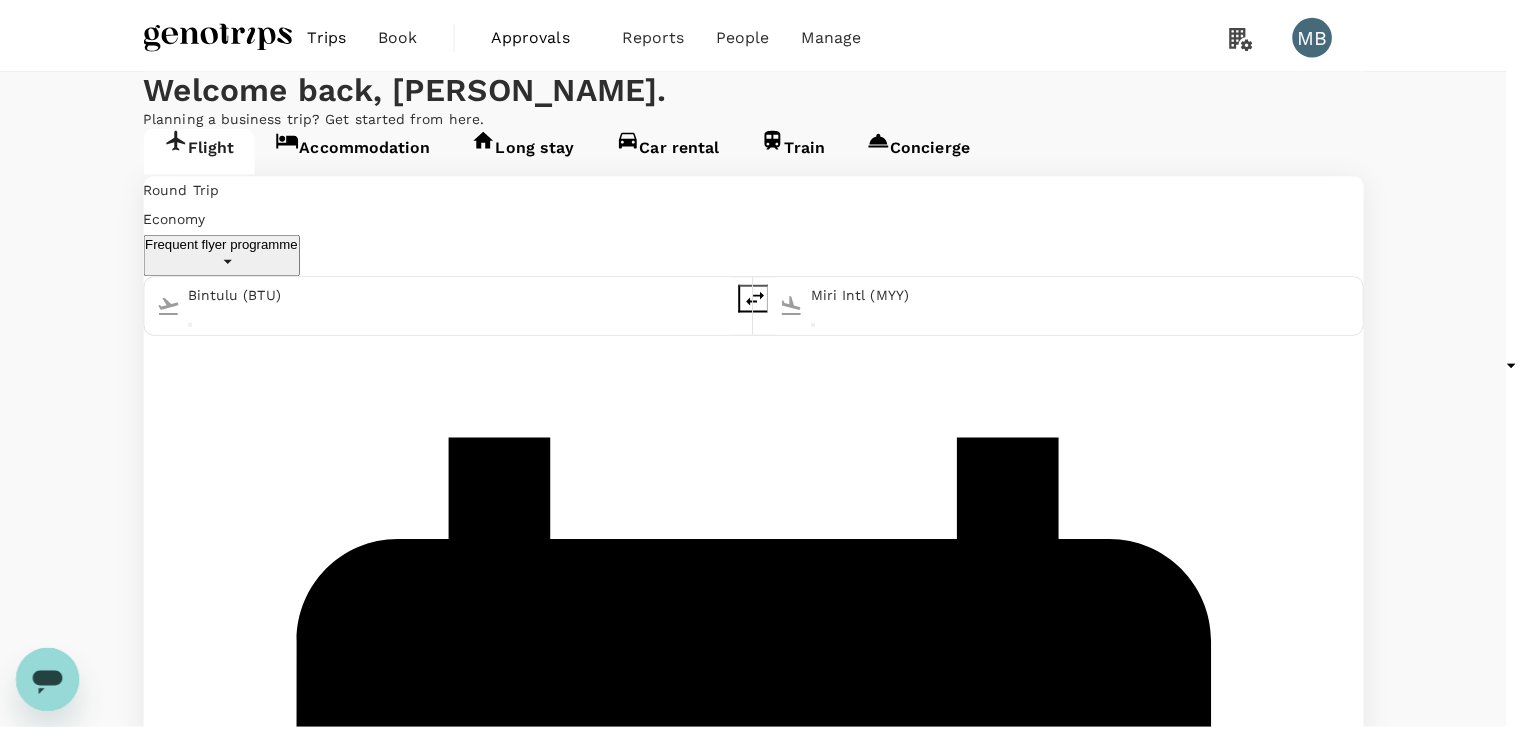 scroll, scrollTop: 77, scrollLeft: 0, axis: vertical 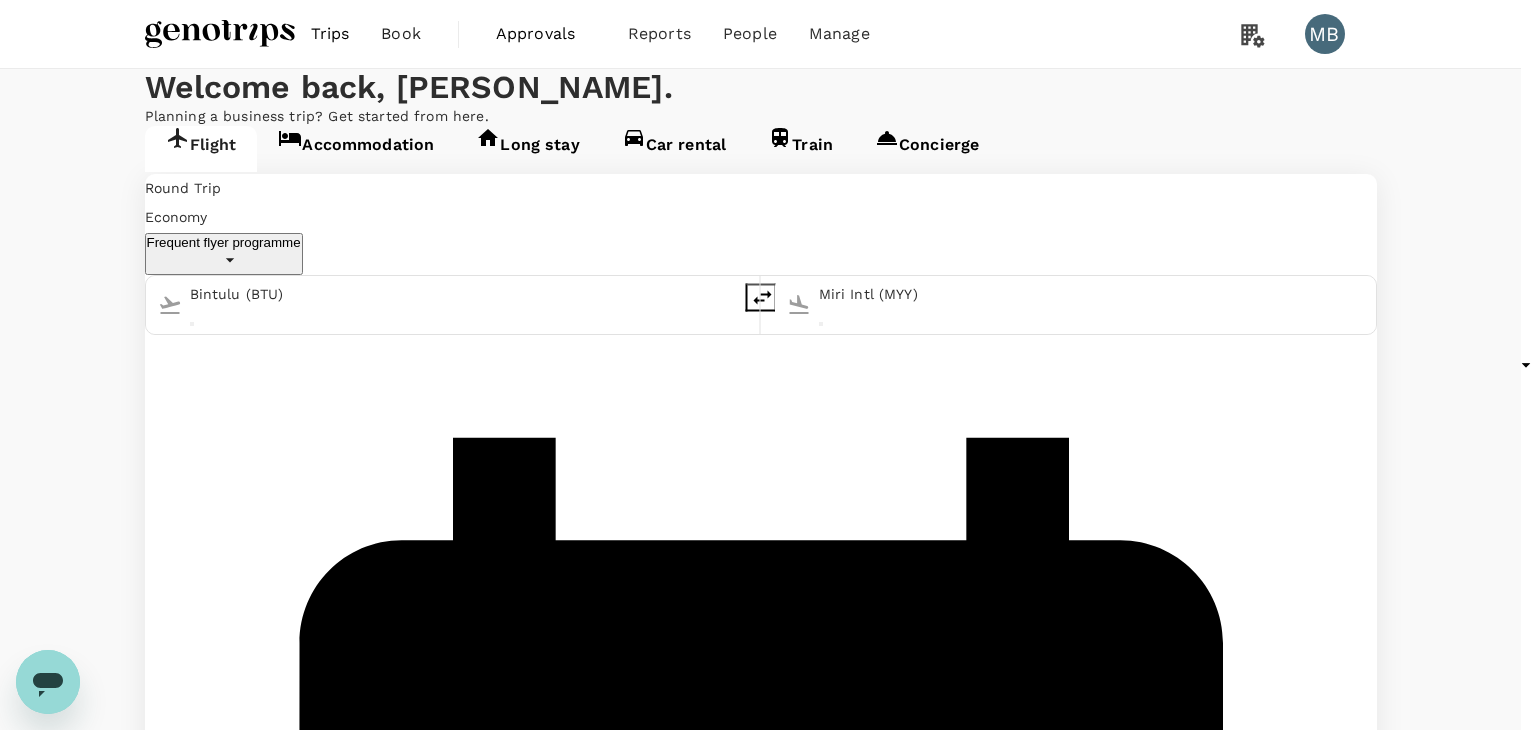 click on "Genotrips Sdn Bhd (MYR)" at bounding box center (32, 14470) 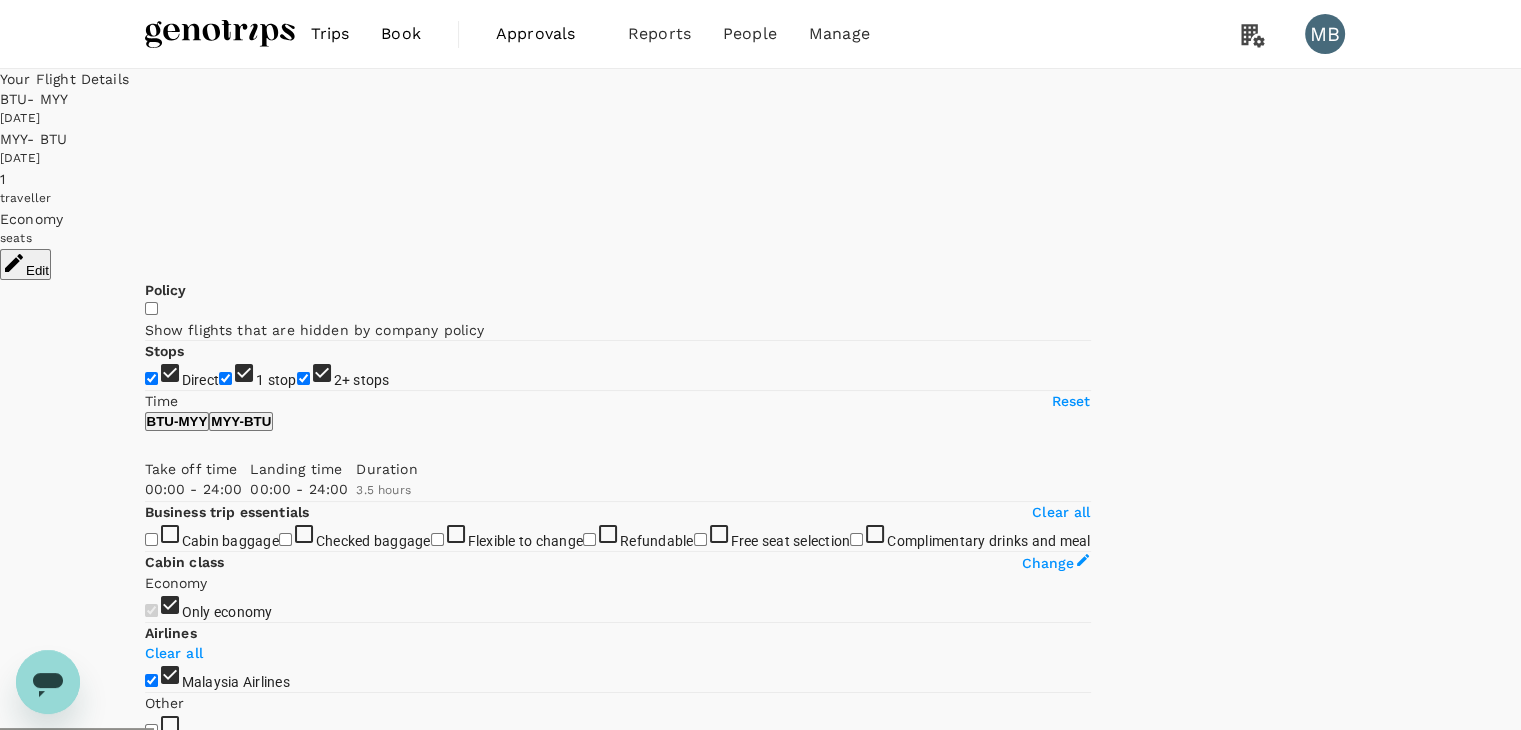 click on "1 stop" at bounding box center (225, 378) 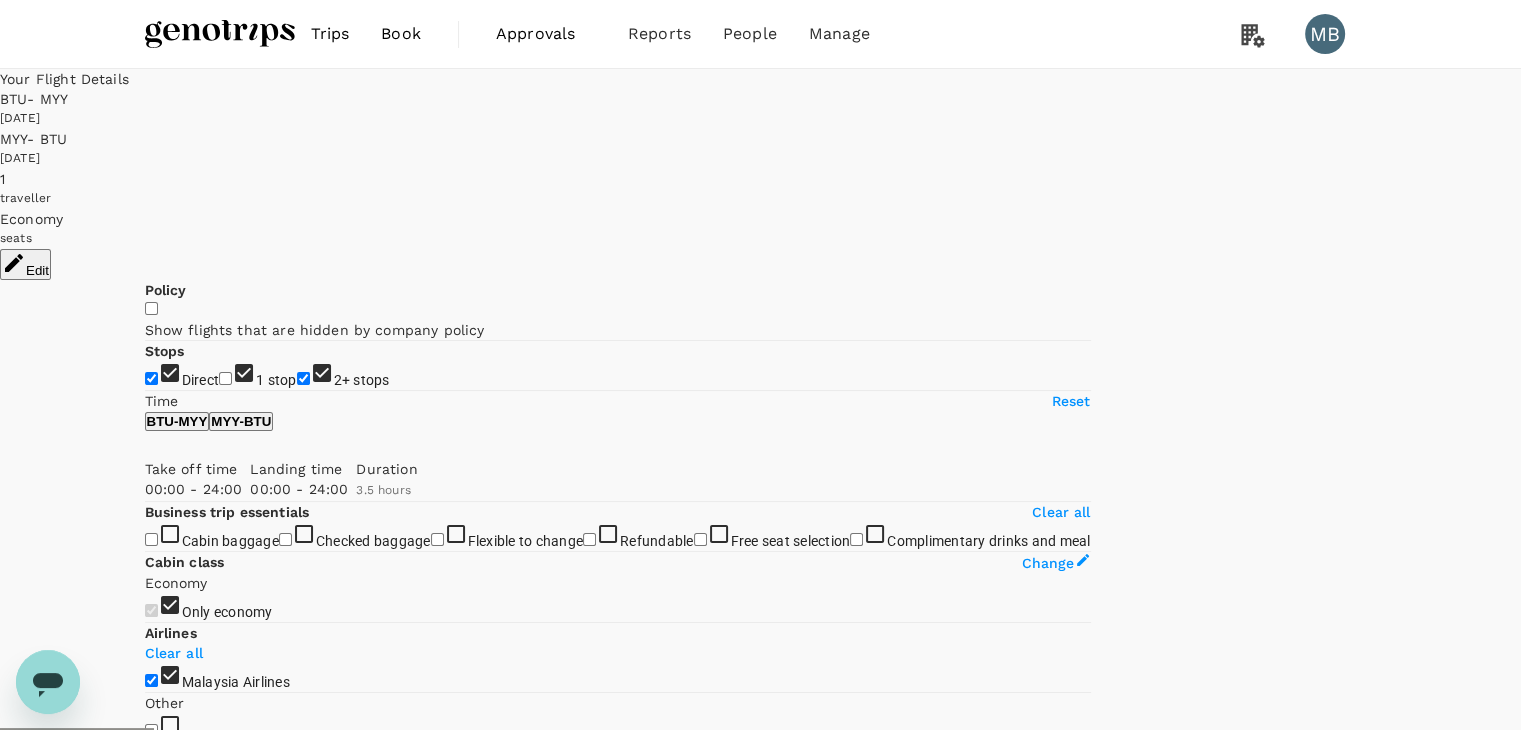 checkbox on "false" 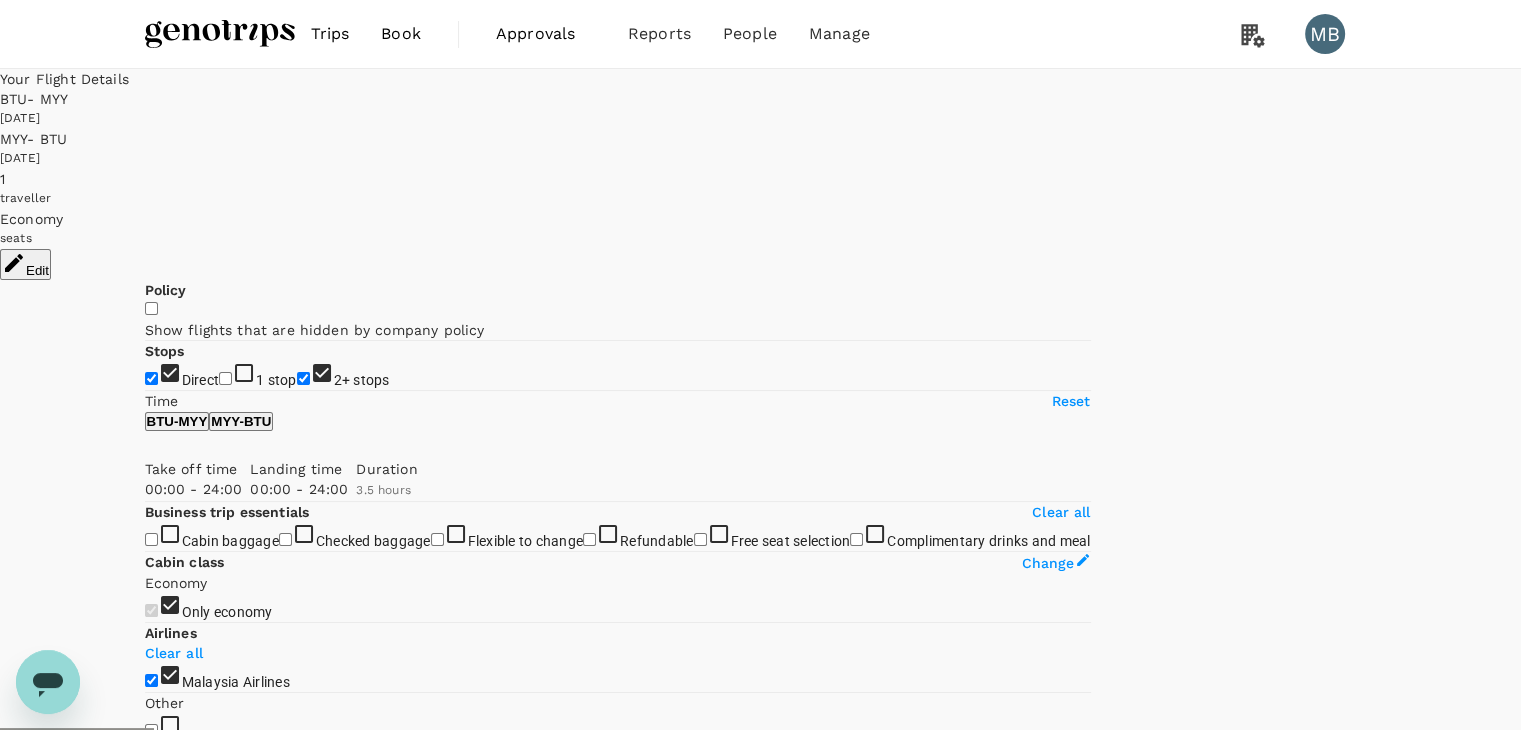 click on "2+ stops" at bounding box center (303, 378) 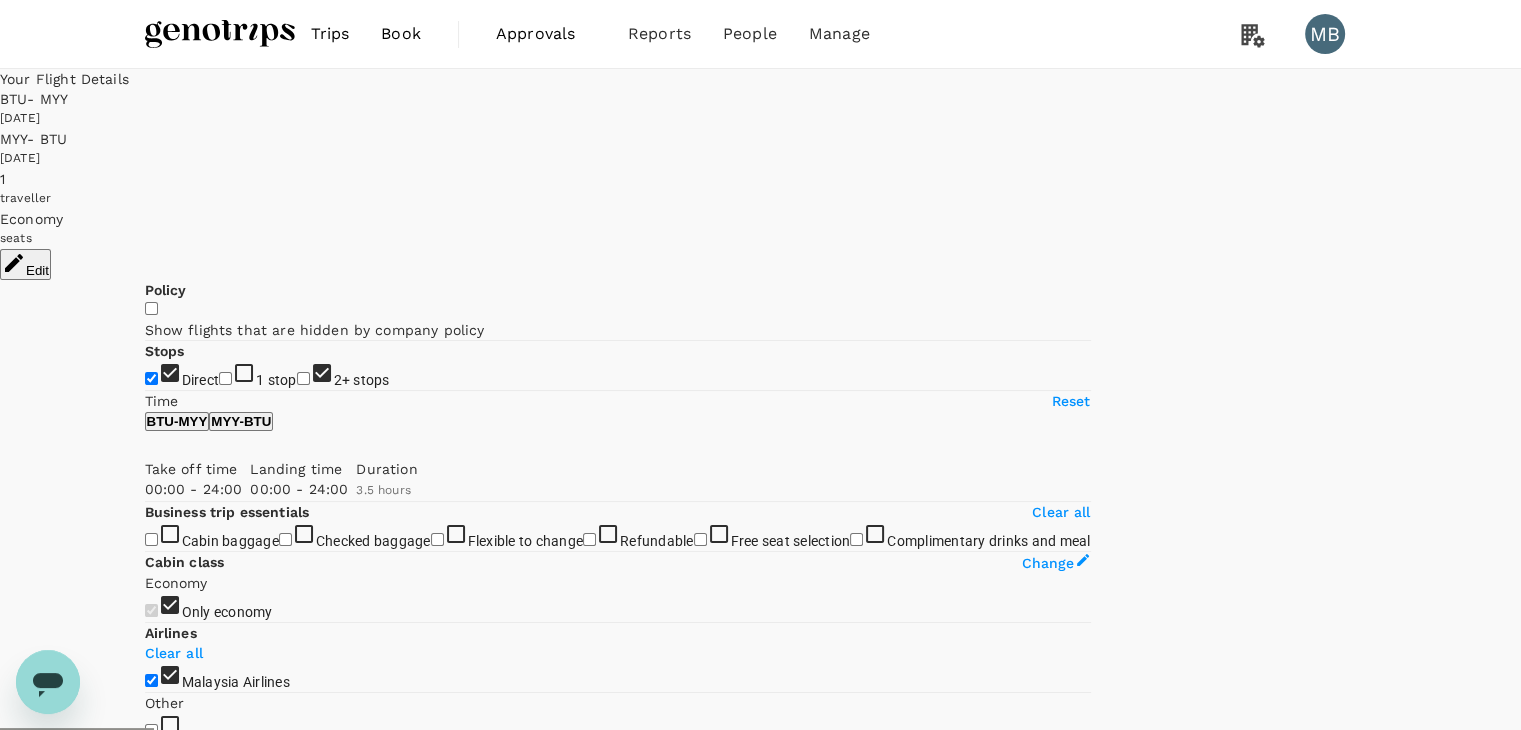 checkbox on "false" 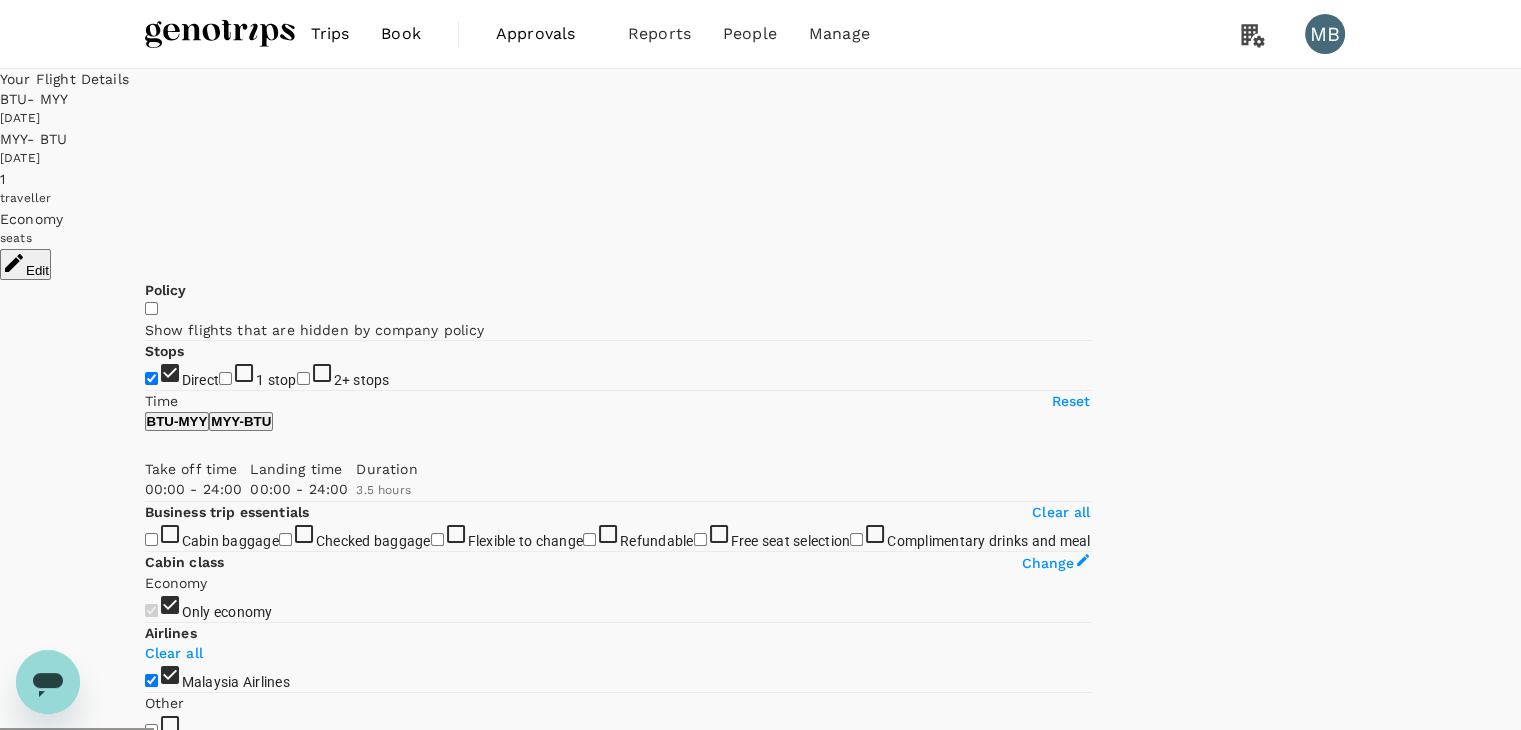 click on "View options" at bounding box center [184, 2072] 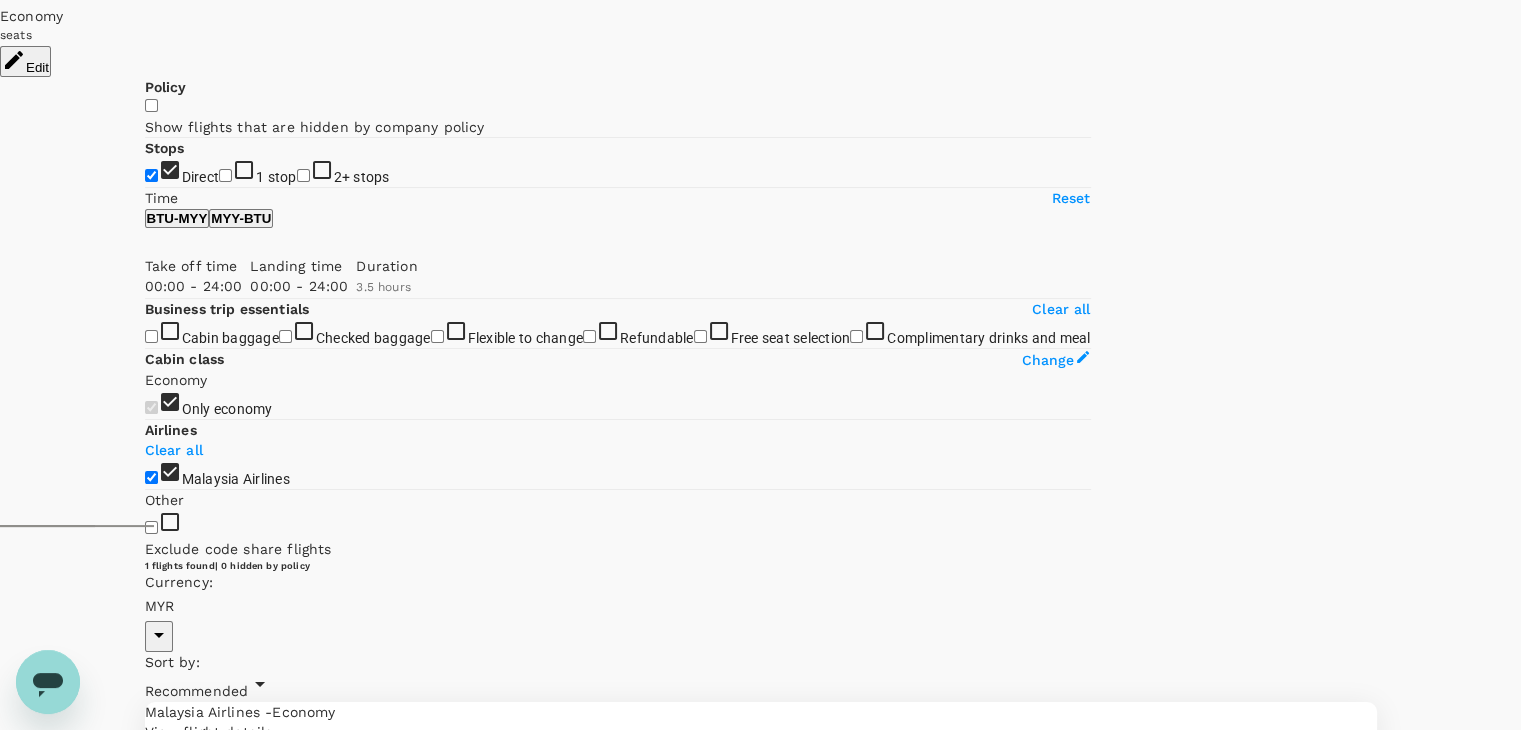 scroll, scrollTop: 211, scrollLeft: 0, axis: vertical 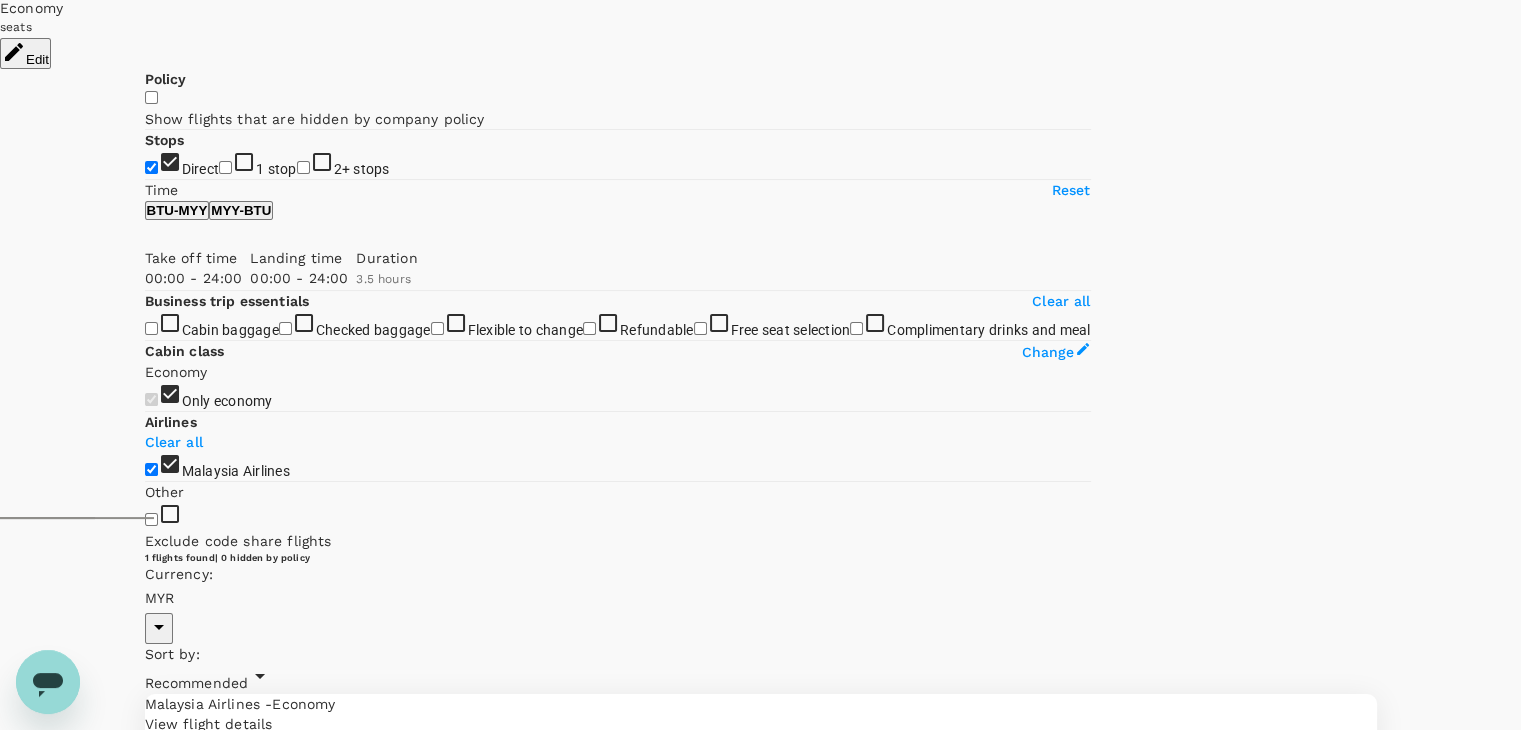 click on "MYR 307.00" at bounding box center (392, 2268) 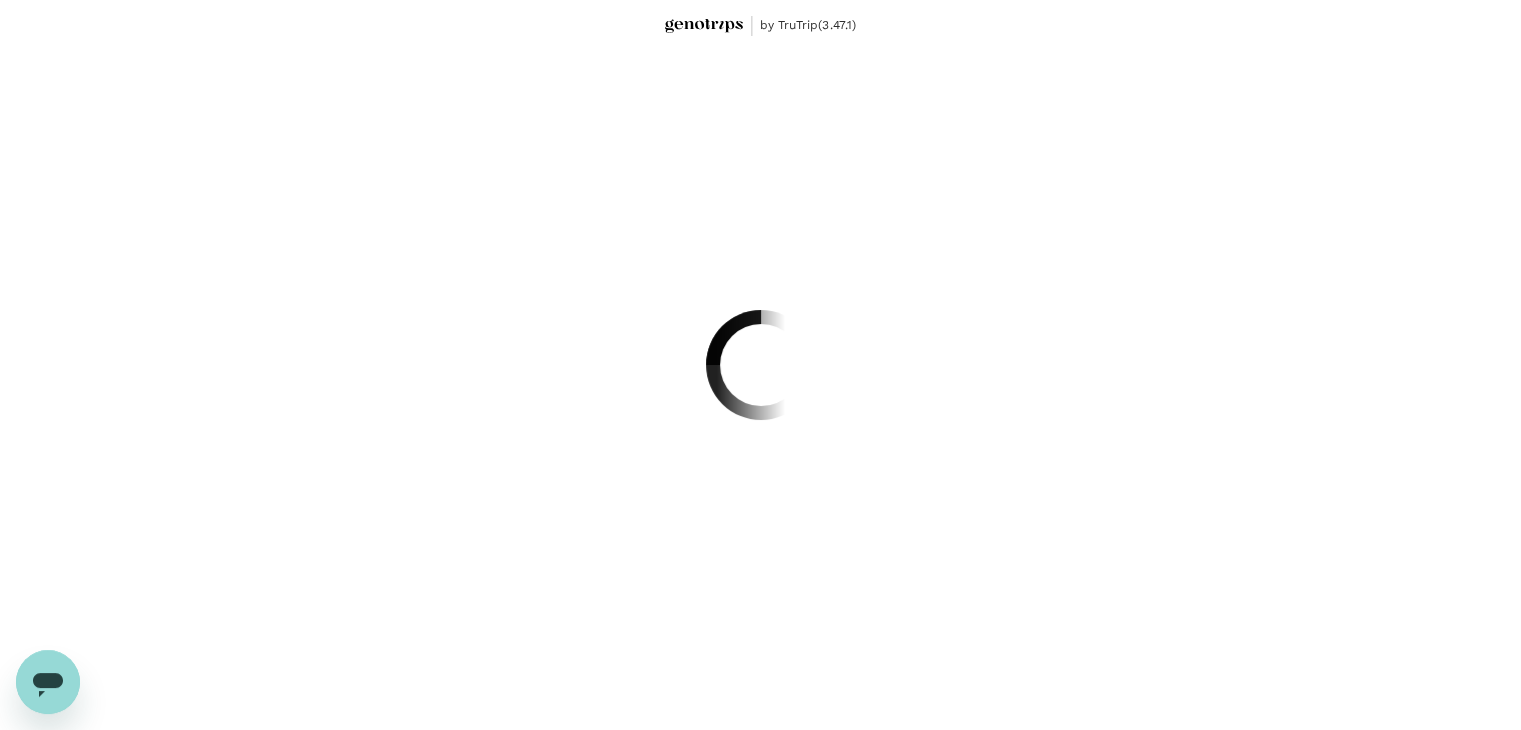 scroll, scrollTop: 0, scrollLeft: 0, axis: both 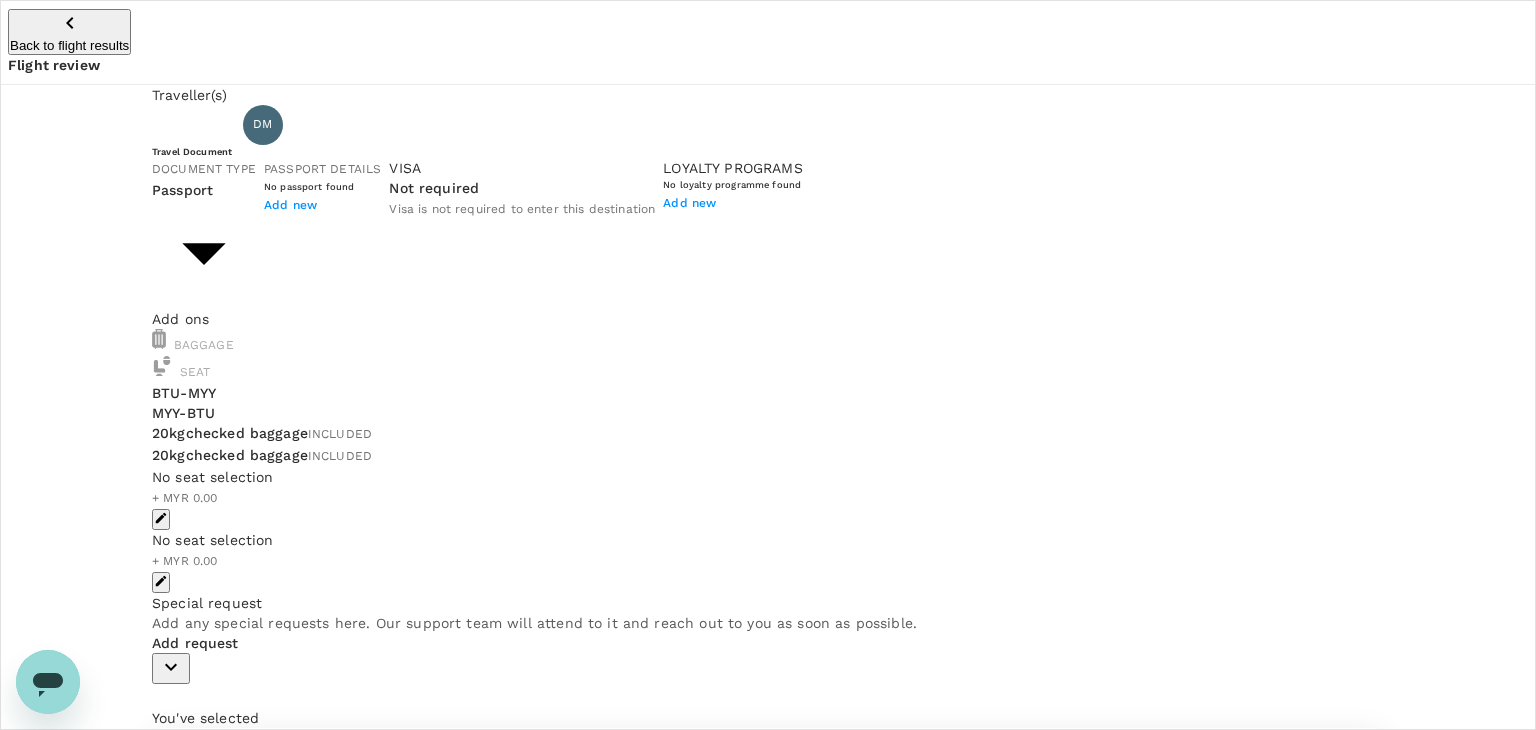 click on "Back to flight results Flight review Traveller(s) Traveller   1 : DM [PERSON_NAME] Travel Document Document type Passport Passport ​ Passport details No passport found Add new Visa Not required Visa is not required to enter this destination Loyalty programs No loyalty programme found Add new Add ons Baggage Seat BTU  -  MYY MYY  -  BTU 20kg  checked baggage INCLUDED 20kg  checked baggage INCLUDED No seat selection + MYR 0.00 No seat selection + MYR 0.00 Special request Add any special requests here. Our support team will attend to it and reach out to you as soon as possible. Add request You've selected [DATE] 20:35 21:15 BTU Direct ,  0h 40min MYY [DATE] 17:45 18:25 MYY Direct ,  0h 40min BTU View flight details Price summary Total fare (1 traveller(s)) MYR 297.00 Air fare MYR 297.00 Baggage fee MYR 0.00 Seat fee MYR 0.00 Service fee MYR 10.00 Total MYR 307.00 Continue to payment details Some travellers require a valid travel document to proceed with this booking  ( )" at bounding box center [768, 814] 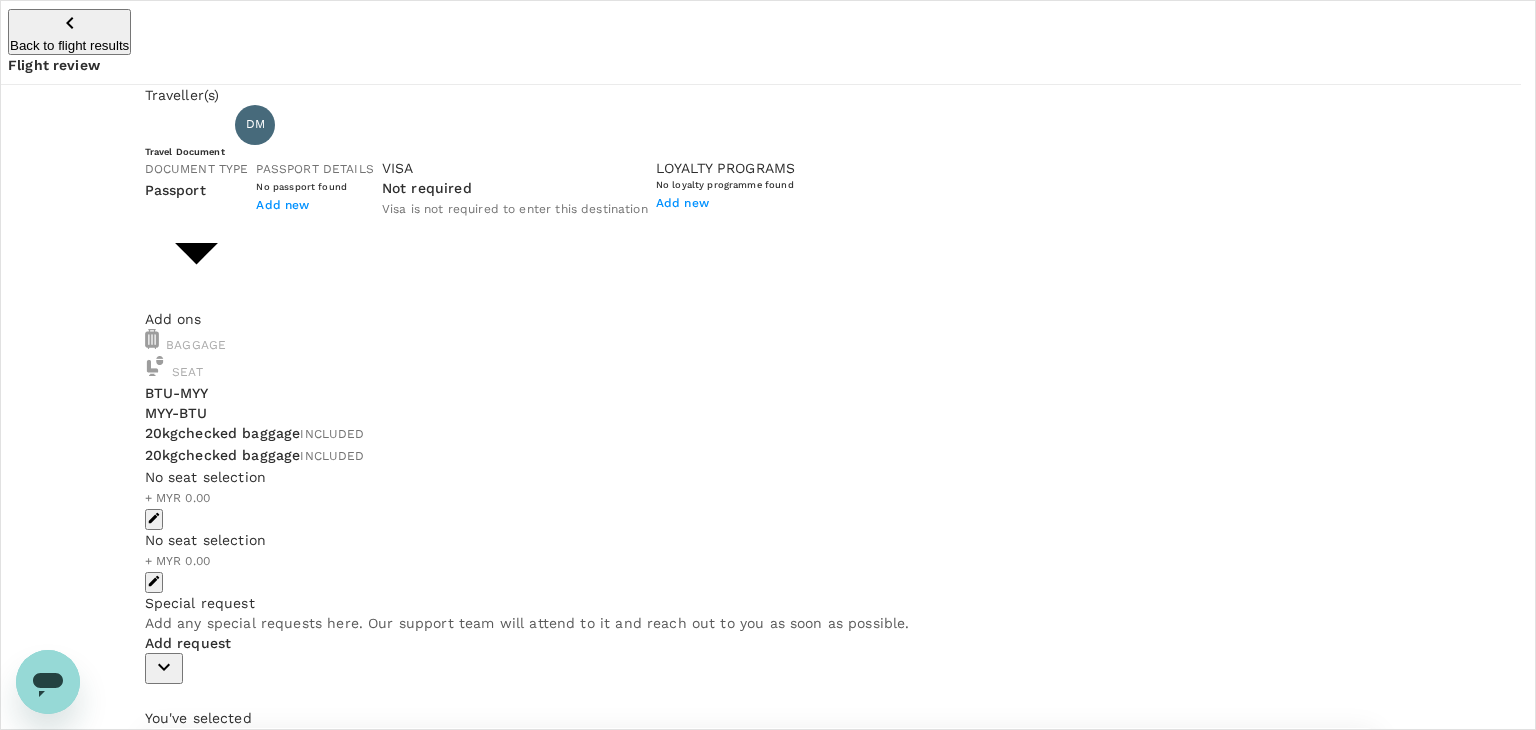 click on "ID card" at bounding box center (760, 1658) 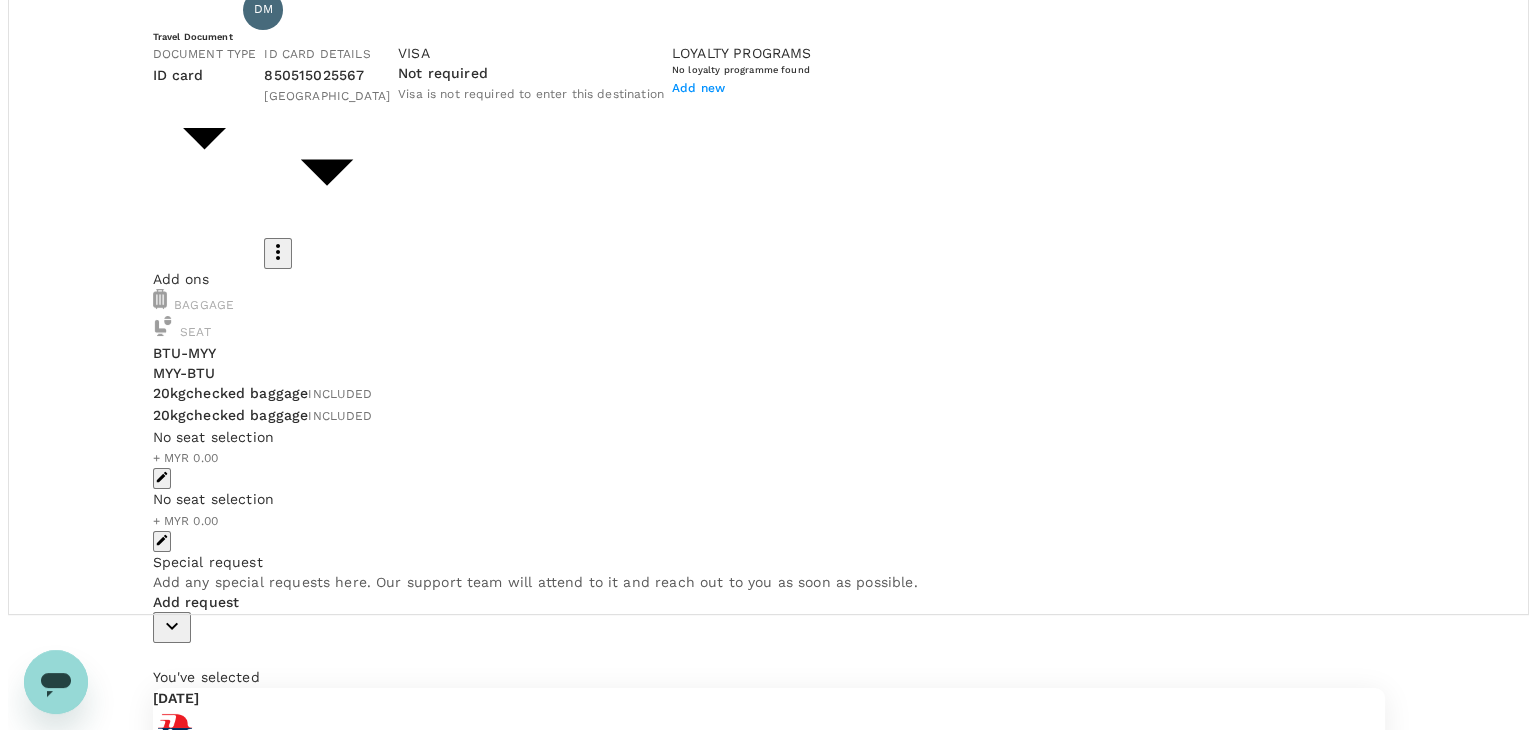 scroll, scrollTop: 0, scrollLeft: 0, axis: both 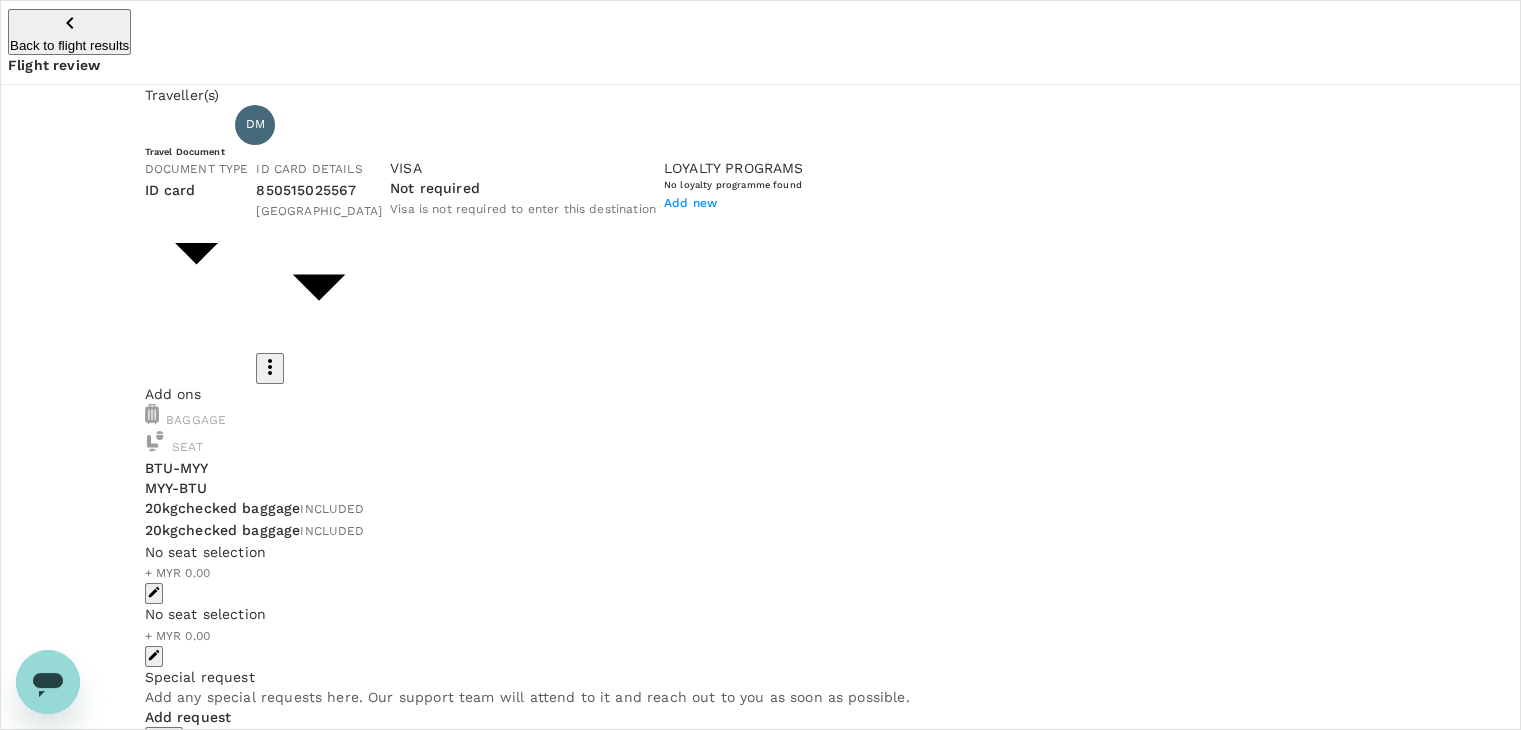 click on "DM" at bounding box center (255, 125) 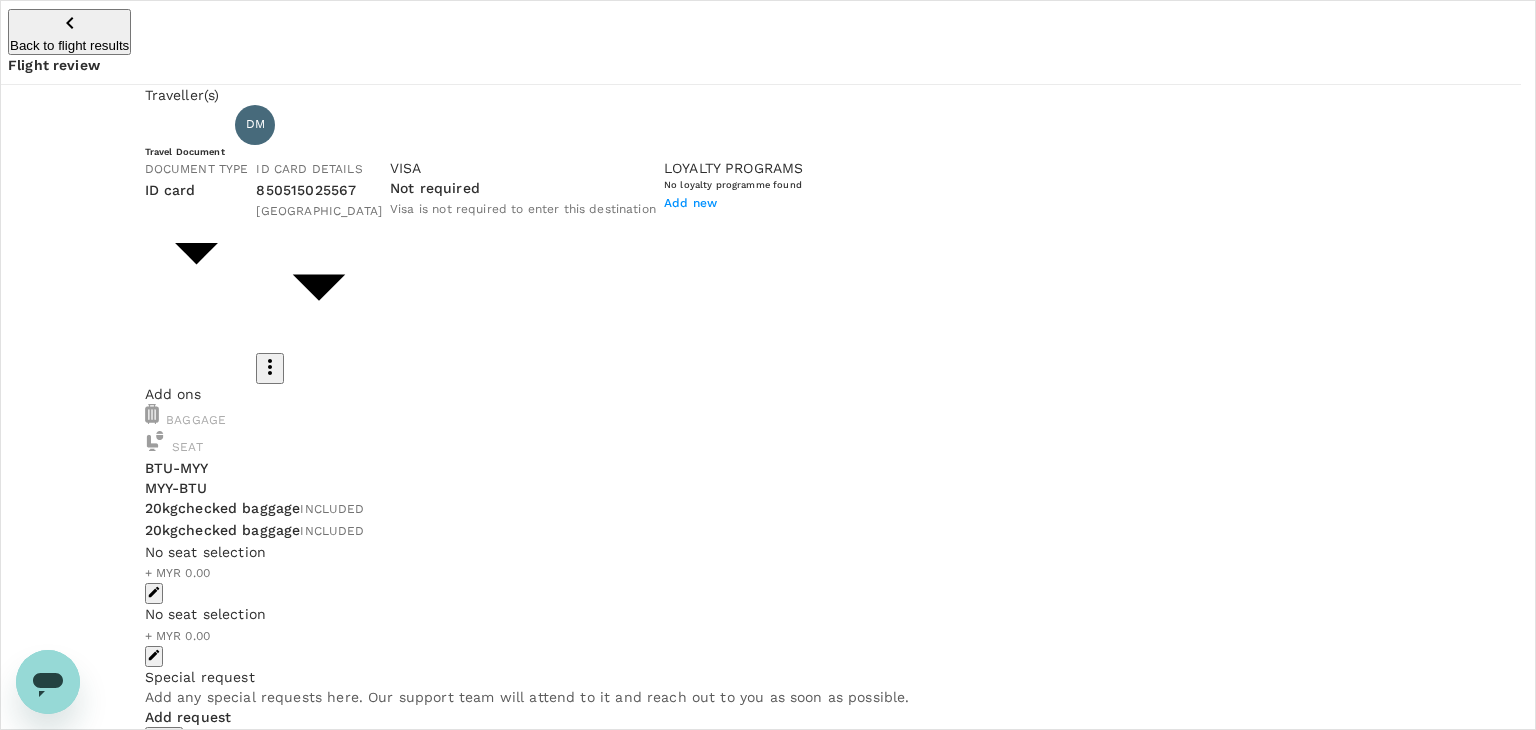 click on "Yes, I'm sure" at bounding box center (111, 1823) 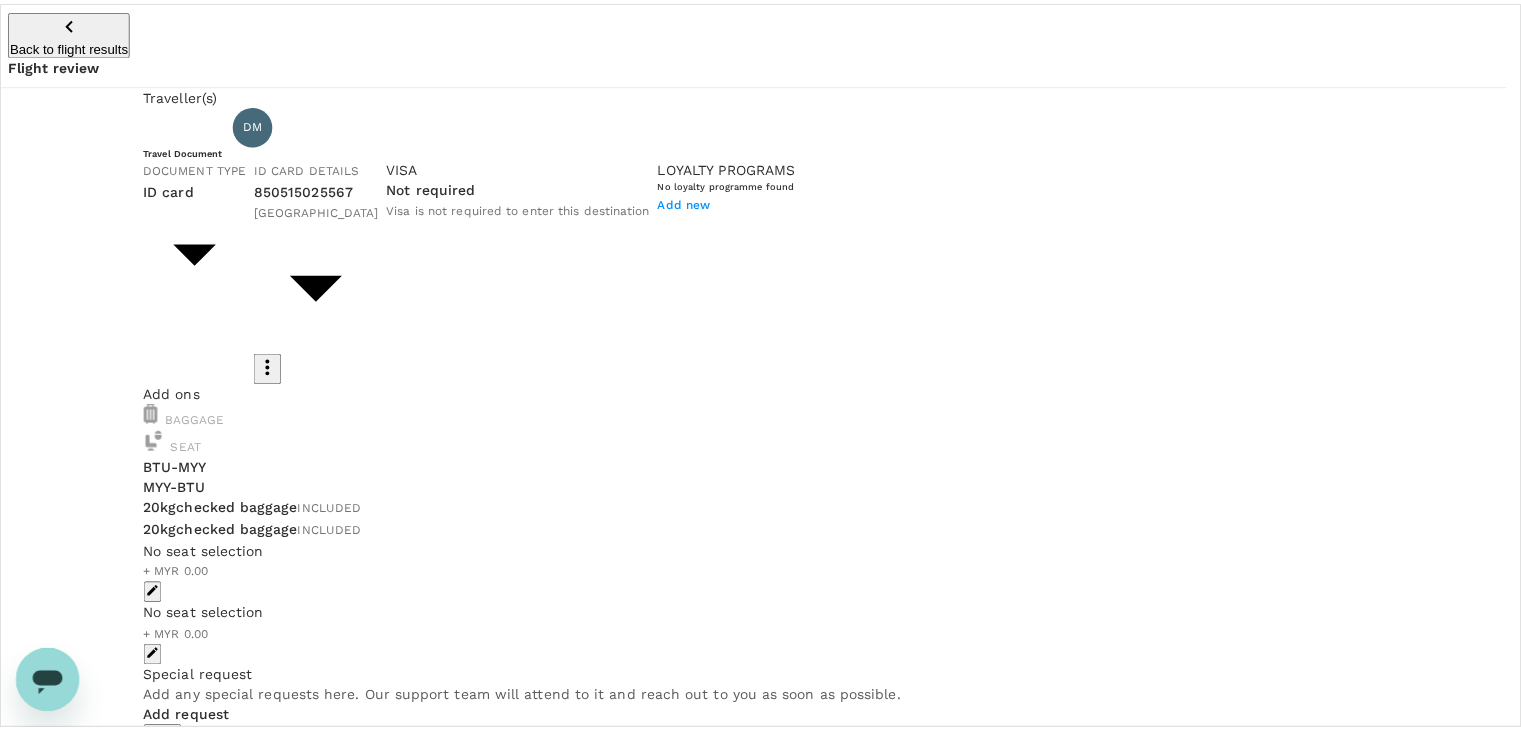 scroll, scrollTop: 0, scrollLeft: 0, axis: both 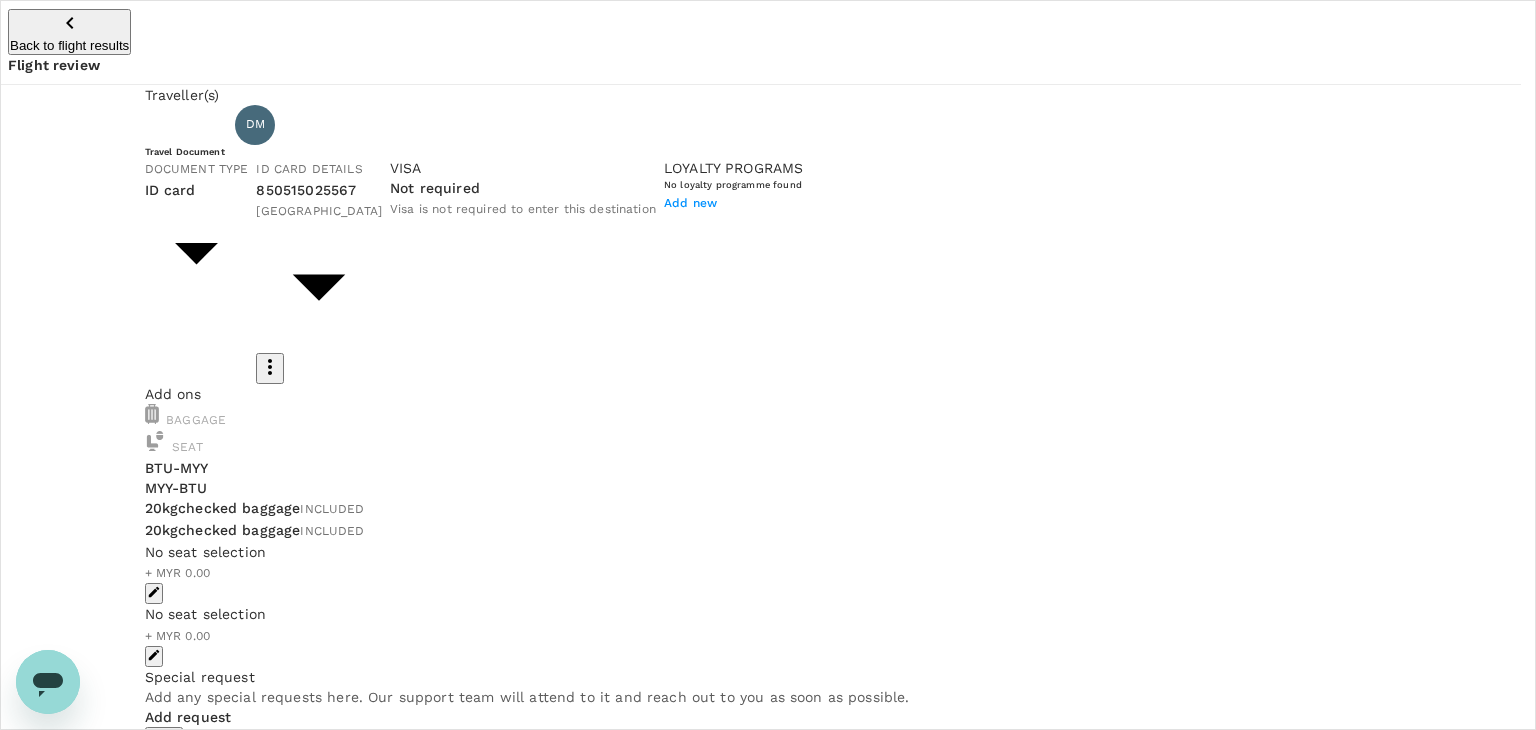 click on "Back to trip" at bounding box center [55, 1747] 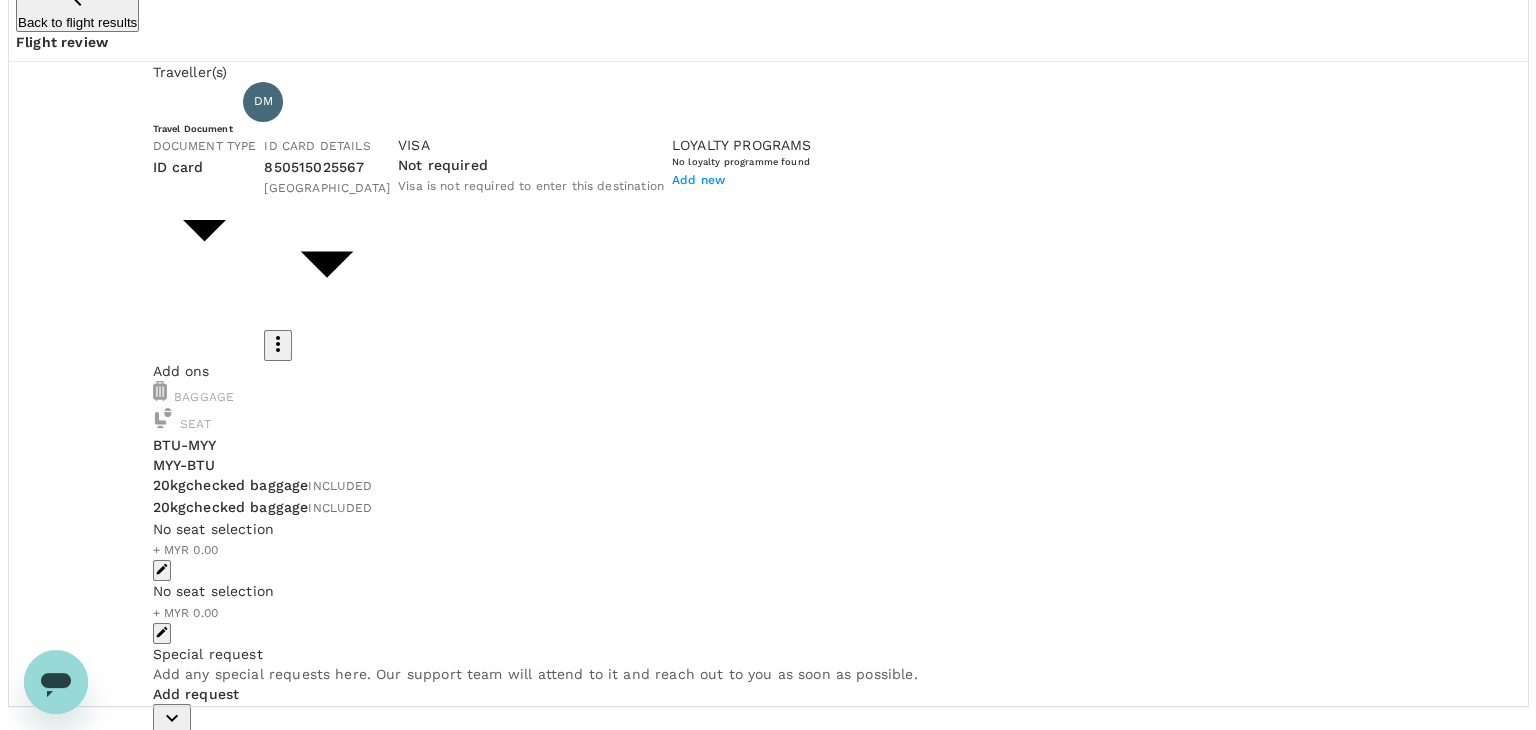 scroll, scrollTop: 100, scrollLeft: 0, axis: vertical 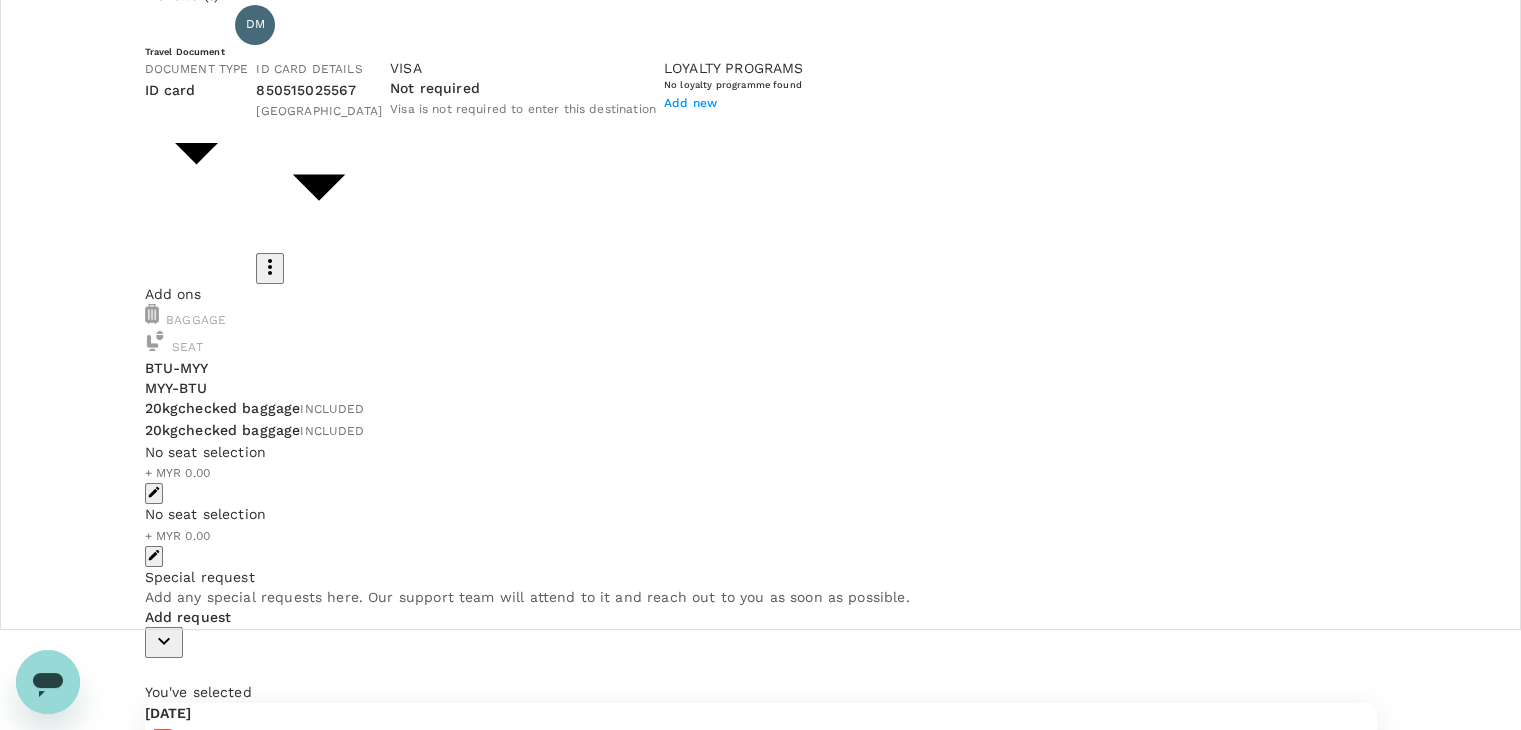 click on "Continue to payment details" at bounding box center [229, 1468] 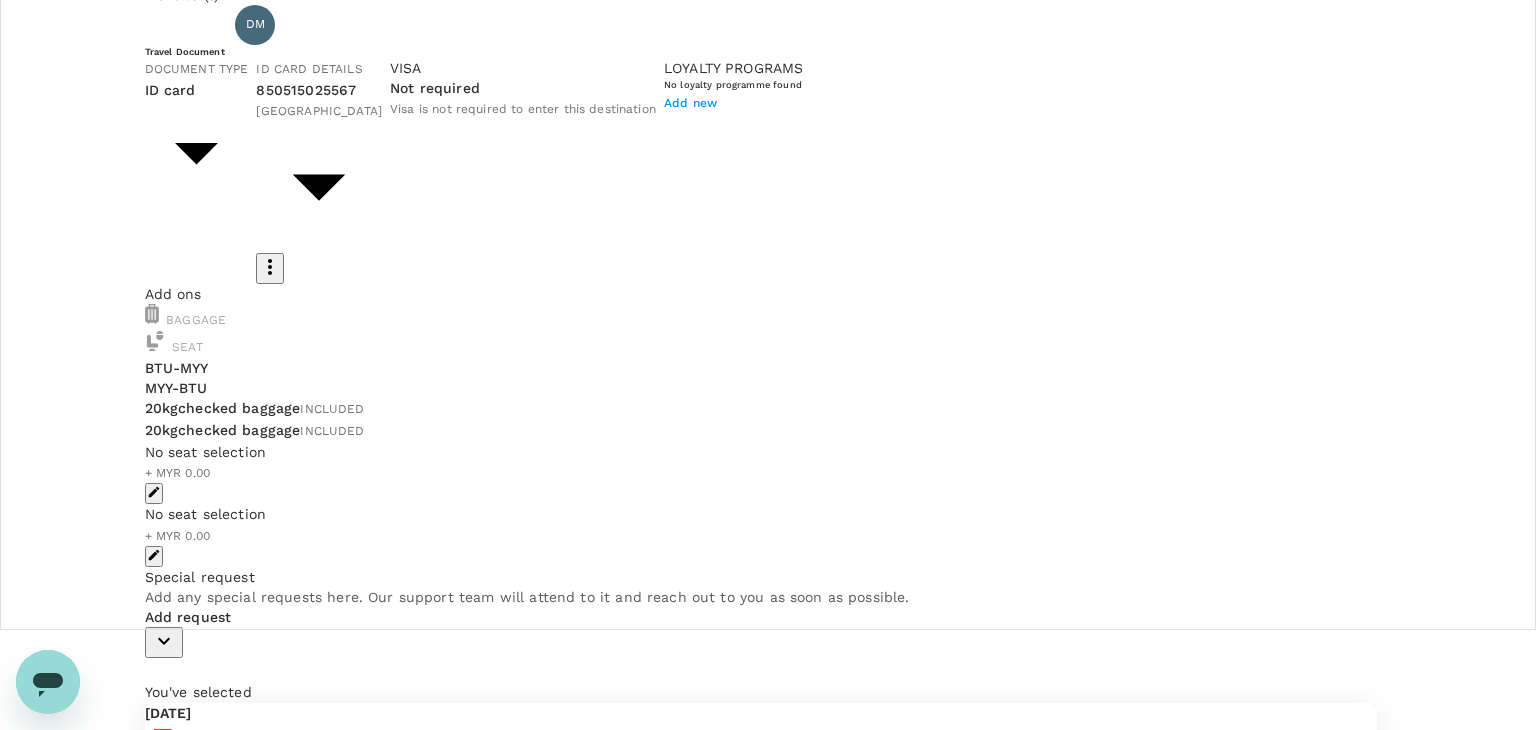 click on "No Yes, I'm sure" at bounding box center [760, 1753] 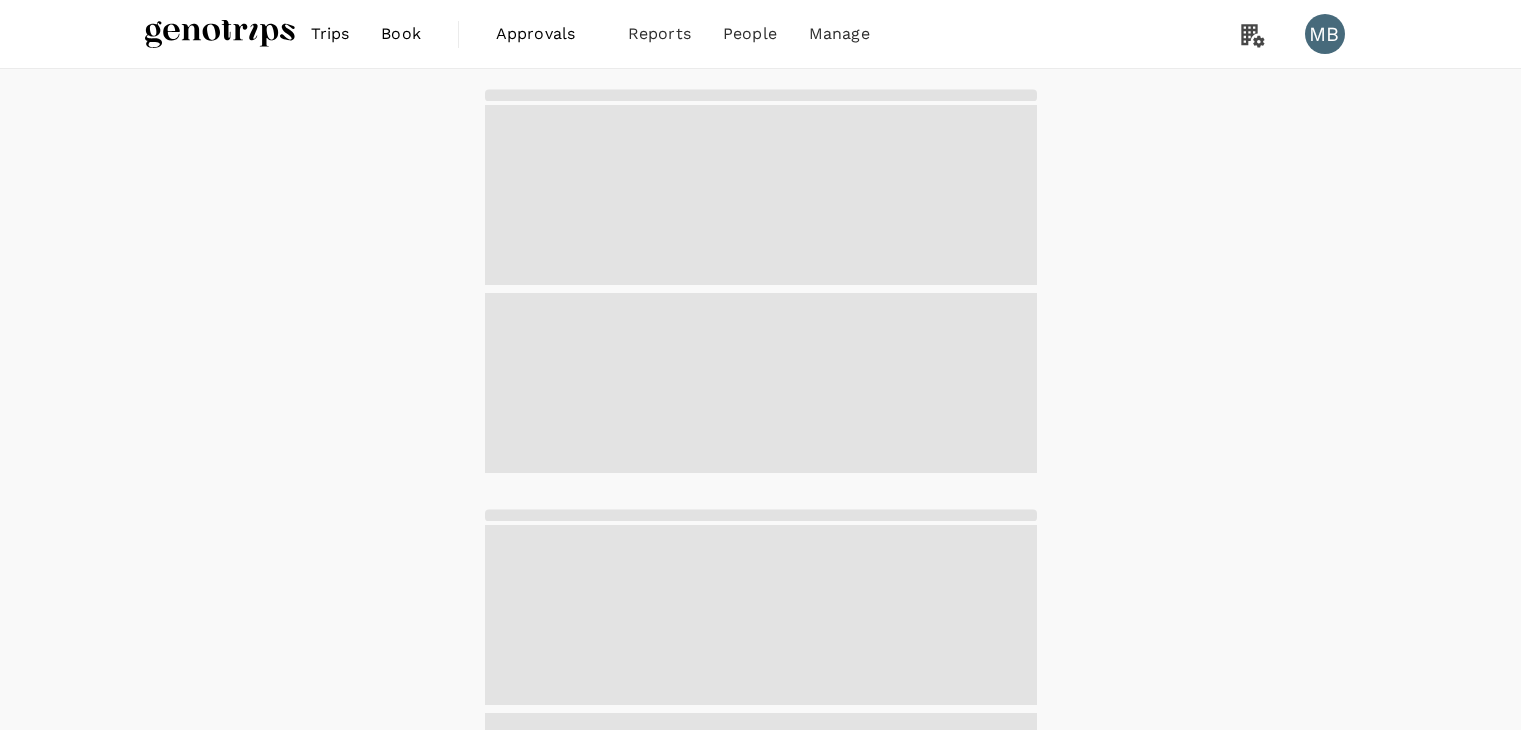 scroll, scrollTop: 0, scrollLeft: 0, axis: both 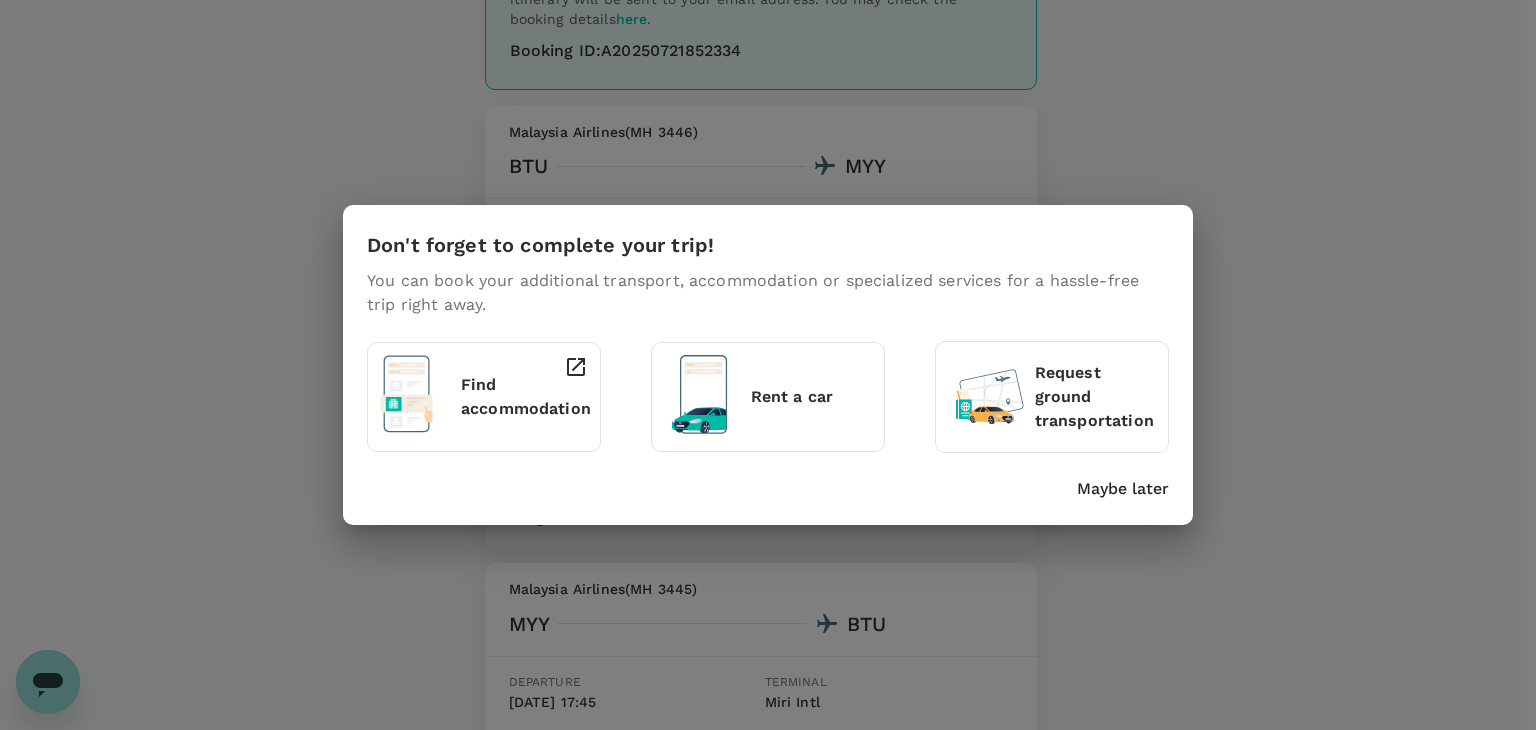 click on "Maybe later" at bounding box center (1123, 489) 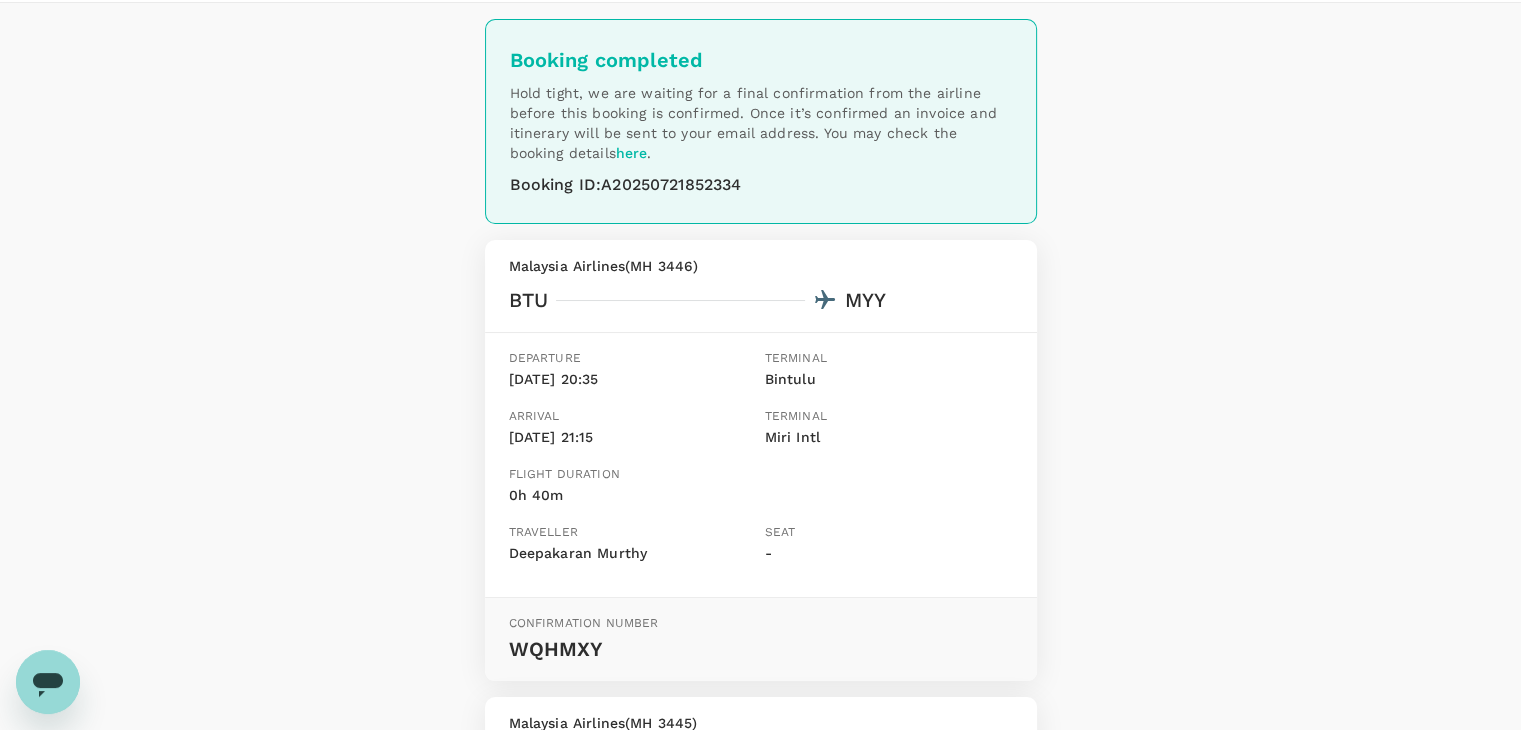 scroll, scrollTop: 0, scrollLeft: 0, axis: both 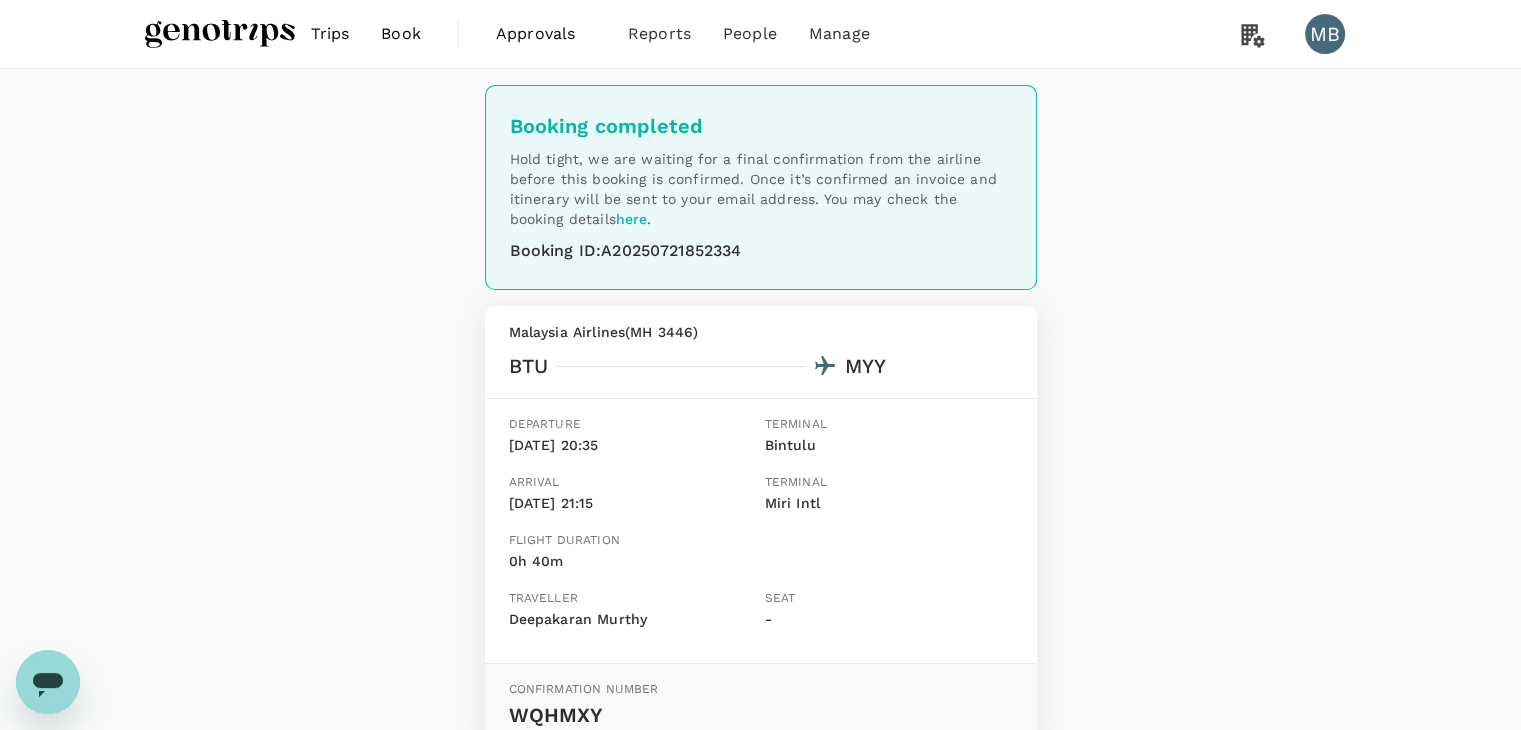 click on "Trips" at bounding box center [330, 34] 